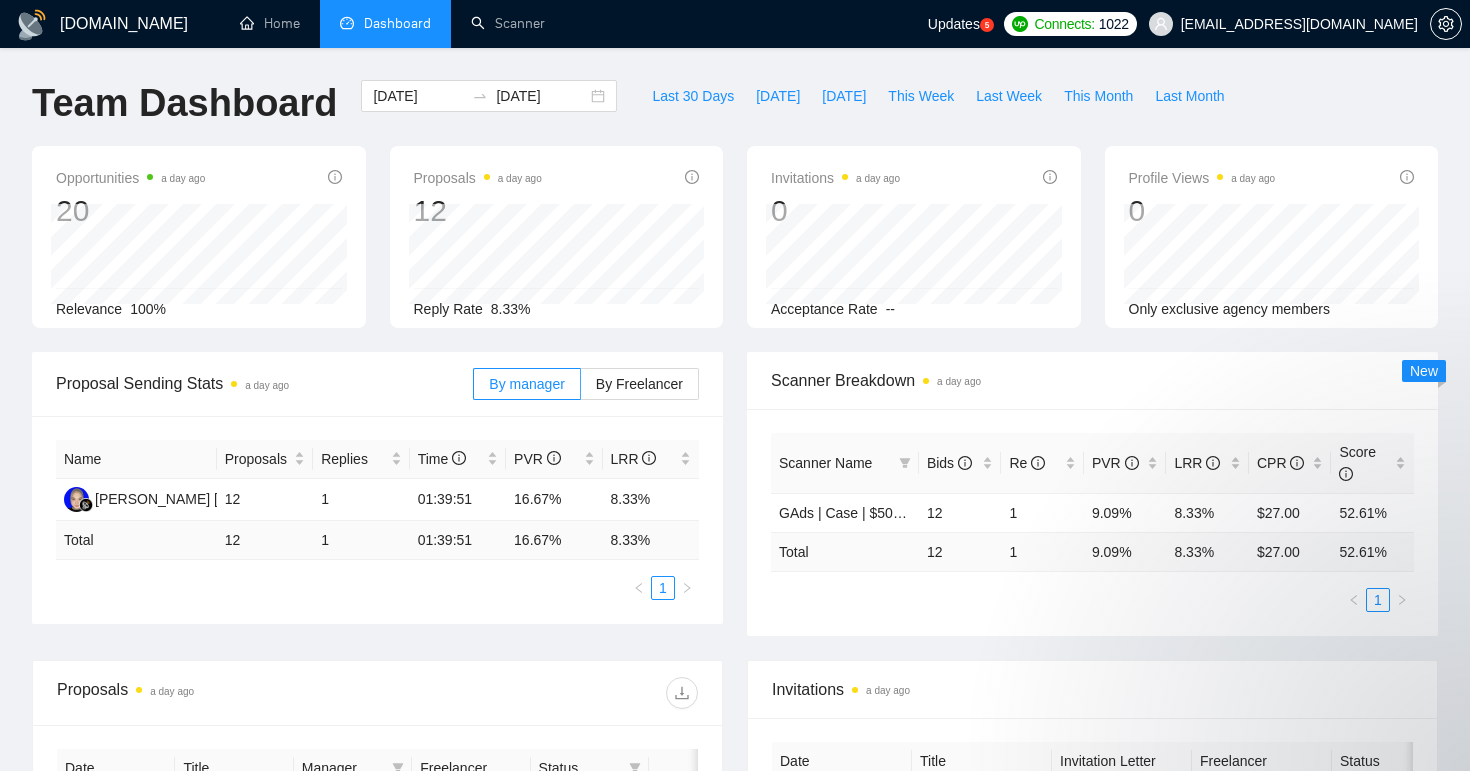 scroll, scrollTop: 248, scrollLeft: 0, axis: vertical 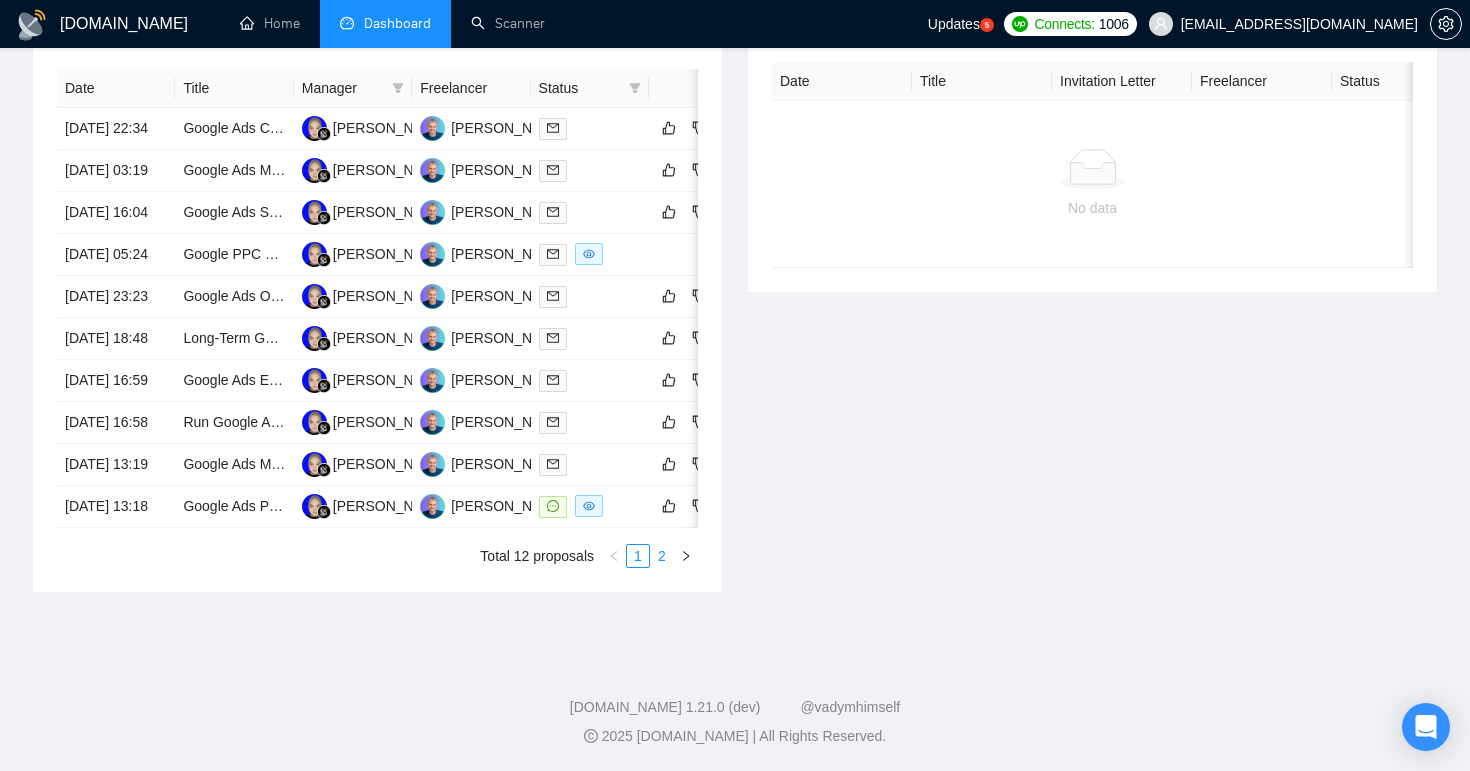 click on "2" at bounding box center [662, 556] 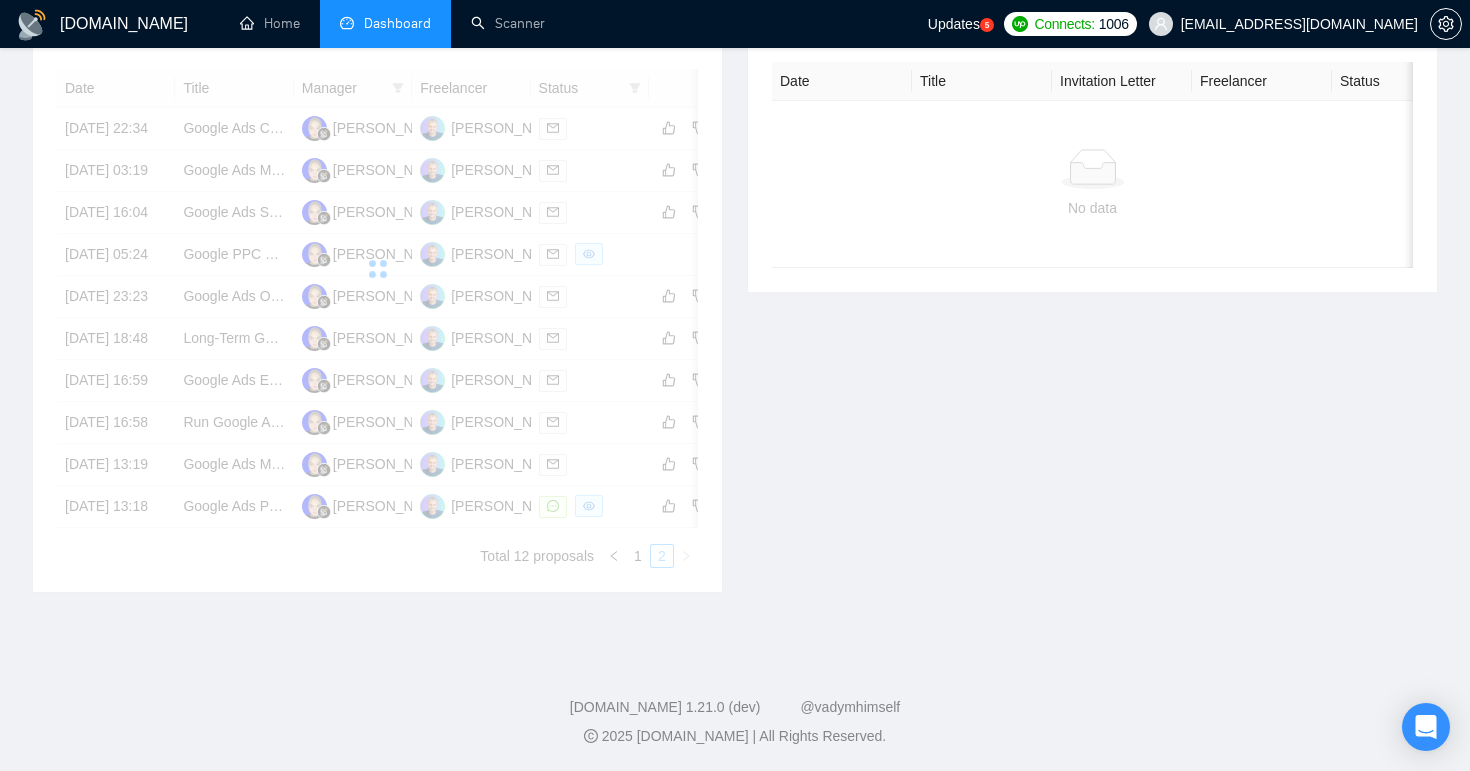 scroll, scrollTop: 382, scrollLeft: 0, axis: vertical 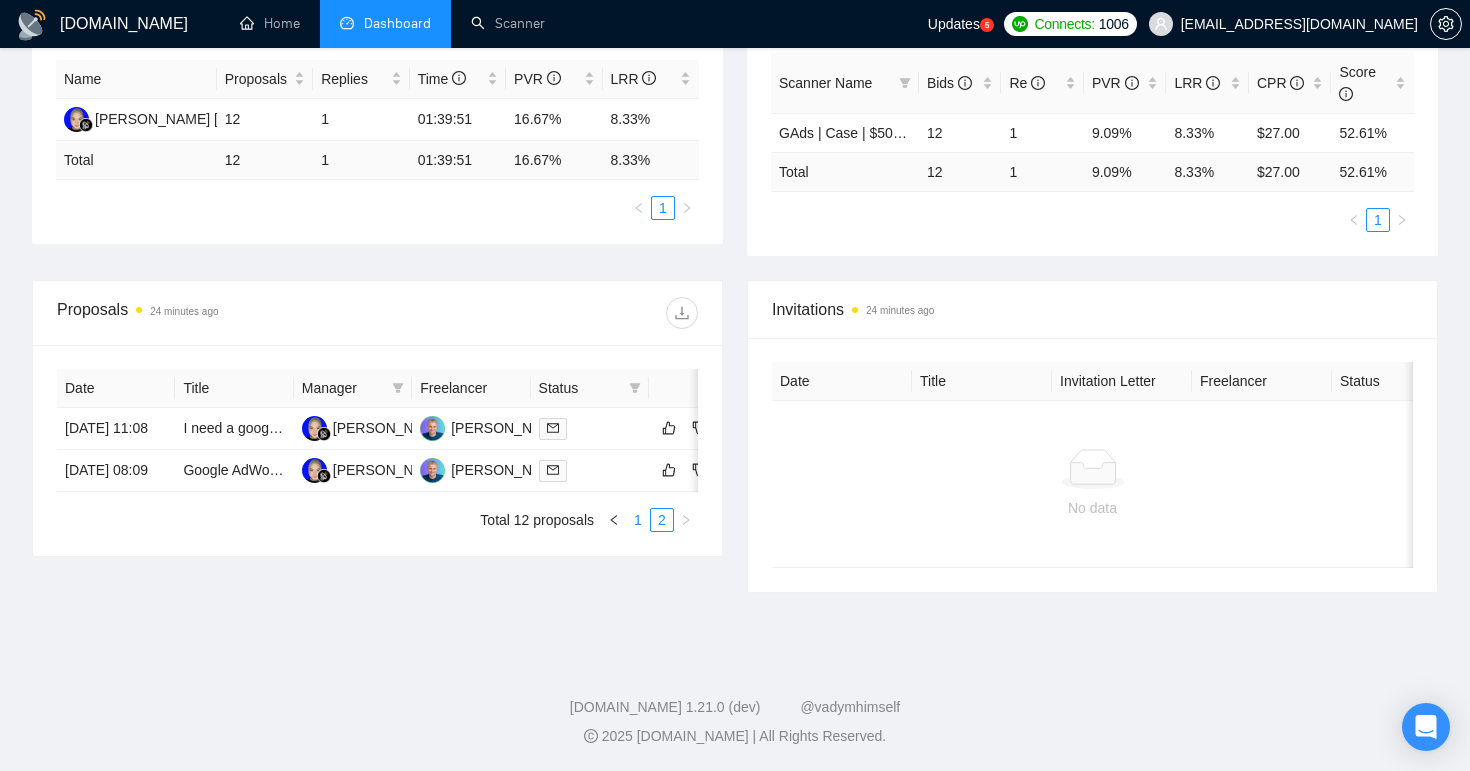 click on "1" at bounding box center (638, 520) 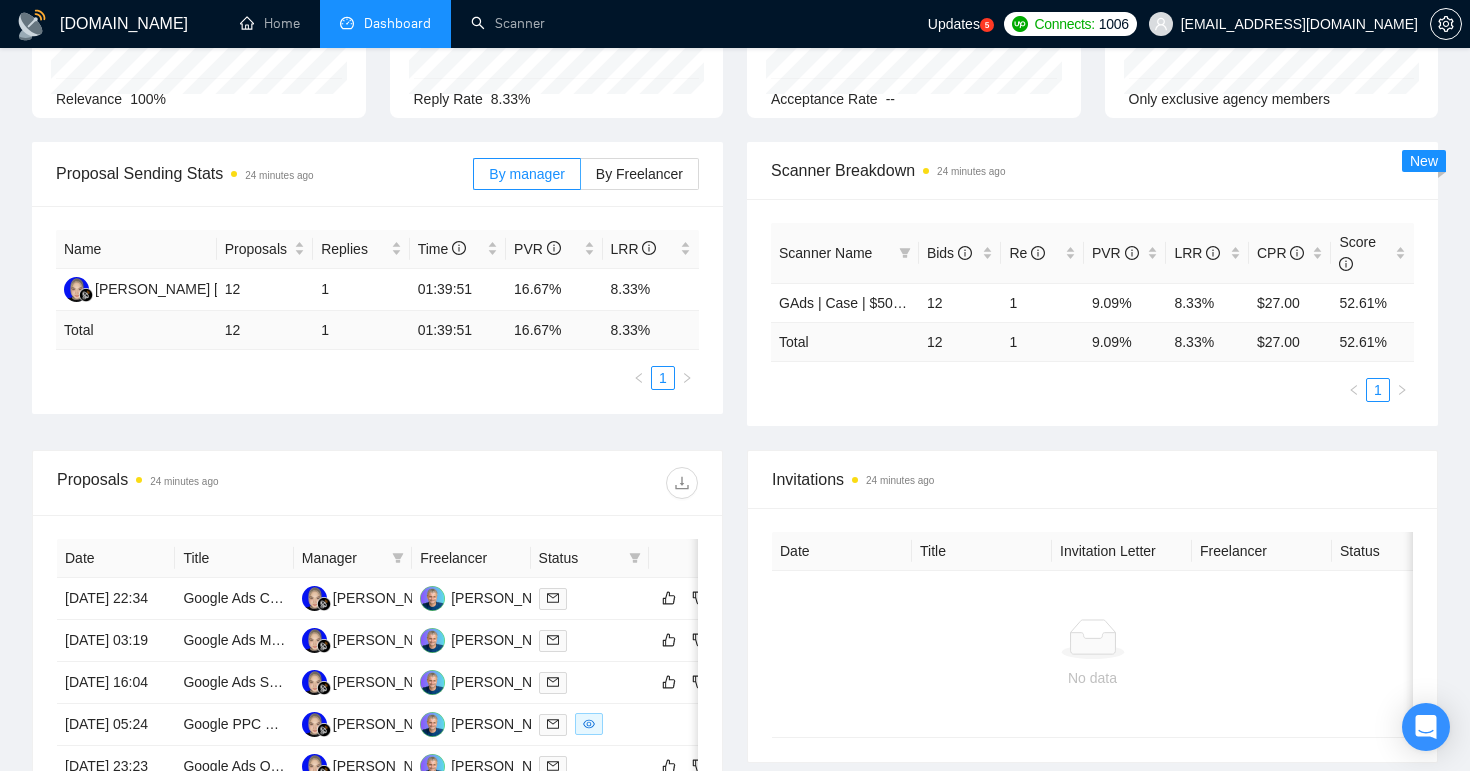 scroll, scrollTop: 0, scrollLeft: 0, axis: both 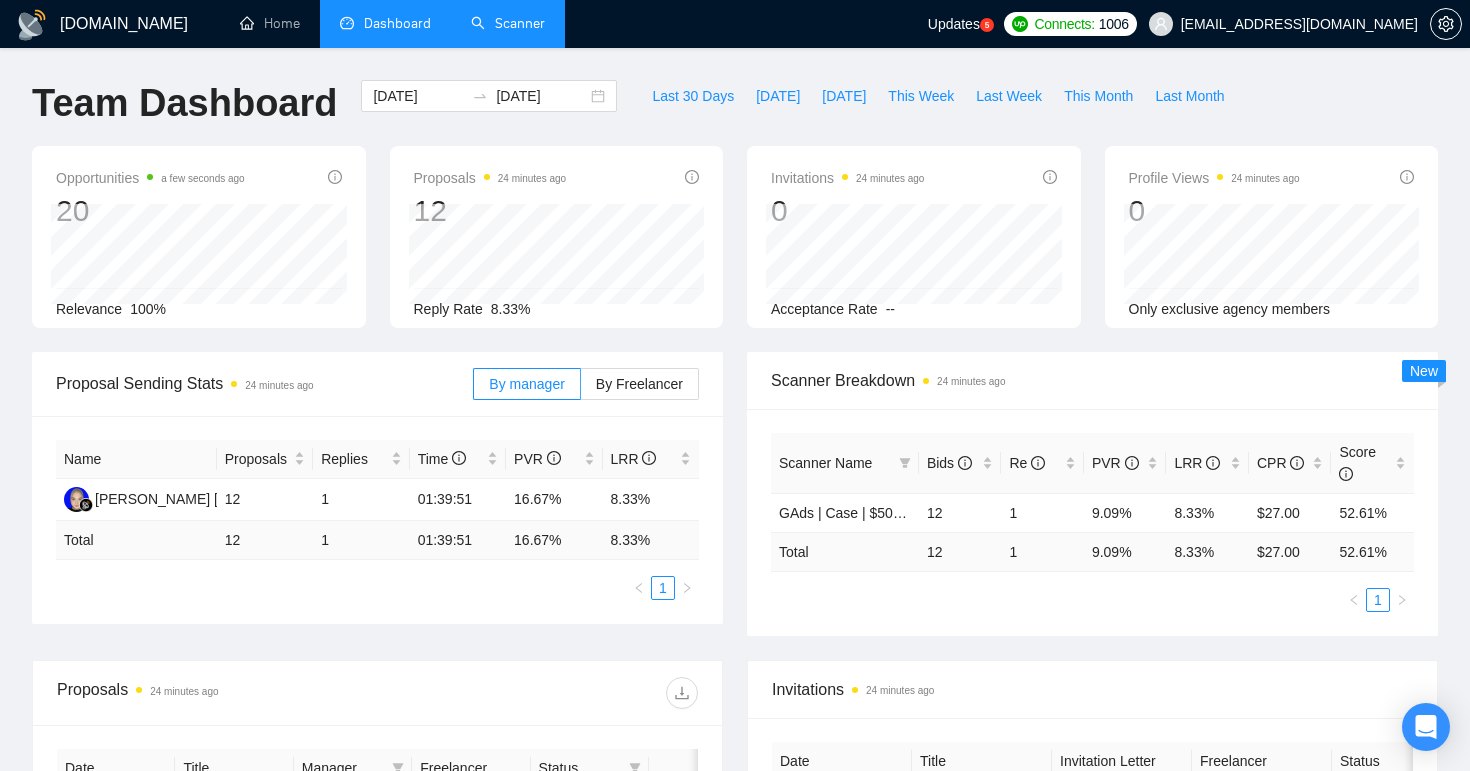 click on "Scanner" at bounding box center [508, 23] 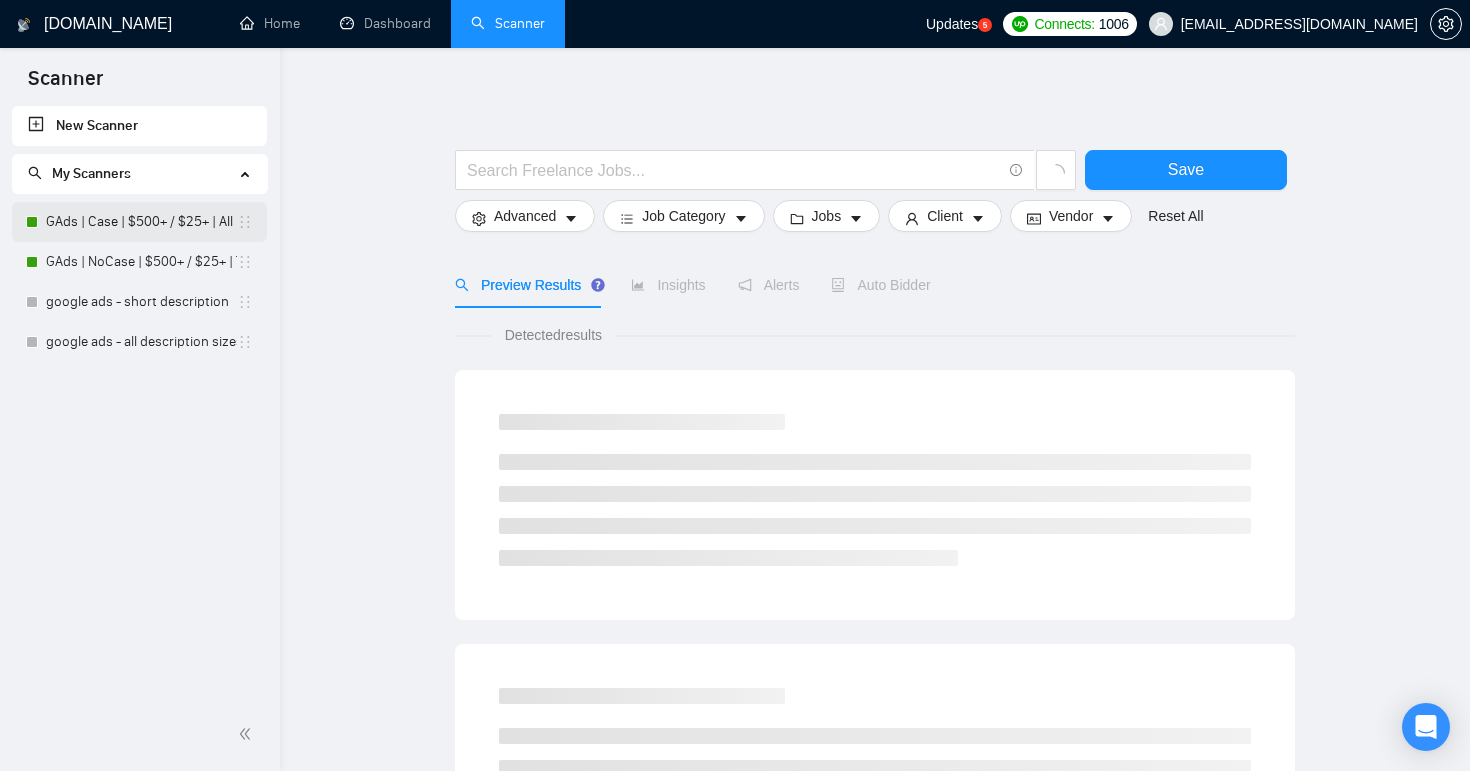 click on "GAds | Case | $500+ / $25+ | All Days" at bounding box center [141, 222] 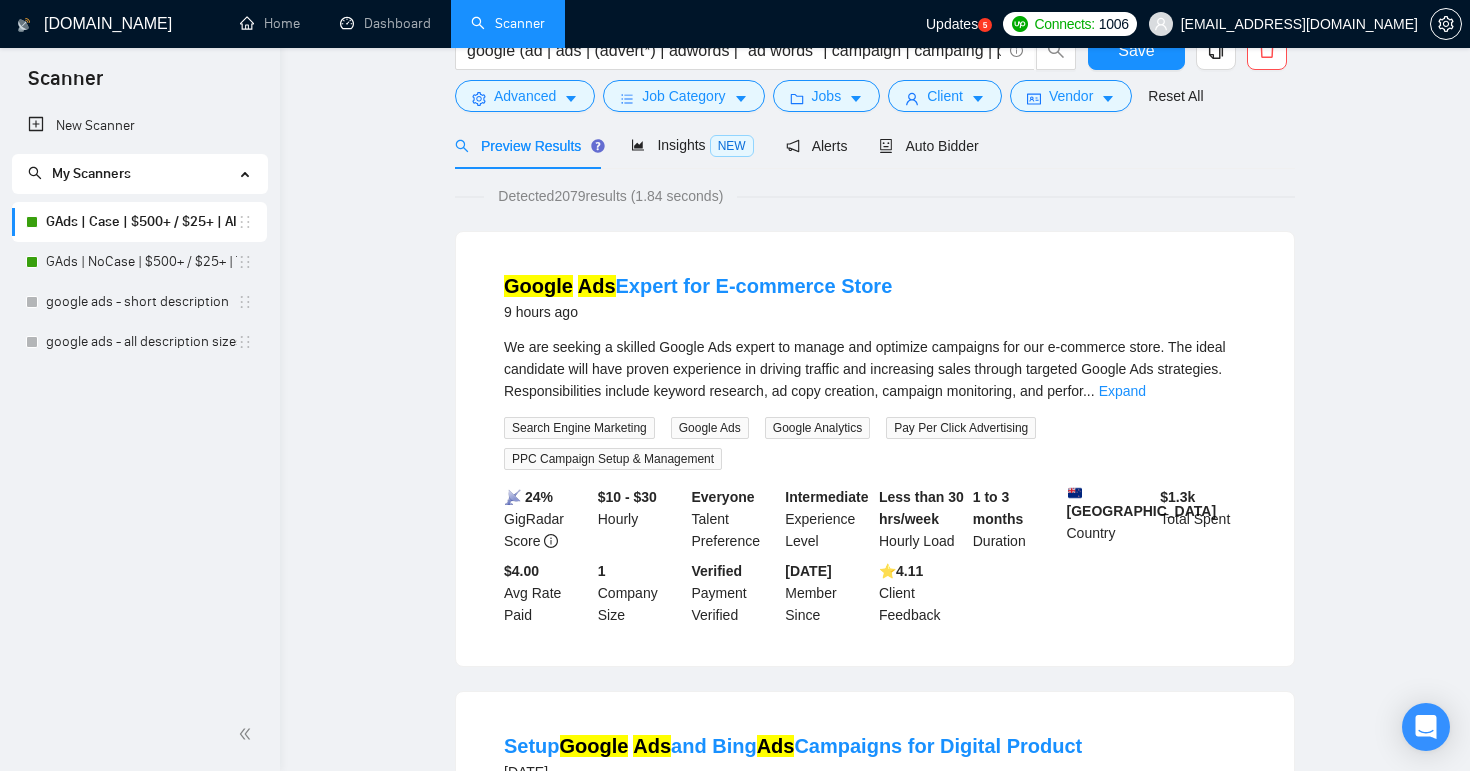 scroll, scrollTop: 0, scrollLeft: 0, axis: both 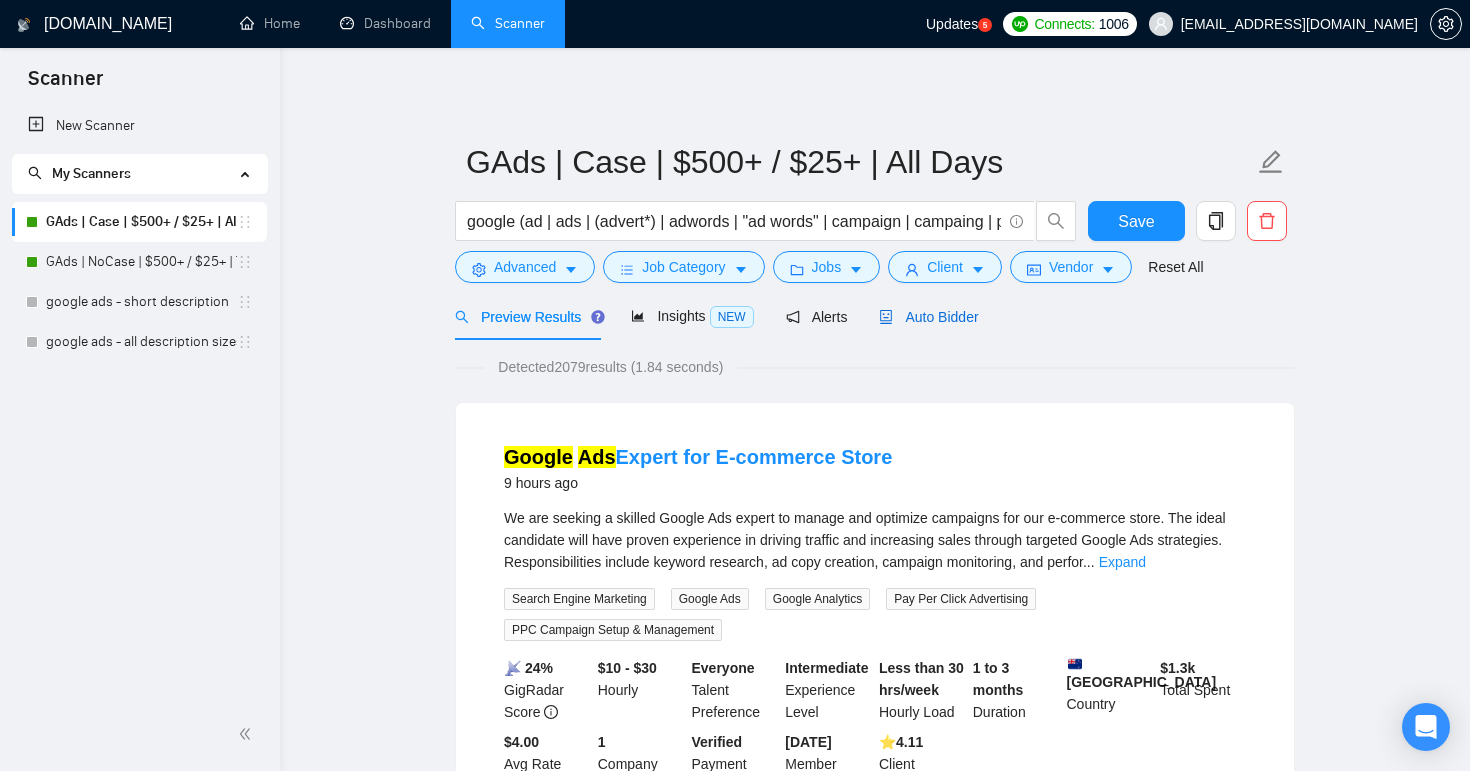 click on "Auto Bidder" at bounding box center [928, 317] 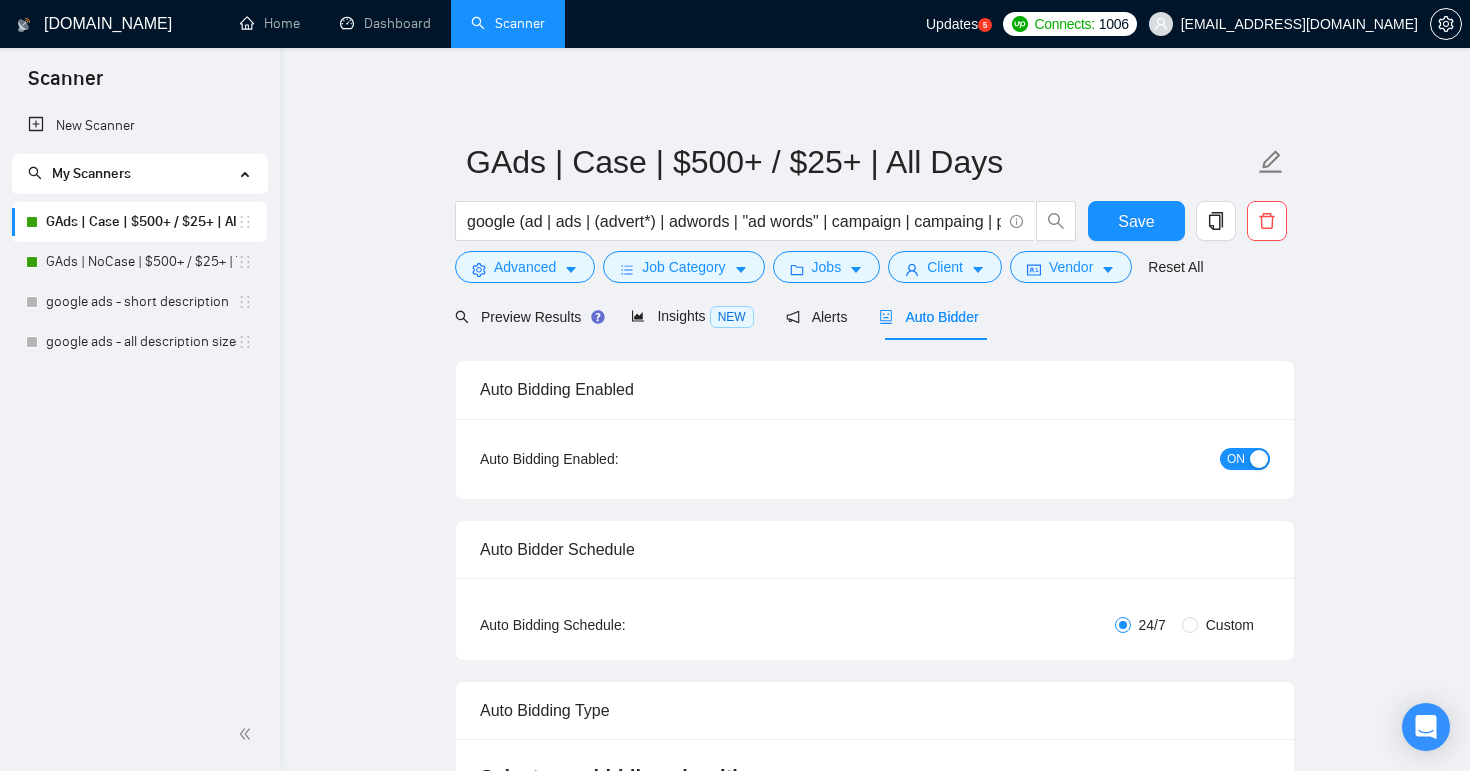 radio on "false" 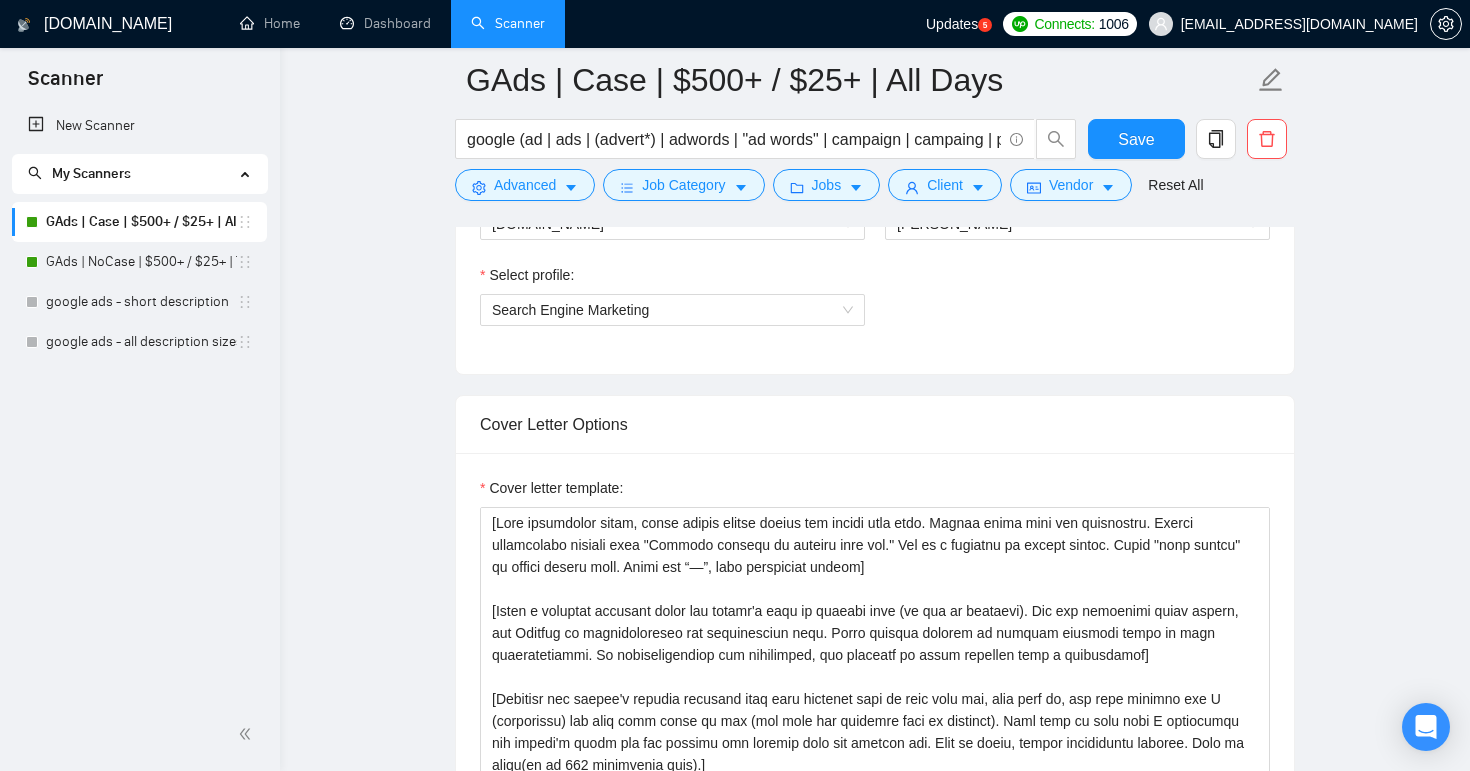 scroll, scrollTop: 1532, scrollLeft: 0, axis: vertical 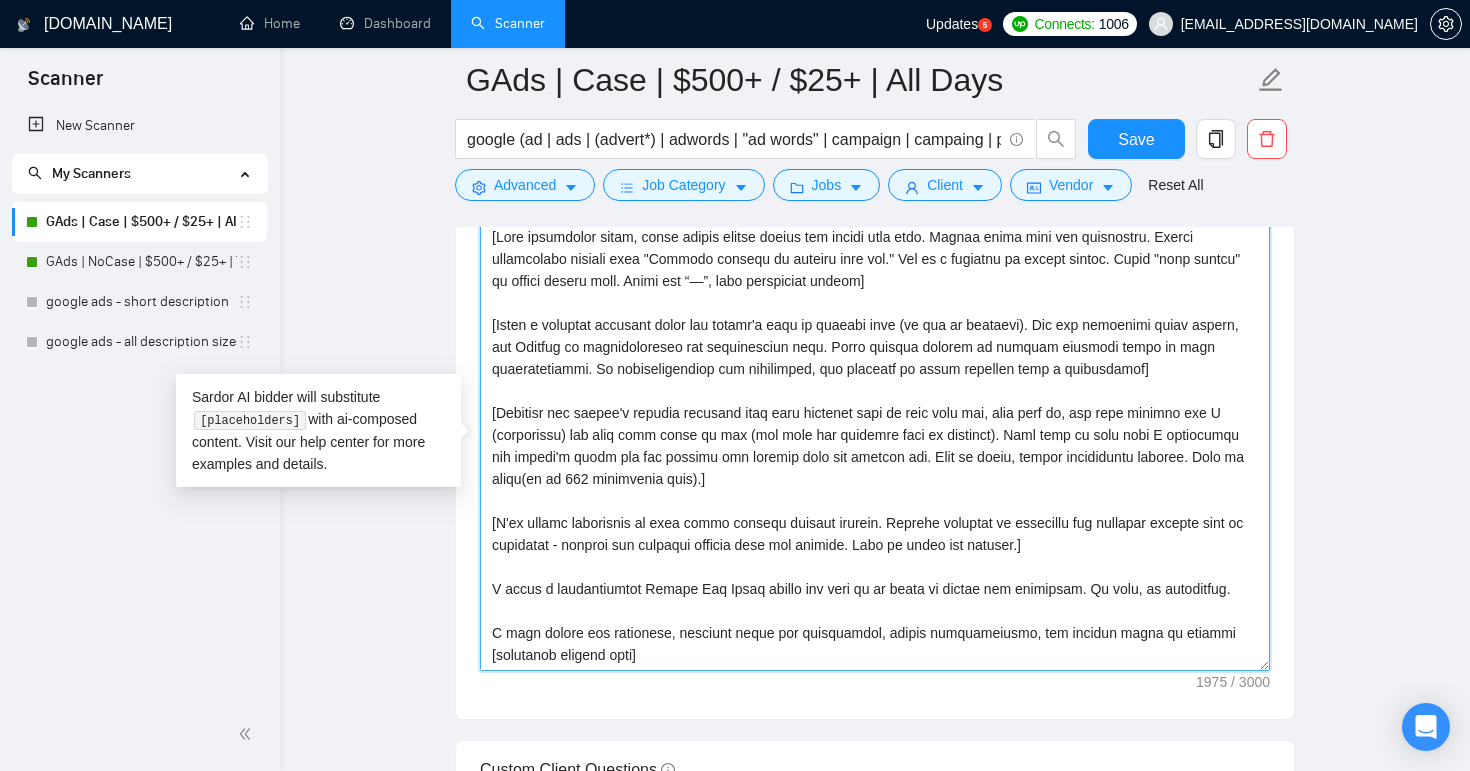 drag, startPoint x: 1080, startPoint y: 656, endPoint x: 492, endPoint y: 236, distance: 722.59534 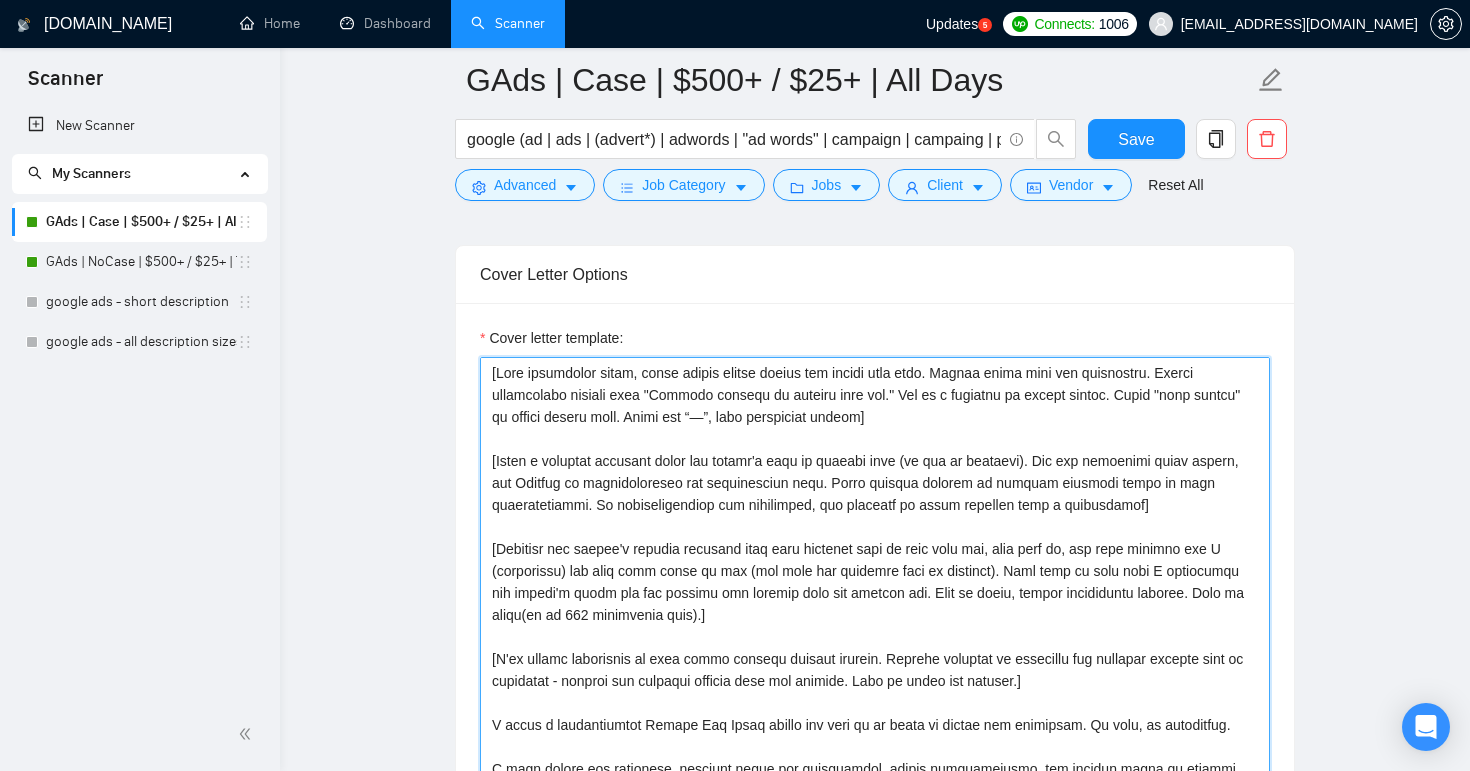 scroll, scrollTop: 1533, scrollLeft: 0, axis: vertical 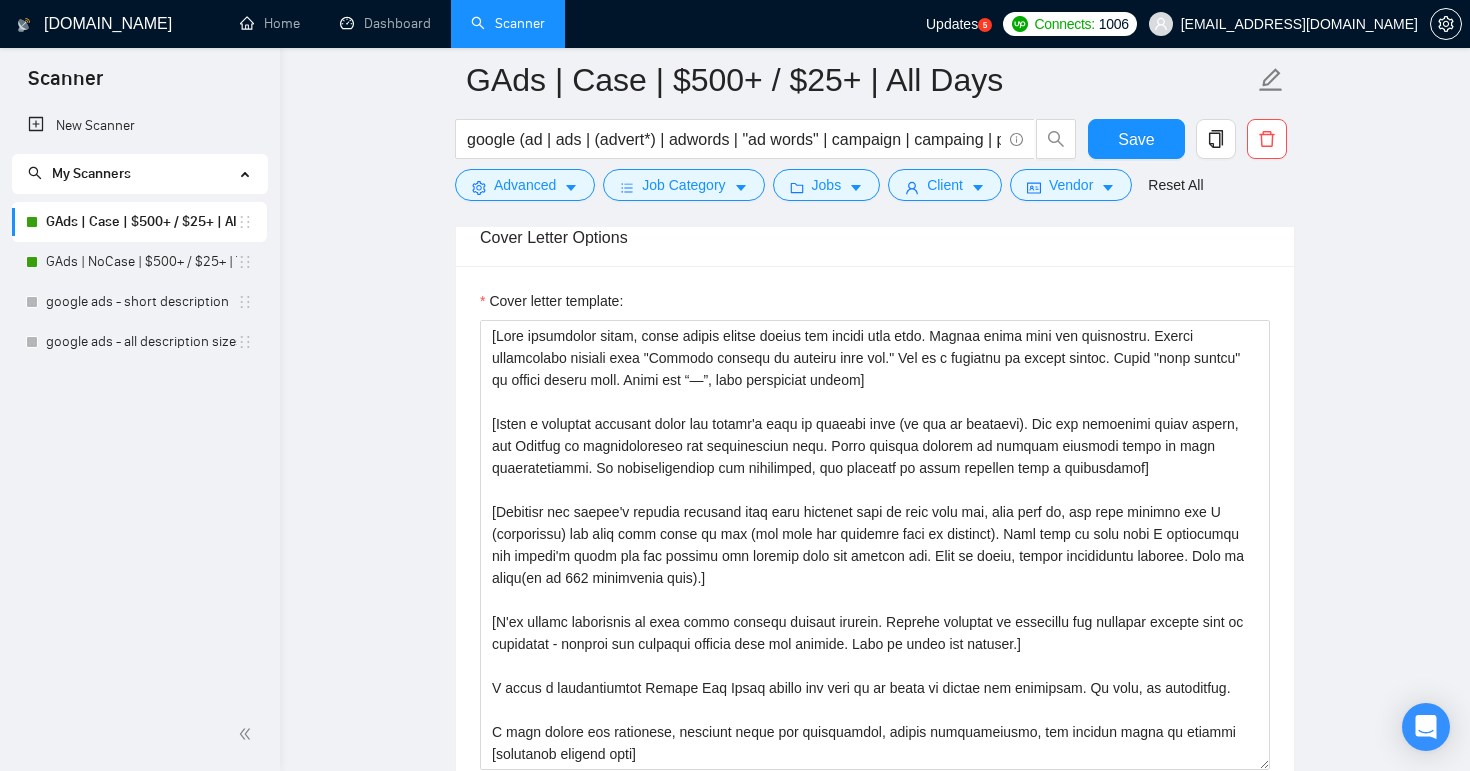 click on "GAds | Case | $500+ / $25+ | All Days google (ad | ads | (advert*) | adwords | "ad words" | campaign | campaing | ppc | "pay-per-click" | "pay per click") Save Advanced   Job Category   Jobs   Client   Vendor   Reset All Preview Results Insights NEW Alerts Auto Bidder Auto Bidding Enabled Auto Bidding Enabled: ON Auto Bidder Schedule Auto Bidding Type: Automated (recommended) Semi-automated Auto Bidding Schedule: 24/7 Custom Custom Auto Bidder Schedule Repeat every week [DATE] [DATE] [DATE] [DATE] [DATE] [DATE] [DATE] Active Hours ( [GEOGRAPHIC_DATA]/[GEOGRAPHIC_DATA] ): From: 00:00 To: 00:00  (next day) ( 24  hours) [GEOGRAPHIC_DATA]/[GEOGRAPHIC_DATA] Auto Bidding Type Select your bidding algorithm: Choose the algorithm for you bidding. The price per proposal does not include your connects expenditure. Template Bidder Works great for narrow segments and short cover letters that don't change. 0.50  credits / proposal Sardor AI 🤖 Personalise your cover letter with ai [placeholders] 1.00  credits / proposal Experimental Laziza AI  👑   NEW" at bounding box center (875, 1069) 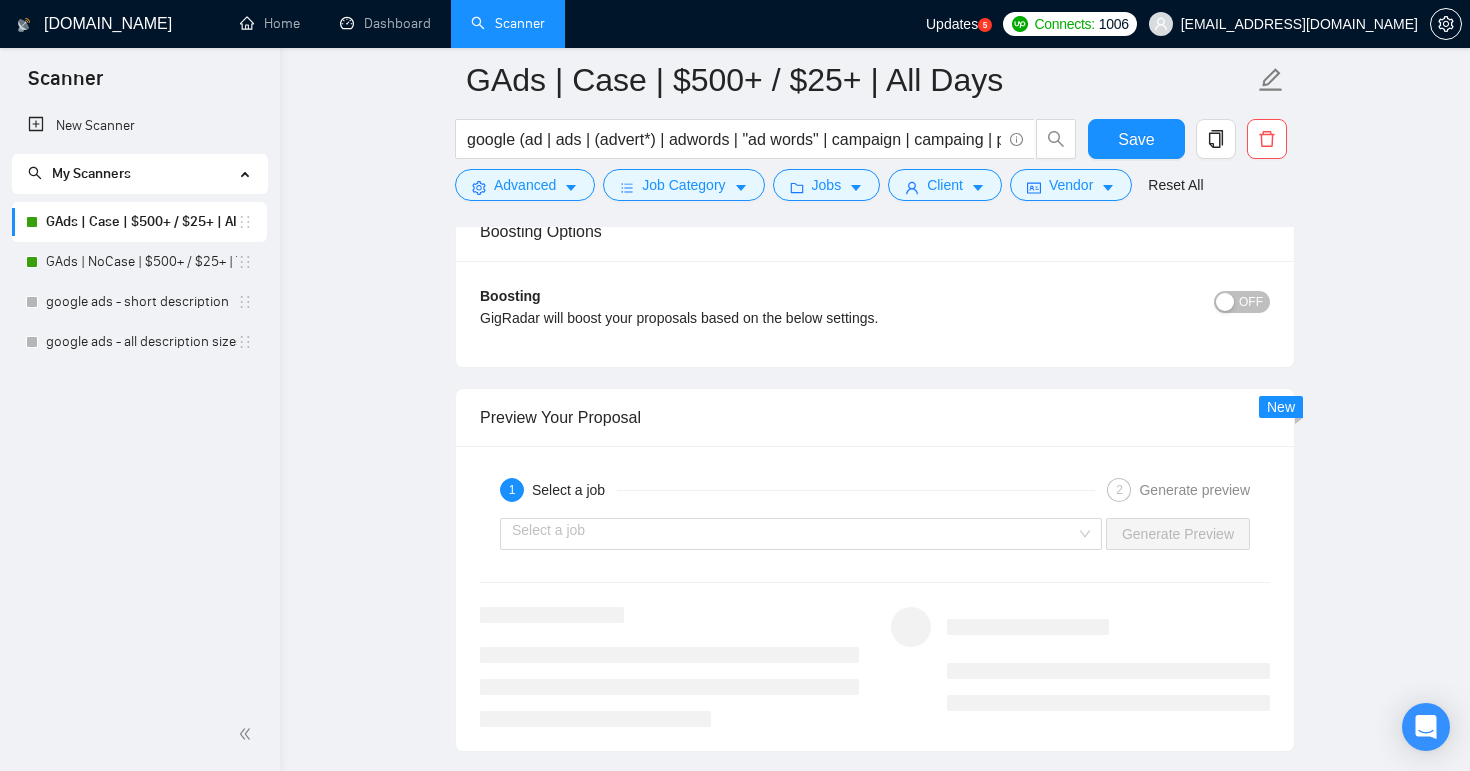 scroll, scrollTop: 3128, scrollLeft: 0, axis: vertical 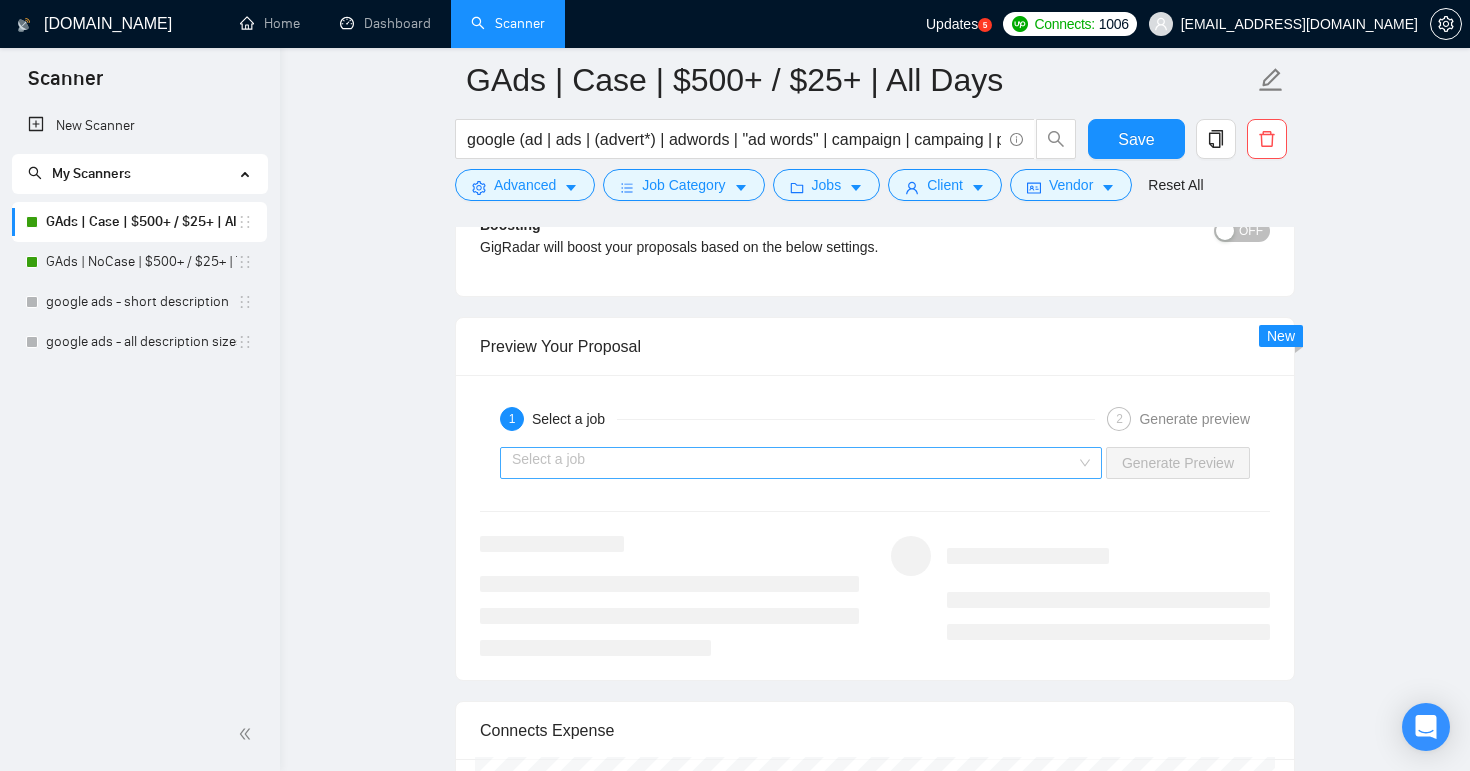 click on "Select a job" at bounding box center [801, 463] 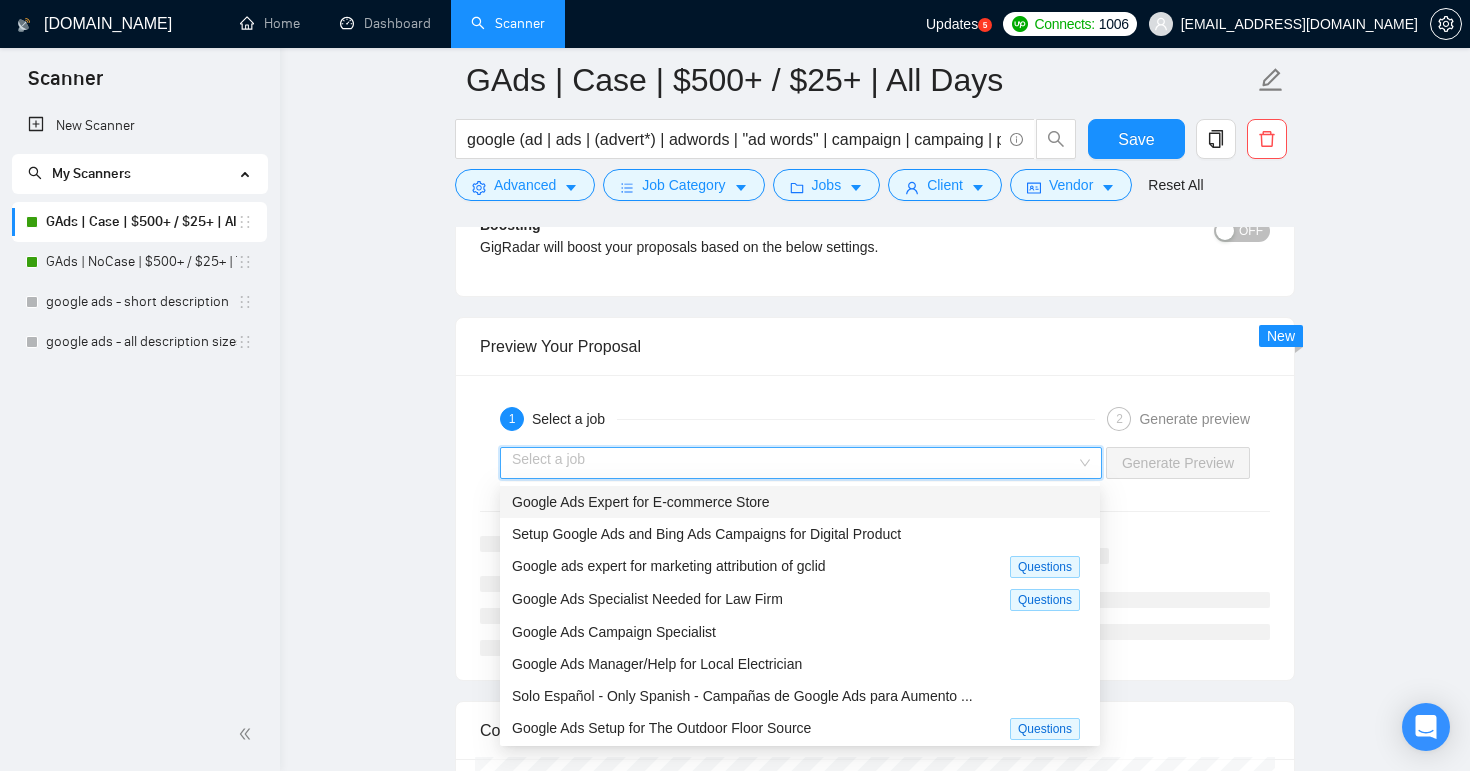 click on "Google Ads Expert for E-commerce Store" at bounding box center [641, 502] 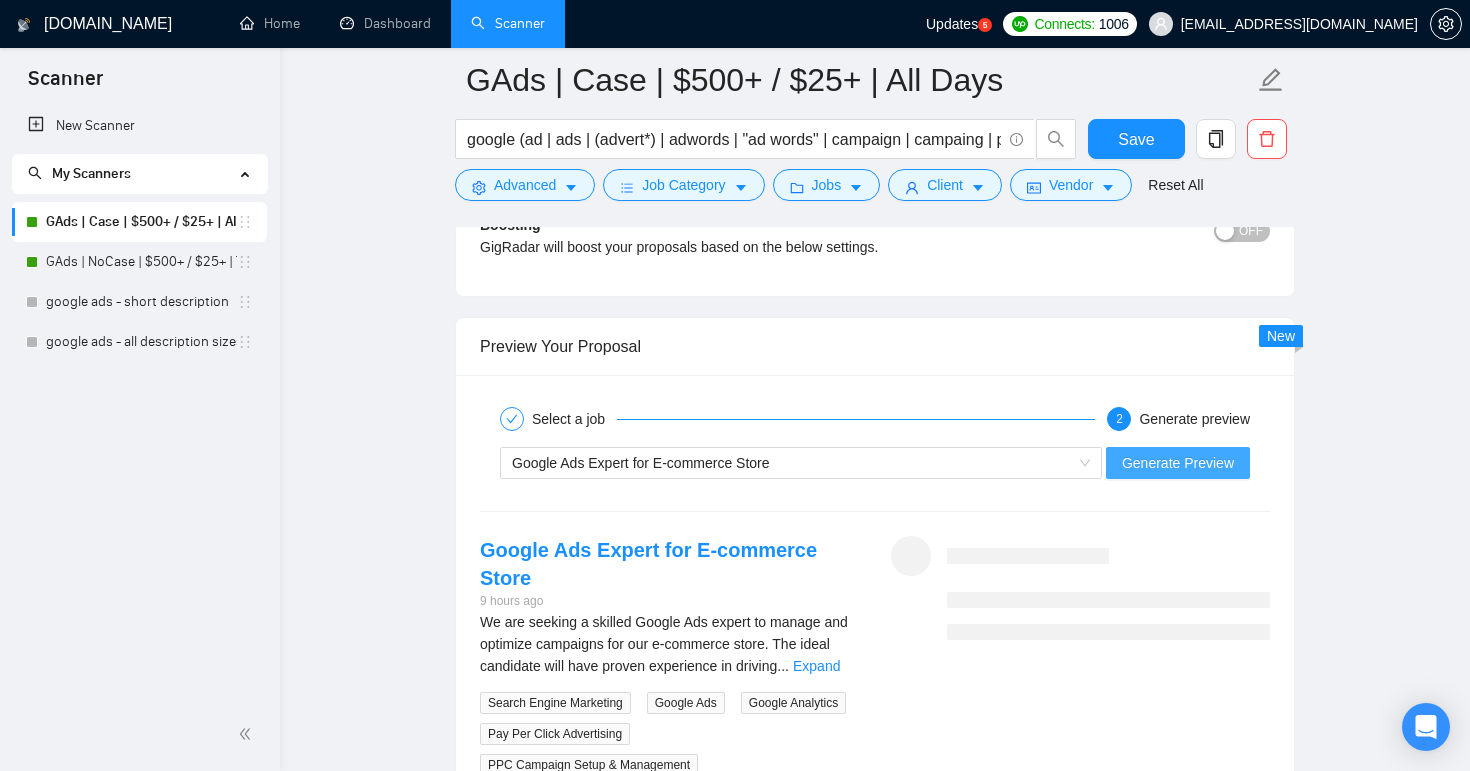 click on "Generate Preview" at bounding box center [1178, 463] 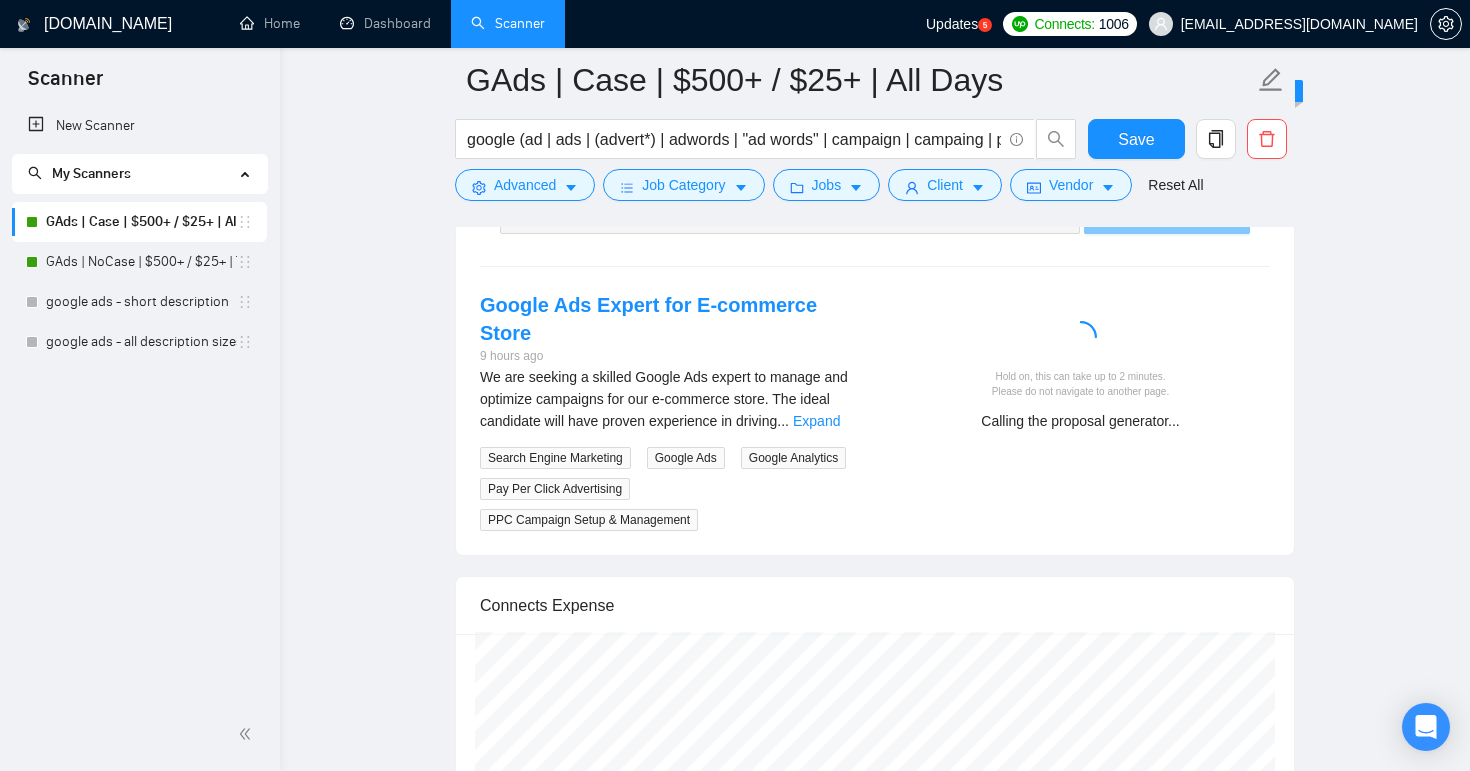 scroll, scrollTop: 3375, scrollLeft: 0, axis: vertical 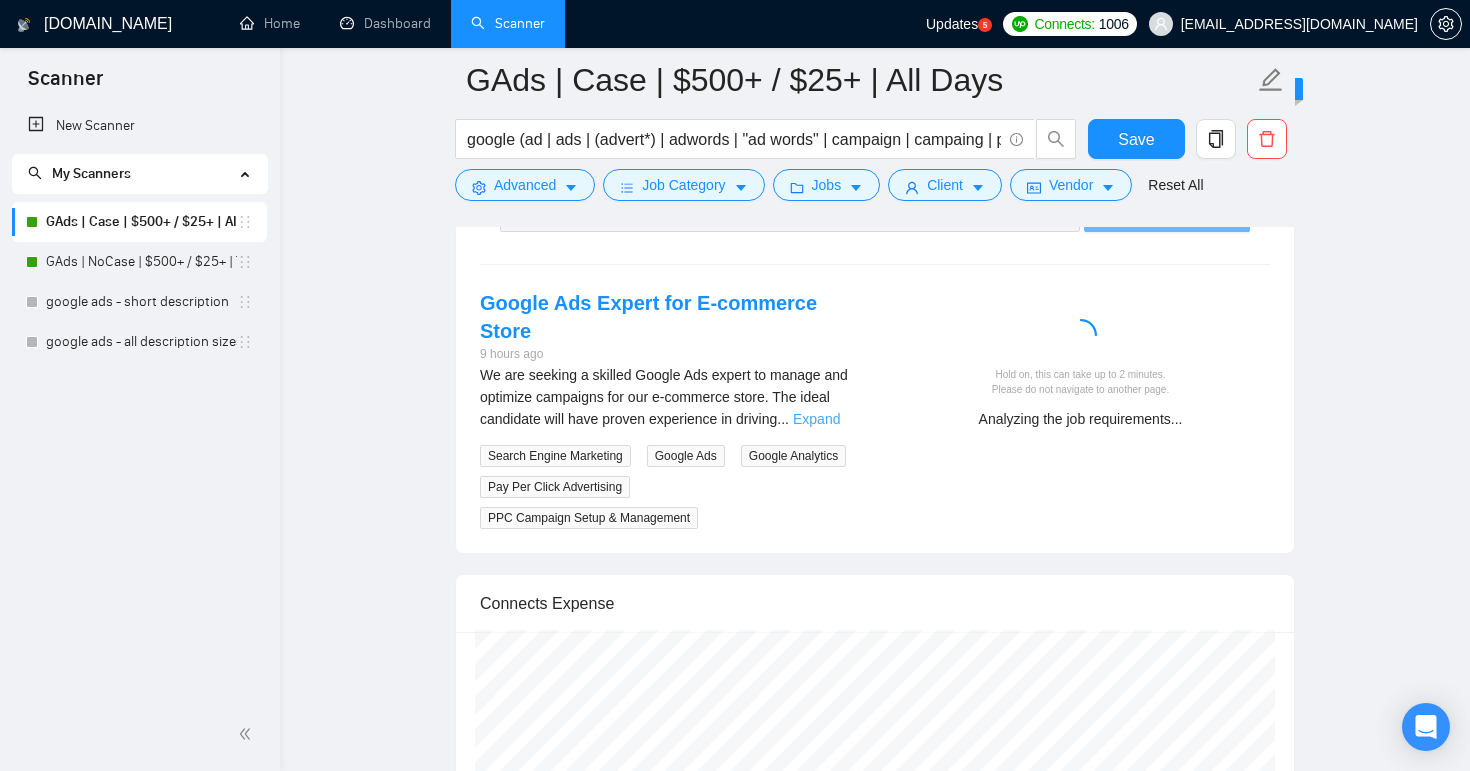 click on "Expand" at bounding box center [816, 419] 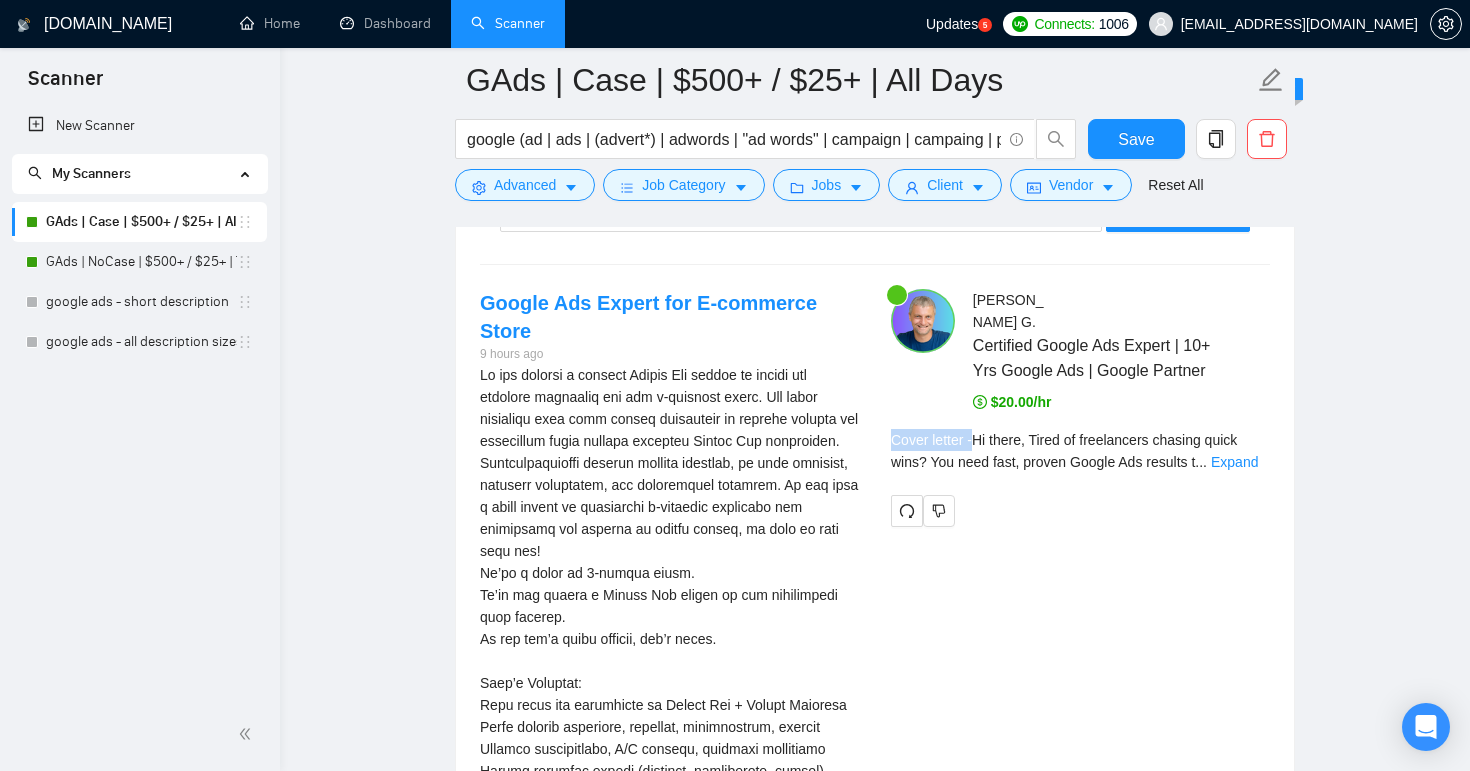 drag, startPoint x: 978, startPoint y: 441, endPoint x: 882, endPoint y: 446, distance: 96.13012 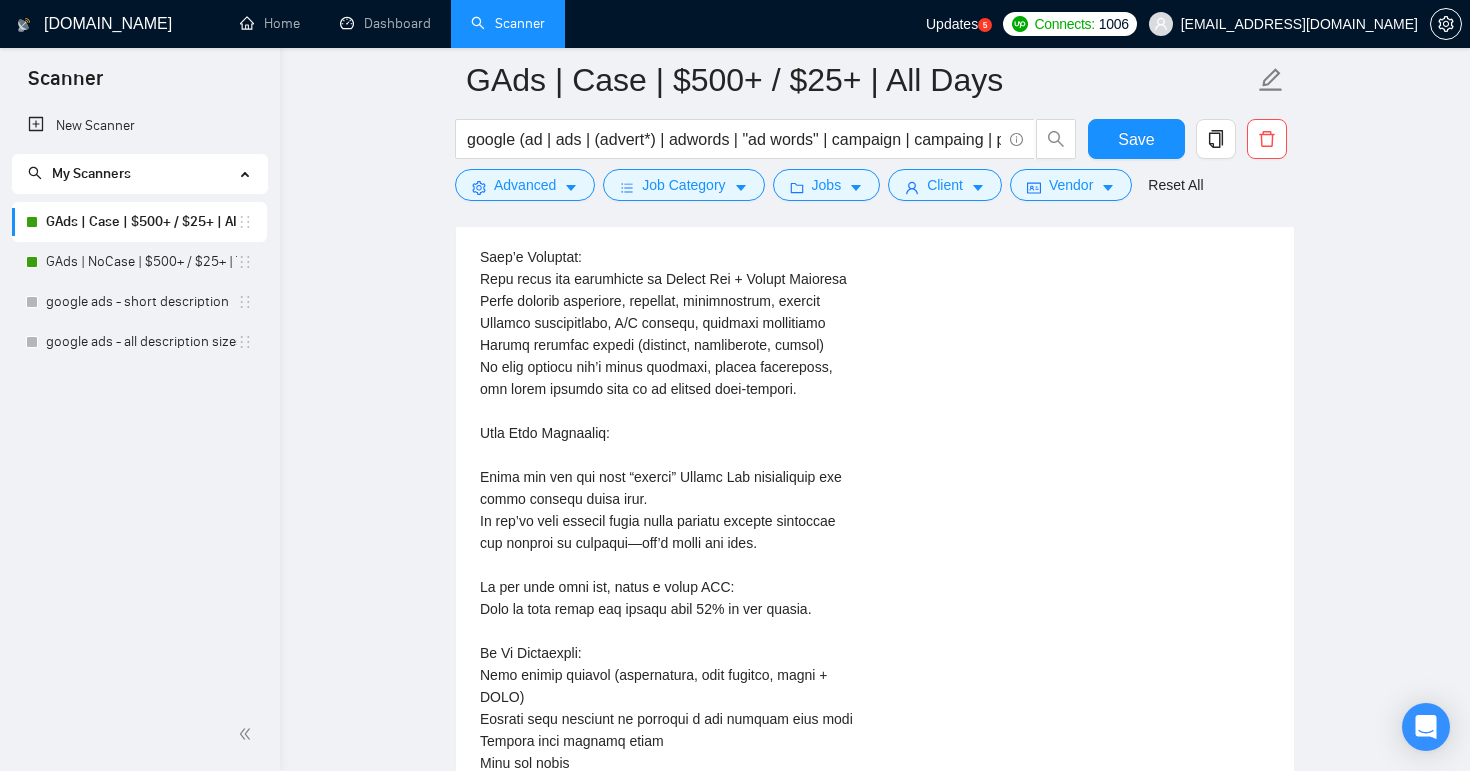 scroll, scrollTop: 3808, scrollLeft: 0, axis: vertical 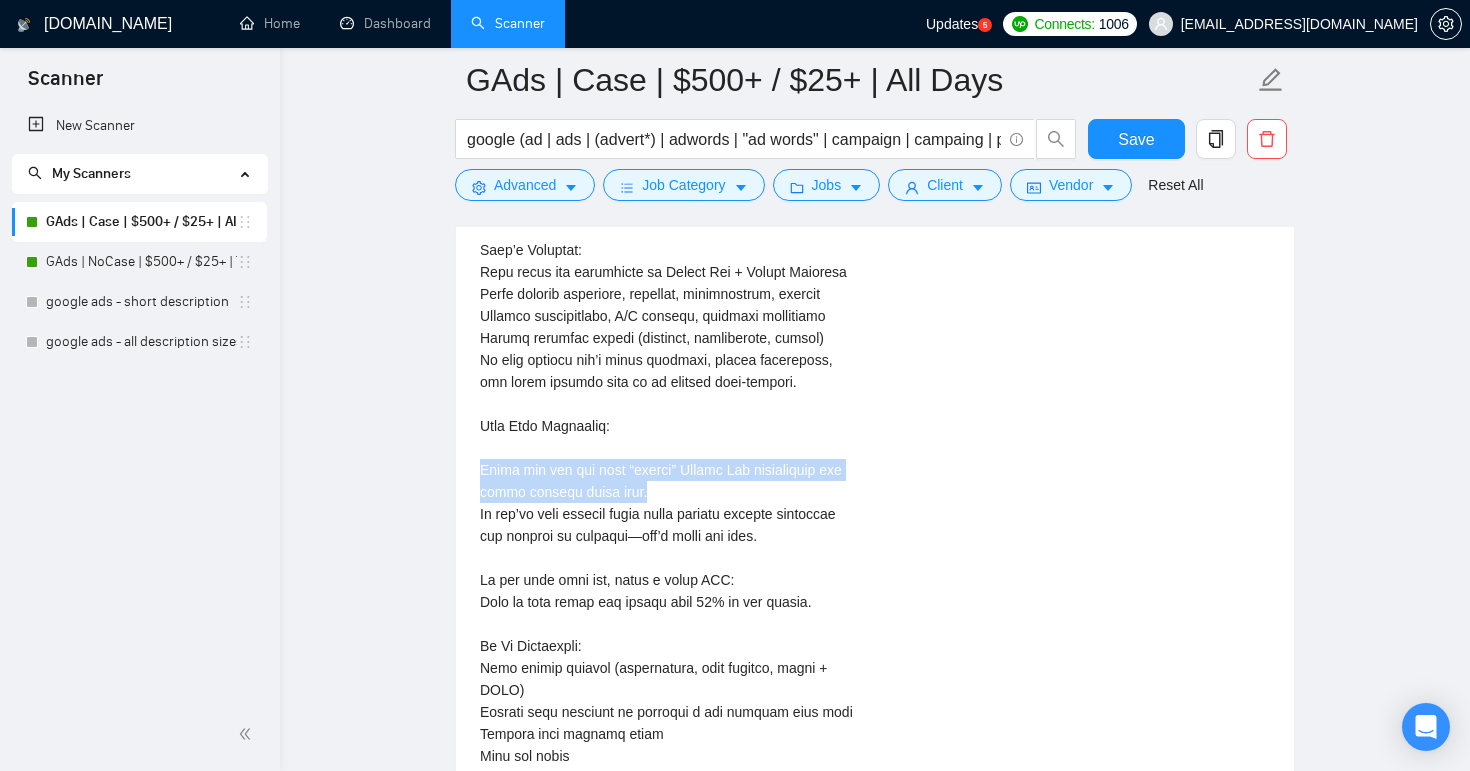 drag, startPoint x: 481, startPoint y: 467, endPoint x: 667, endPoint y: 490, distance: 187.41664 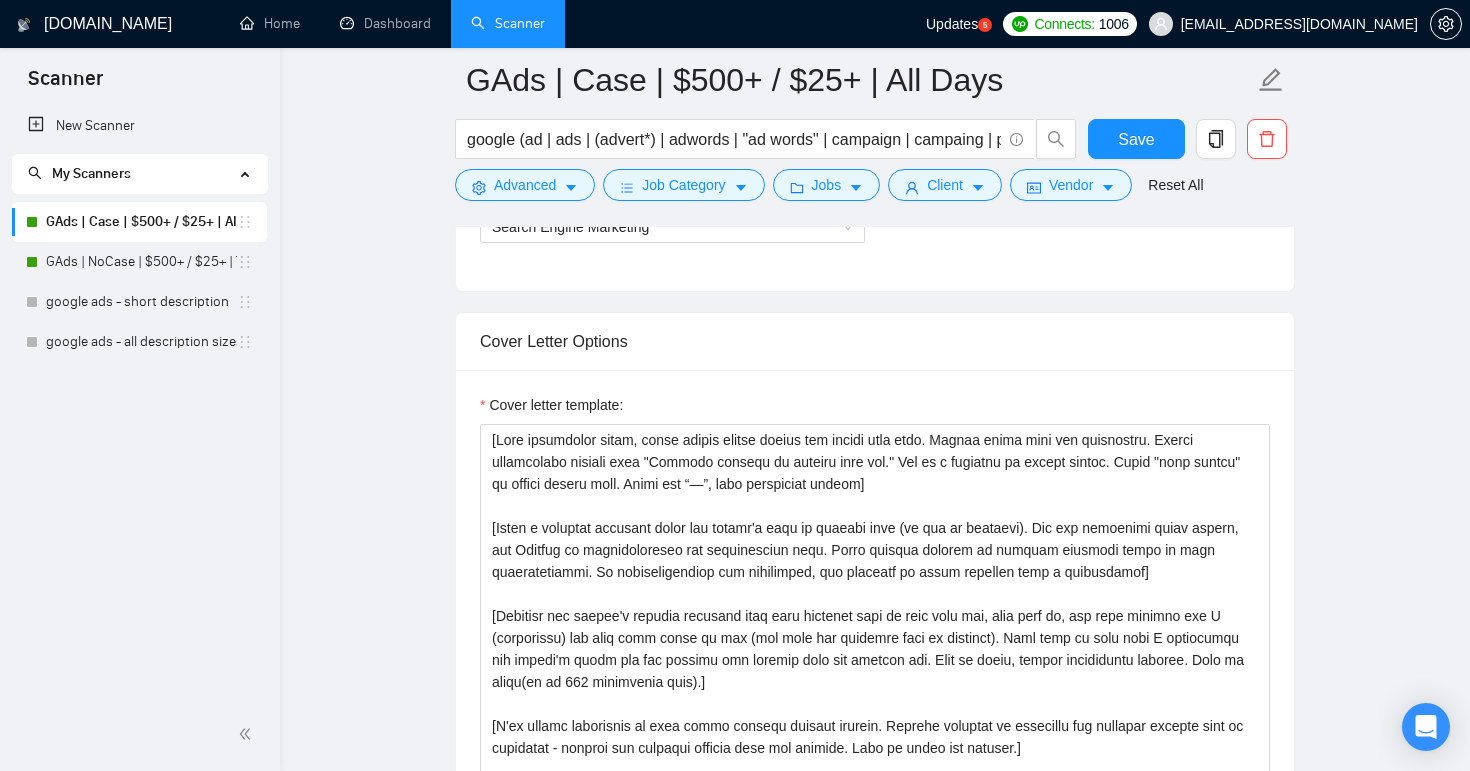 scroll, scrollTop: 1491, scrollLeft: 0, axis: vertical 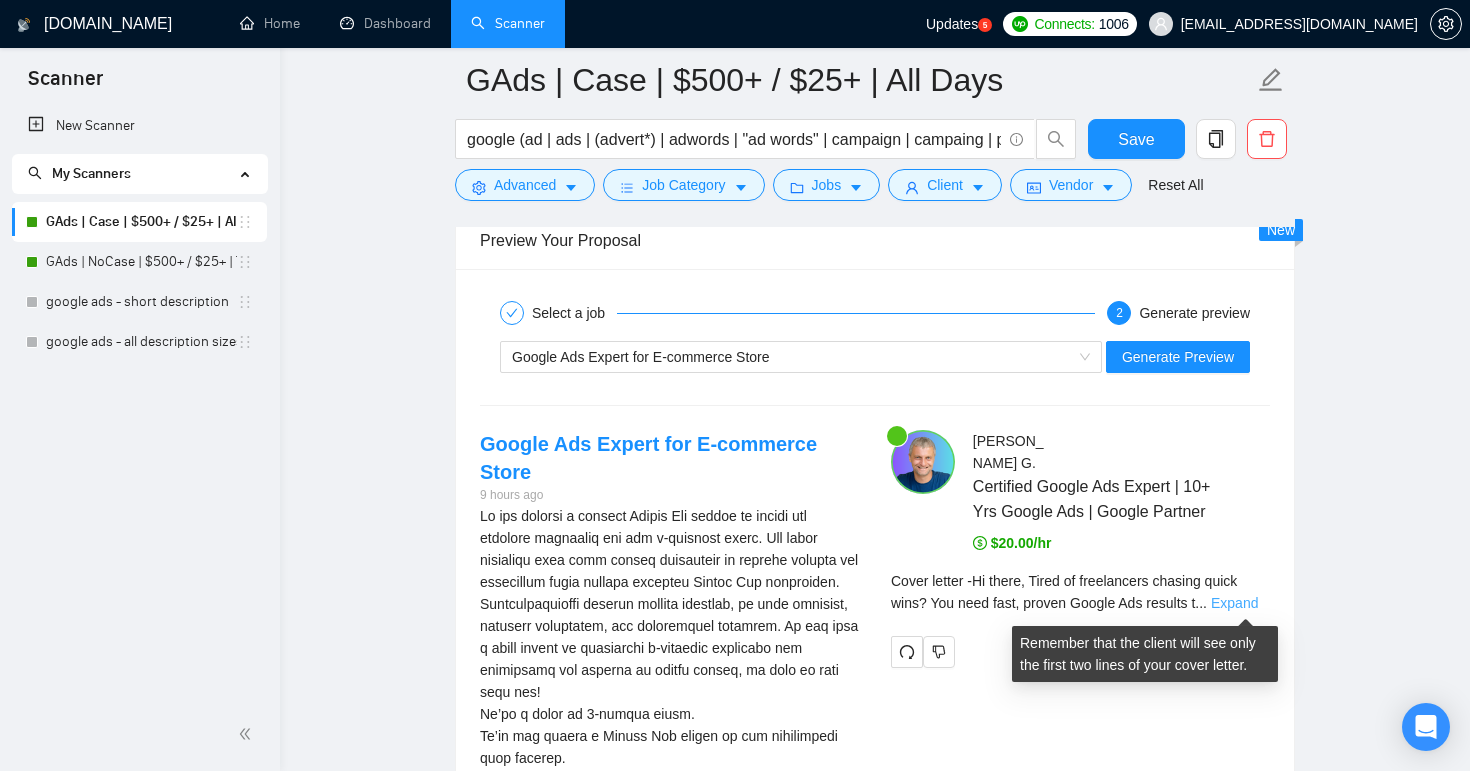 click on "Expand" at bounding box center (1234, 603) 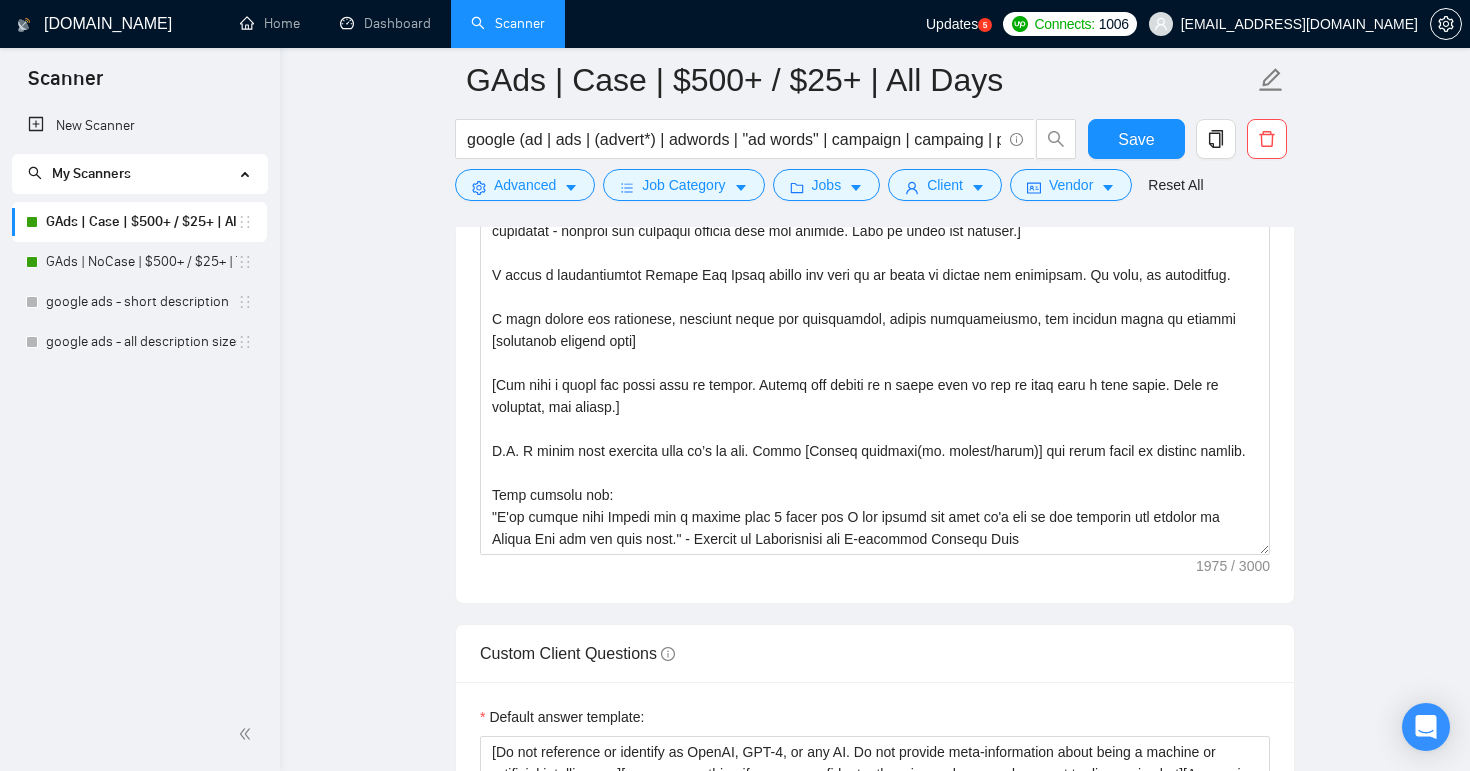 scroll, scrollTop: 1743, scrollLeft: 0, axis: vertical 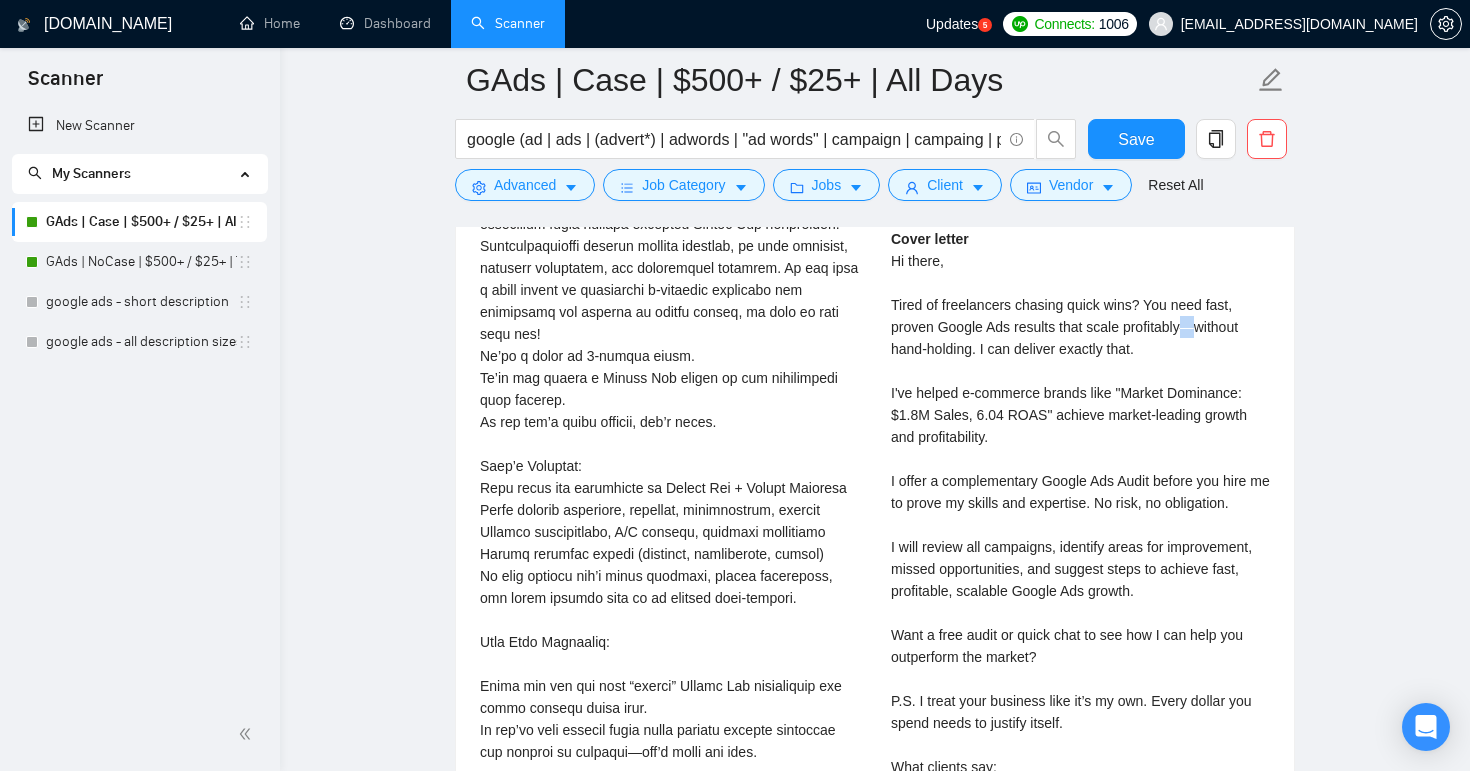 drag, startPoint x: 1204, startPoint y: 331, endPoint x: 1193, endPoint y: 331, distance: 11 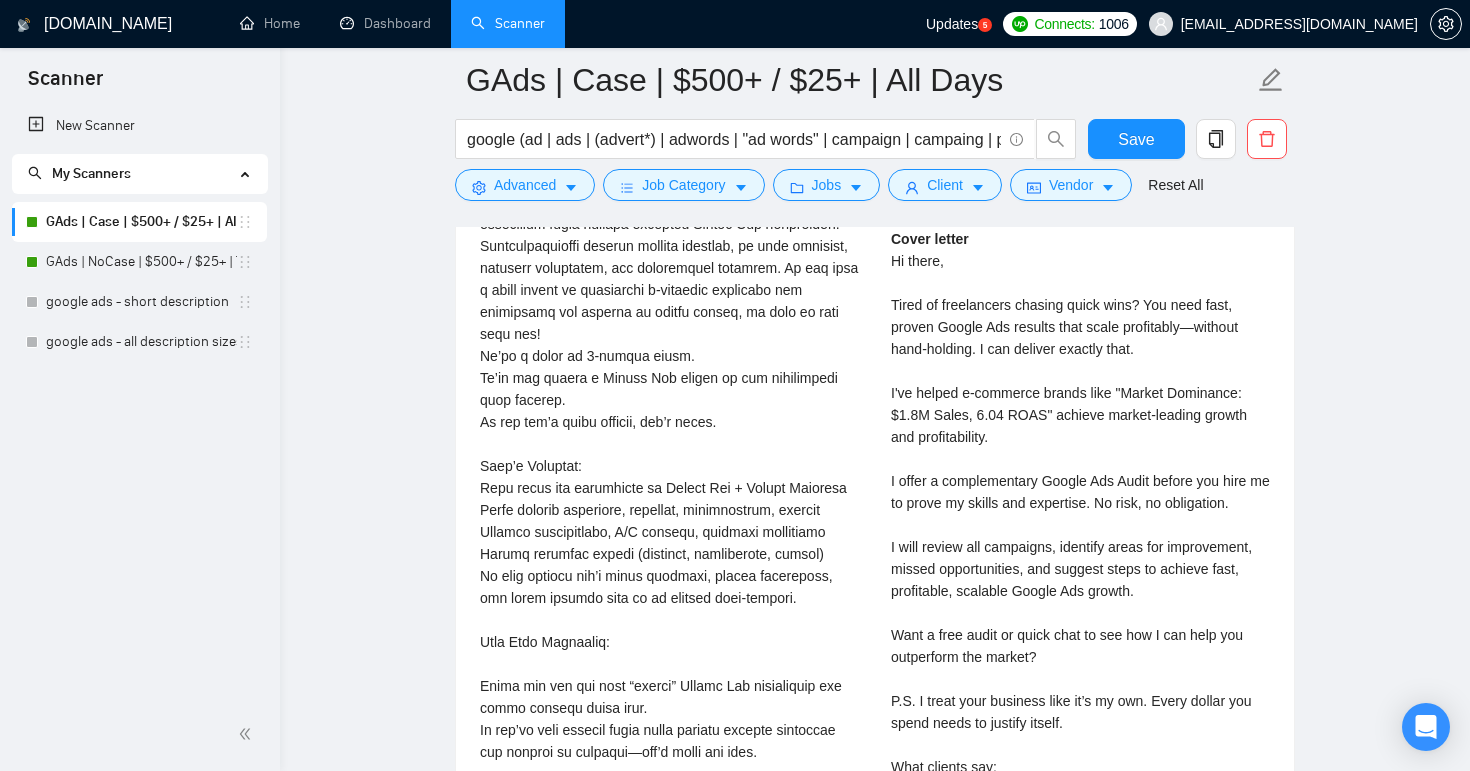 click on "Cover letter Hi there,
Tired of freelancers chasing quick wins? You need fast, proven Google Ads results that scale profitably—without hand-holding. I can deliver exactly that.
I've helped e-commerce brands like "Market Dominance: $1.8M Sales, 6.04 ROAS" achieve market-leading growth and profitability.
I offer a complementary Google Ads Audit before you hire me to prove my skills and expertise. No risk, no obligation.
I will review all campaigns, identify areas for improvement, missed opportunities, and suggest steps to achieve fast, profitable, scalable Google Ads growth.
Want a free audit or quick chat to see how I can help you outperform the market?
P.S. I treat your business like it’s my own. Every dollar you spend needs to justify itself.
What clients say:
"I've worked with [PERSON_NAME] for a little over 2 years and I can safely say that he's one of the absolute top experts at Google Ads you can ever find." - Founder of Markademics and E-commerce Podcast Host" at bounding box center (1080, 547) 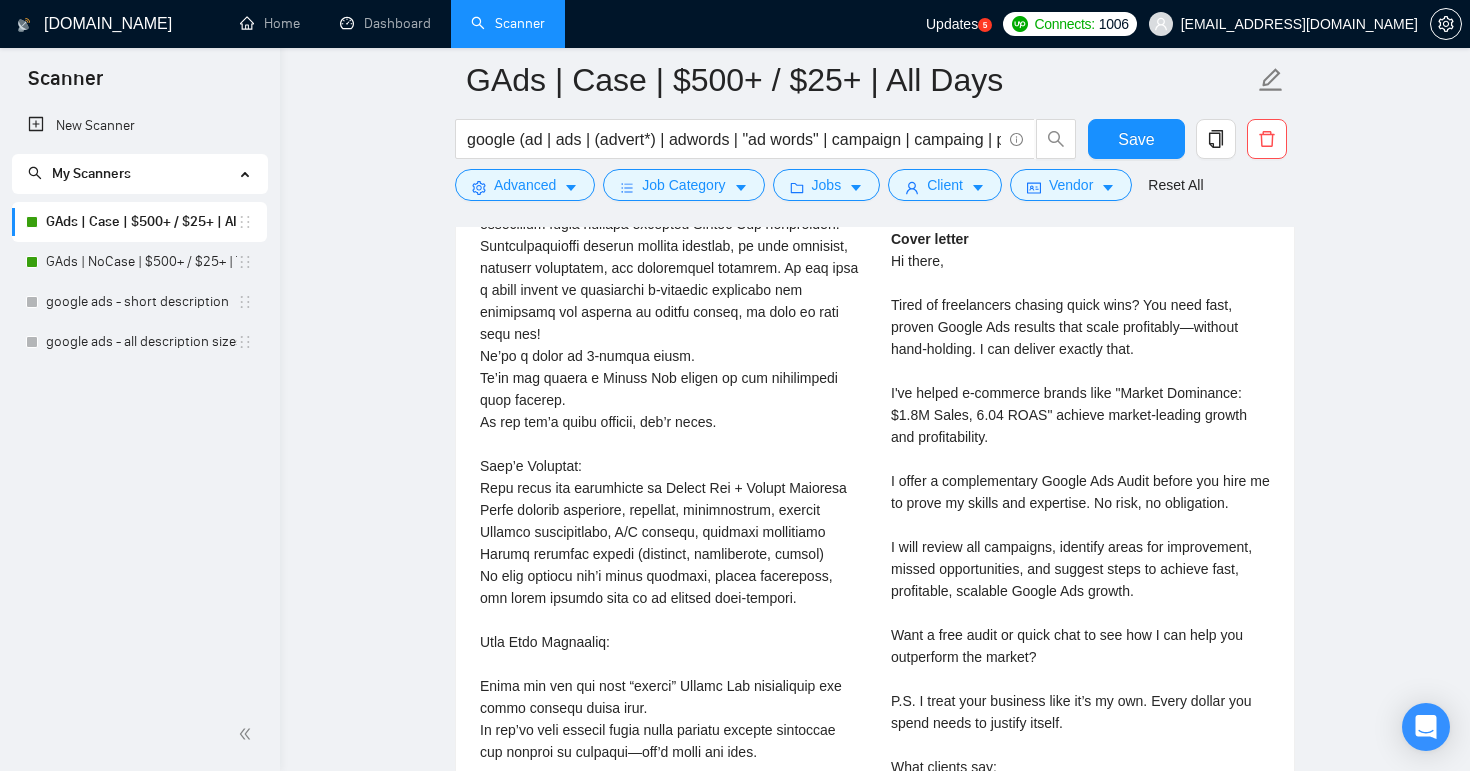scroll, scrollTop: 3605, scrollLeft: 0, axis: vertical 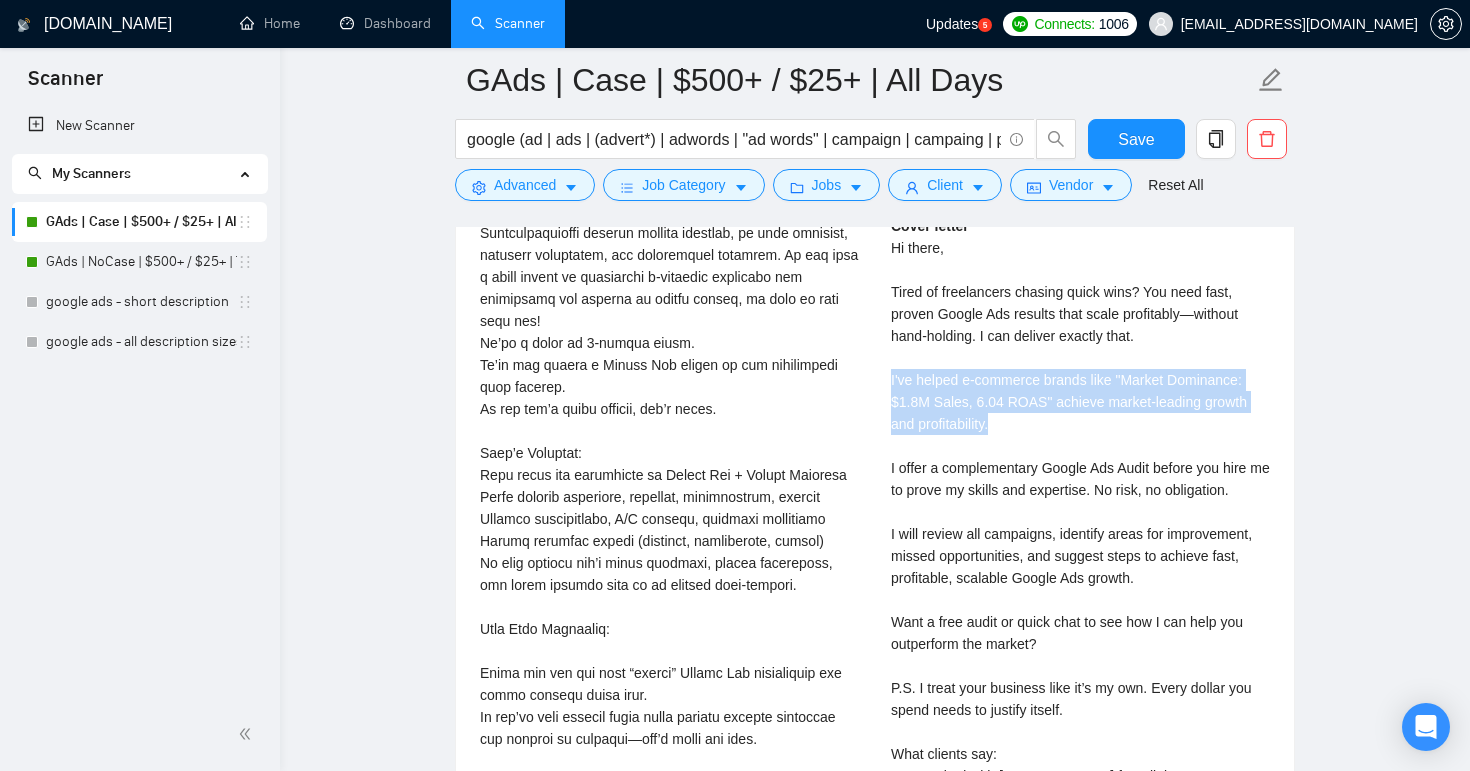 drag, startPoint x: 887, startPoint y: 380, endPoint x: 1031, endPoint y: 426, distance: 151.16878 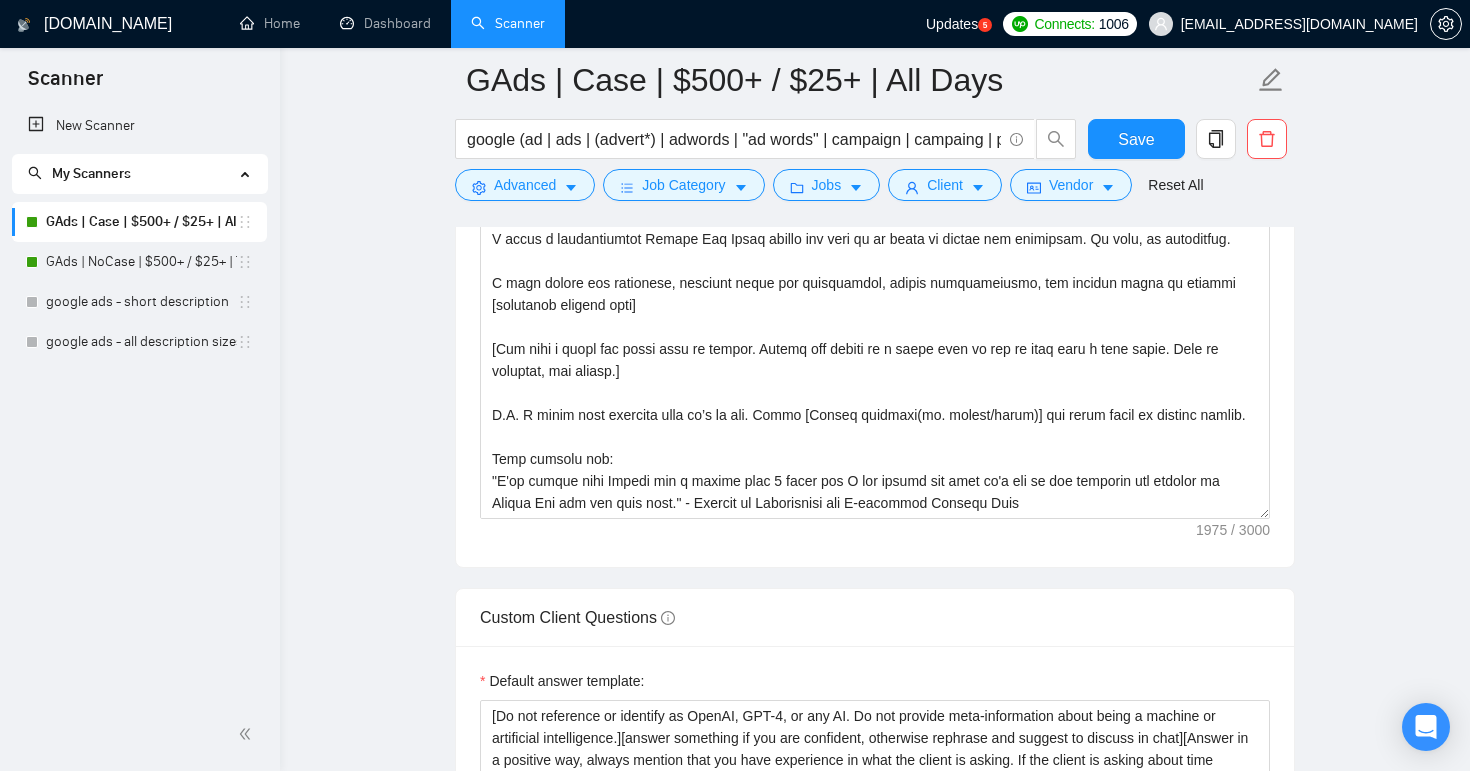 scroll, scrollTop: 1638, scrollLeft: 0, axis: vertical 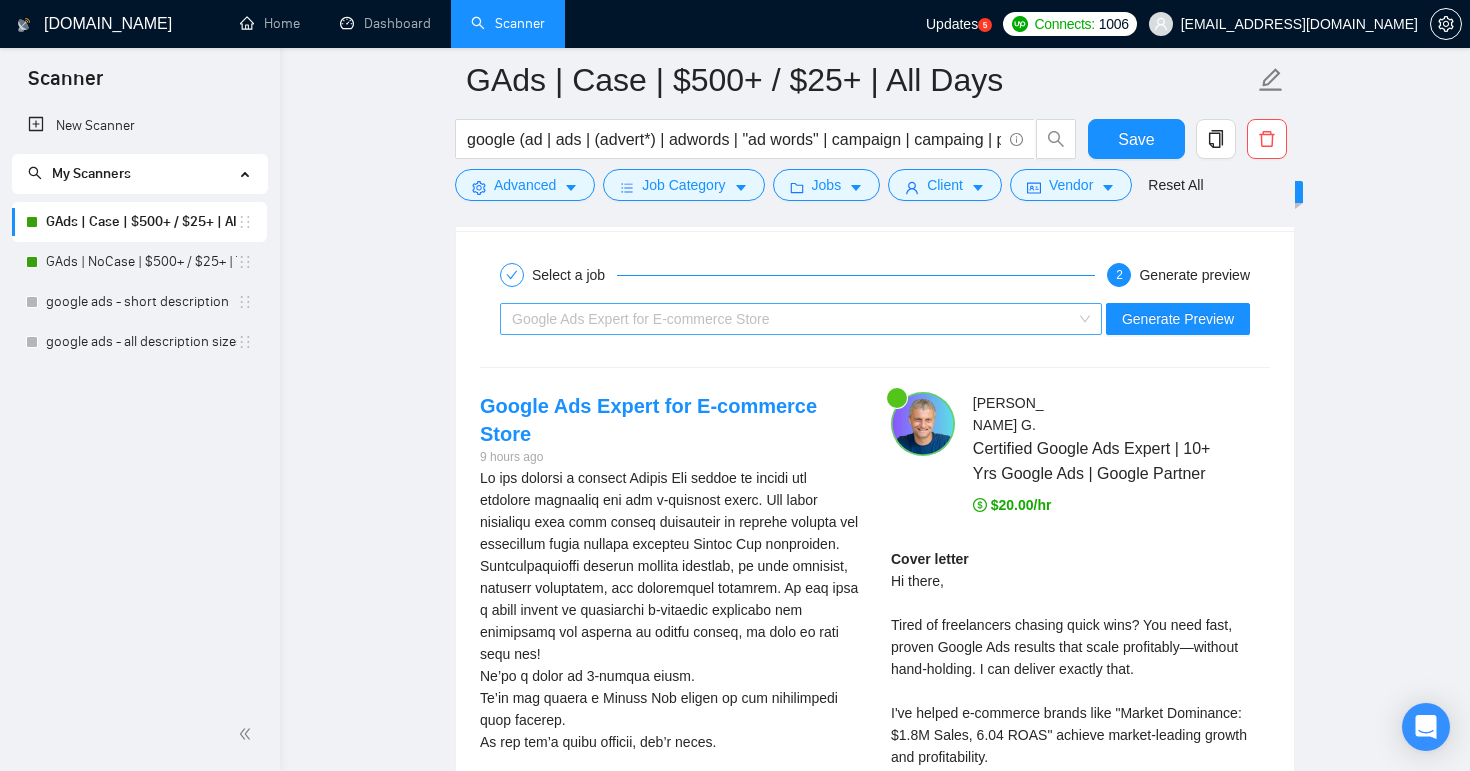 click on "Google Ads Expert for E-commerce Store" at bounding box center (801, 319) 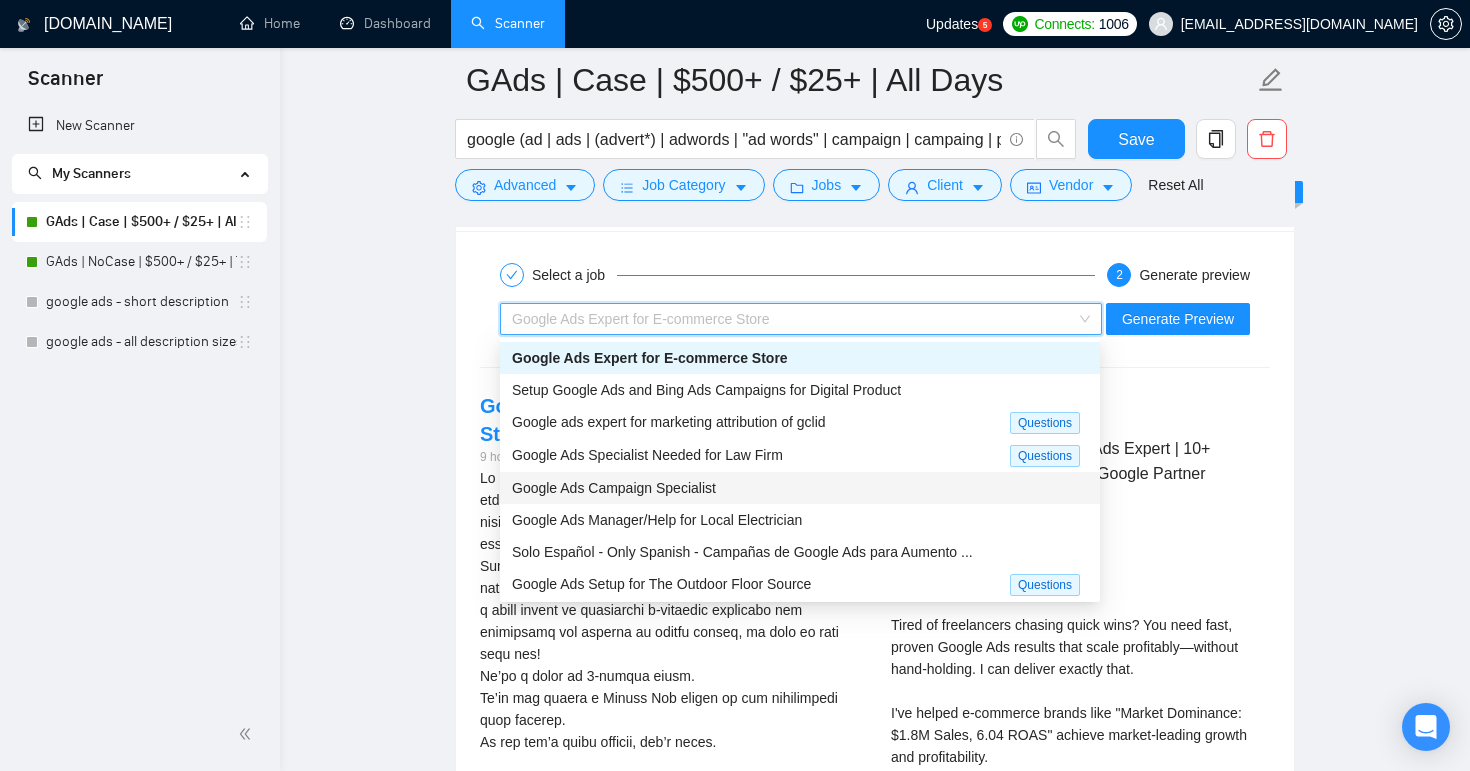 click on "Google Ads Campaign Specialist" at bounding box center (800, 488) 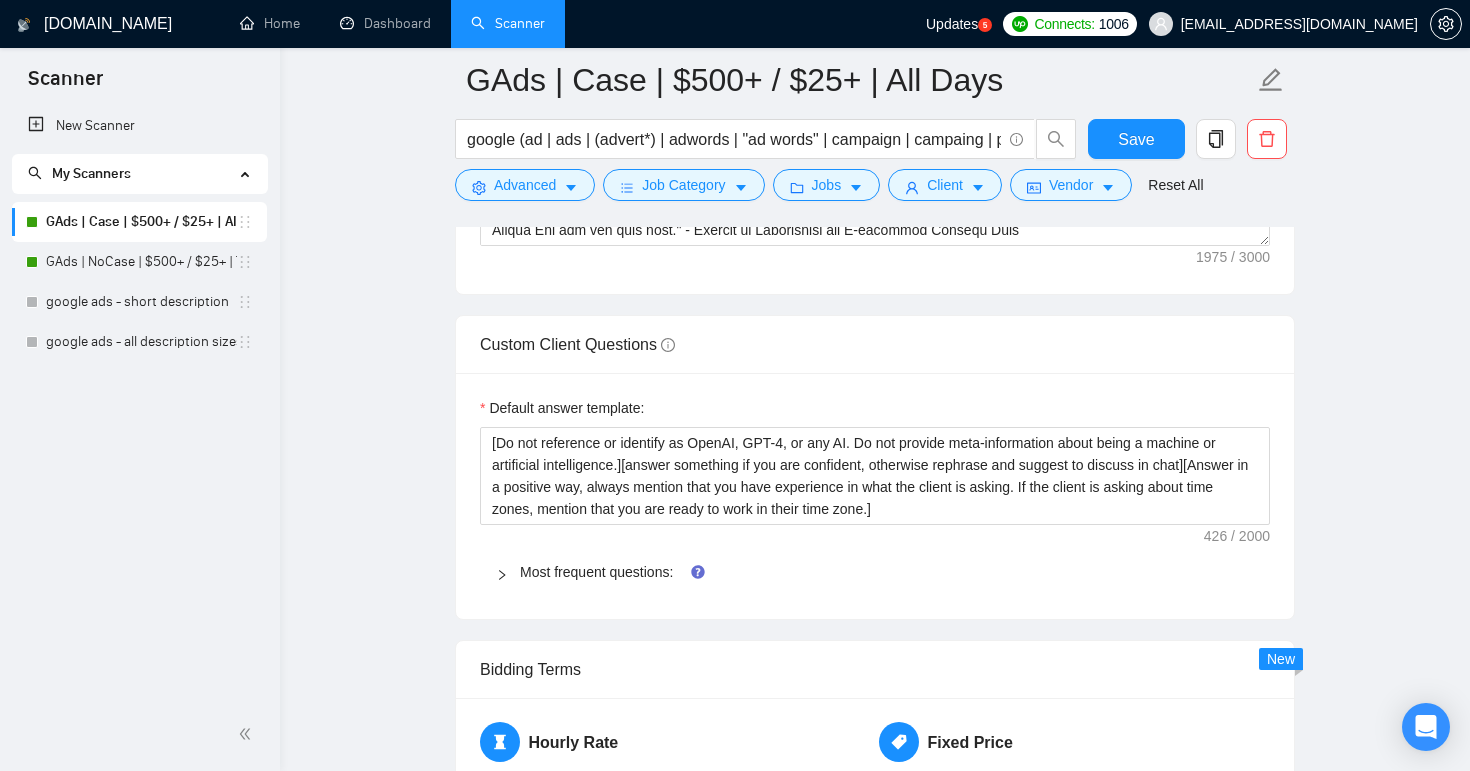 scroll, scrollTop: 2066, scrollLeft: 0, axis: vertical 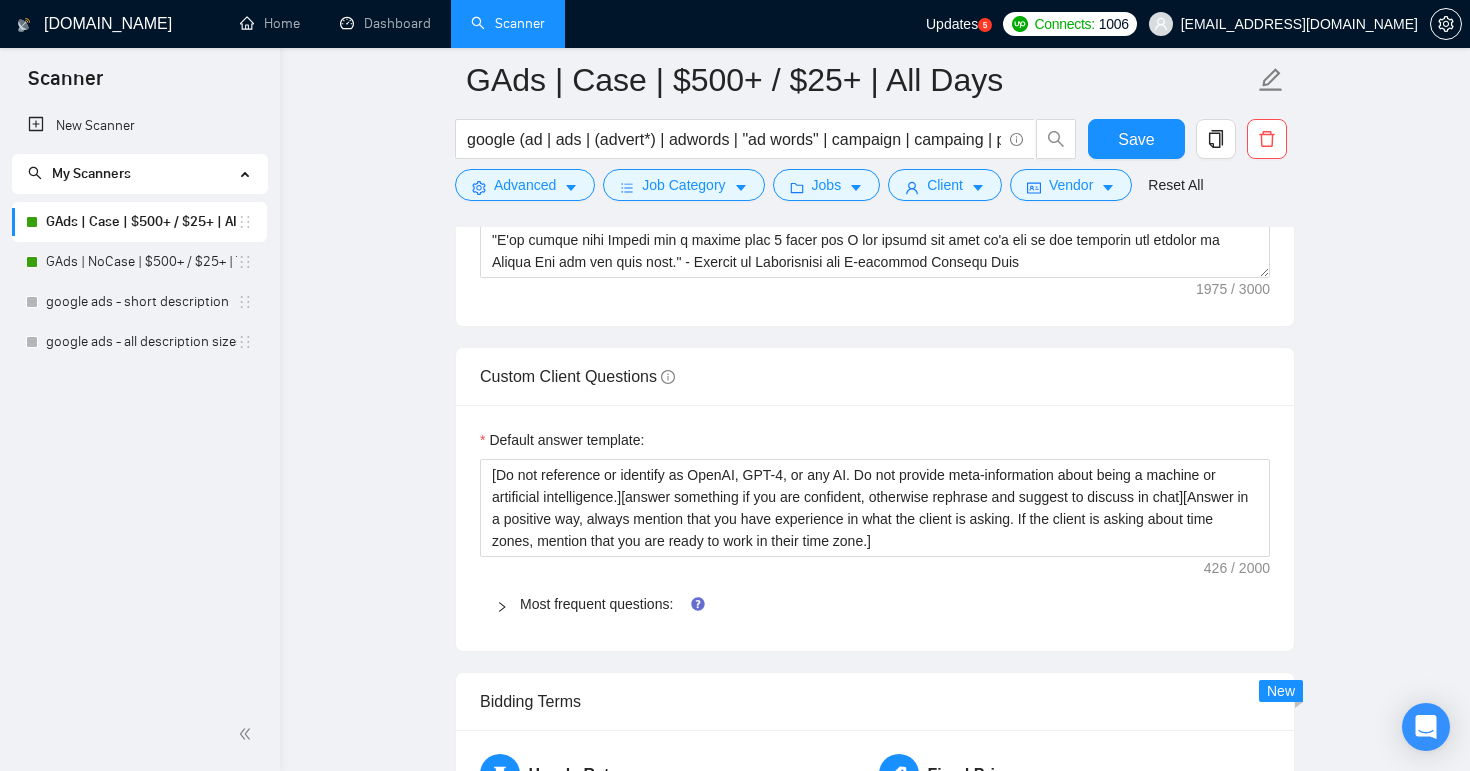 click 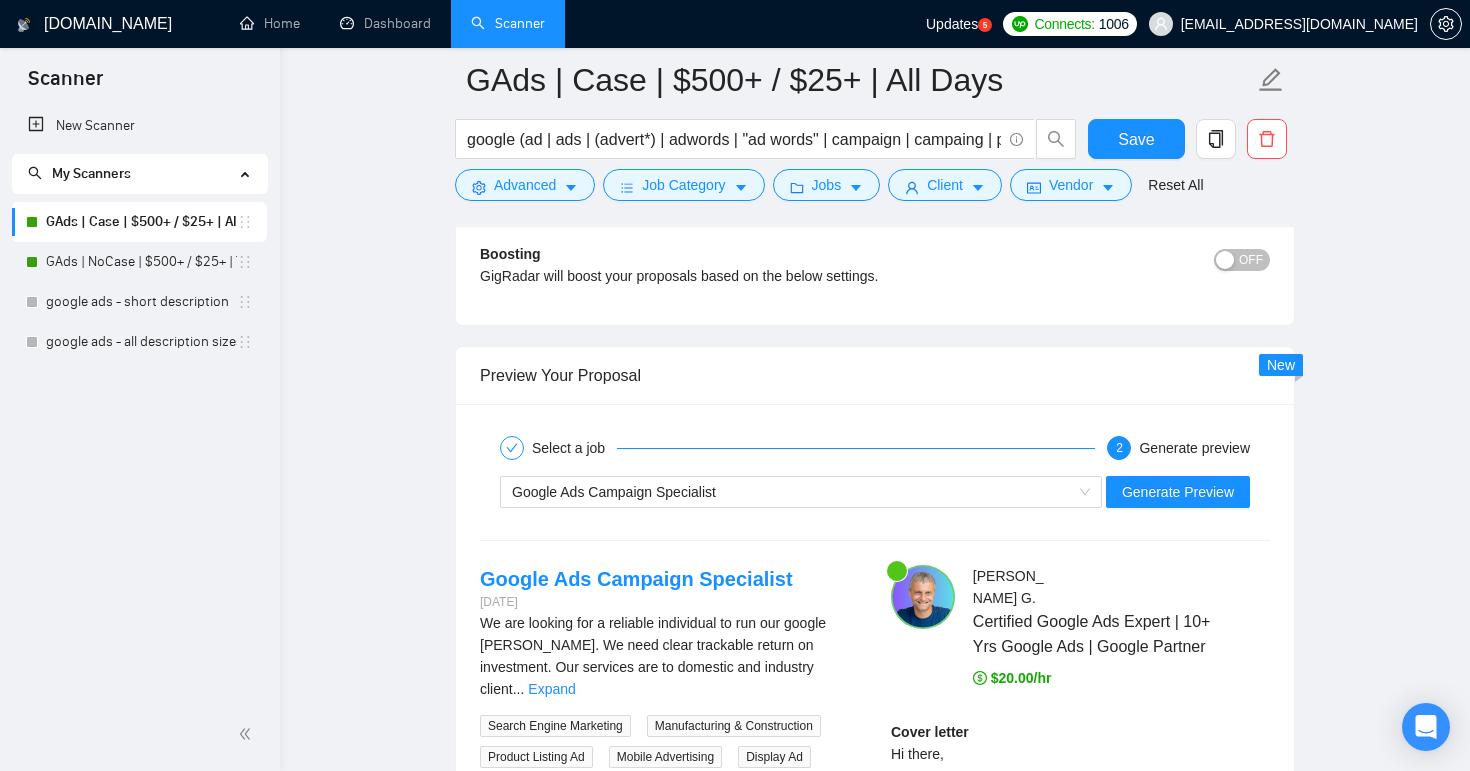 scroll, scrollTop: 3986, scrollLeft: 0, axis: vertical 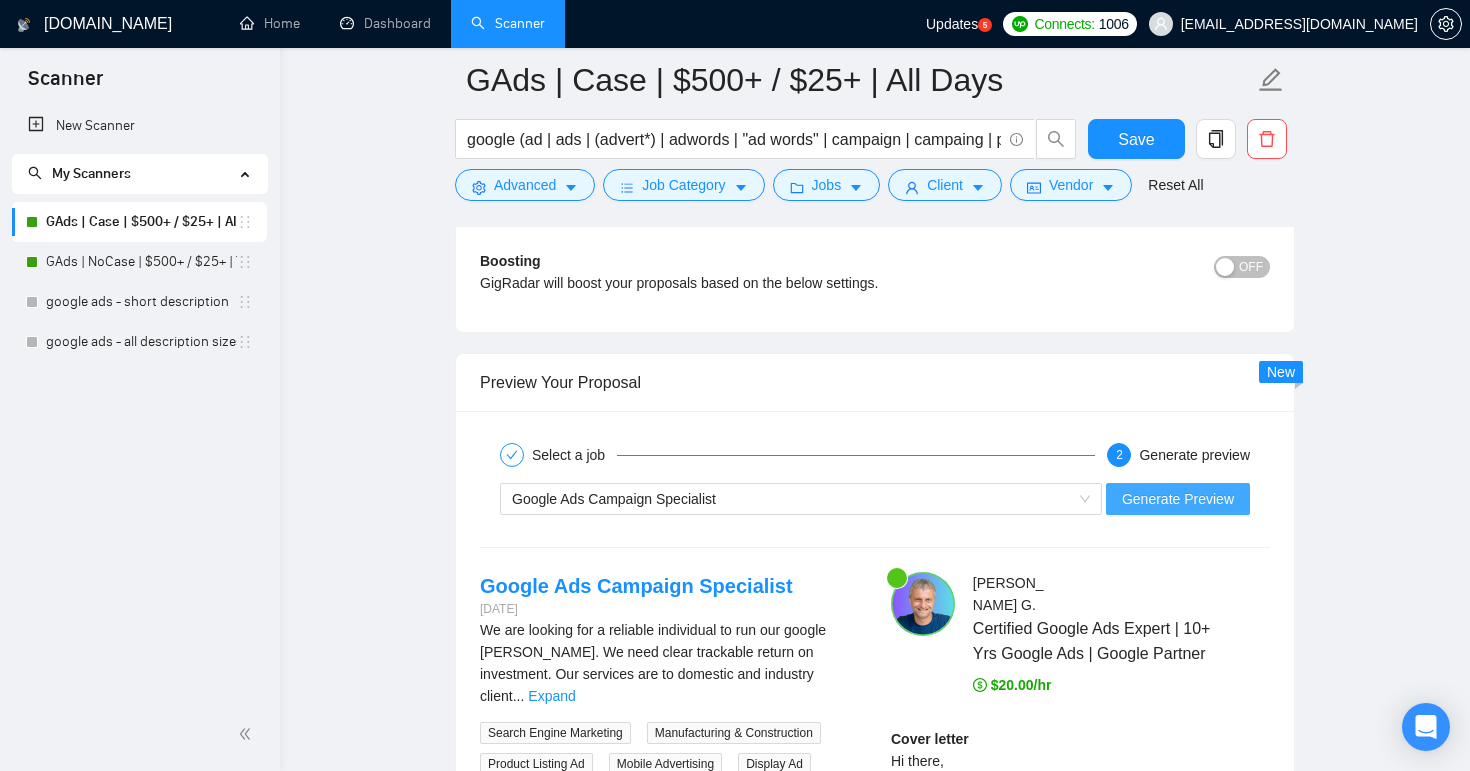 click on "Generate Preview" at bounding box center [1178, 499] 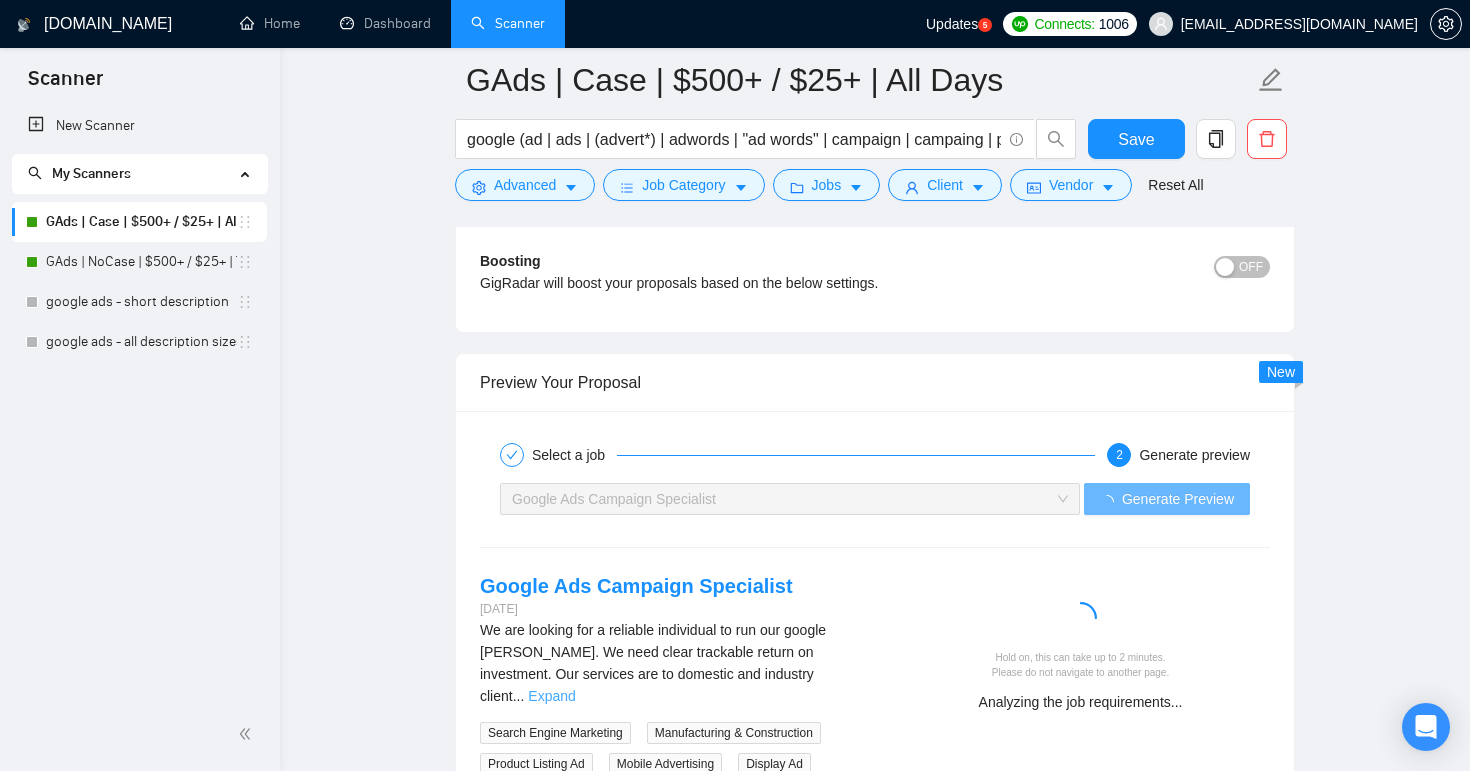 click on "Expand" at bounding box center [551, 696] 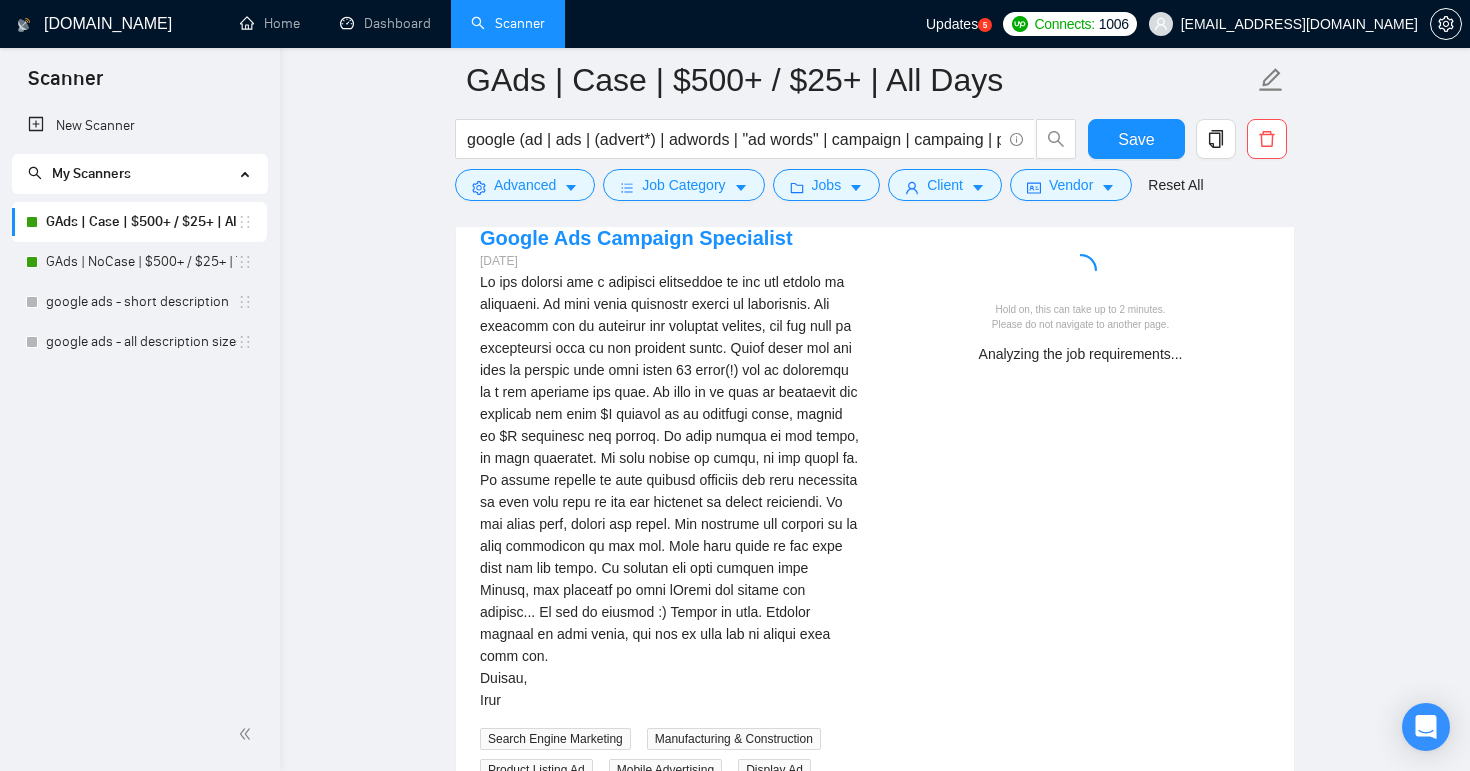 scroll, scrollTop: 4335, scrollLeft: 0, axis: vertical 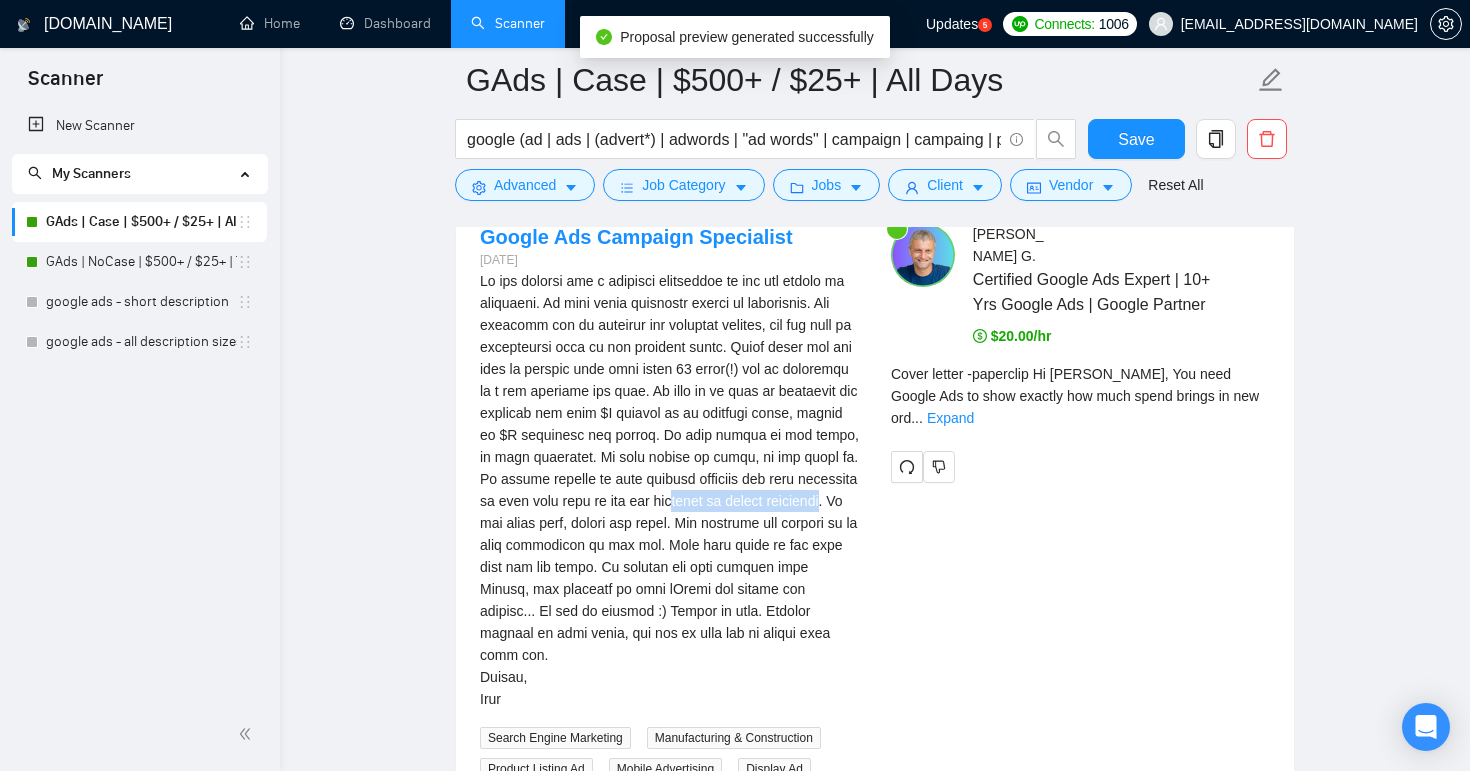 drag, startPoint x: 650, startPoint y: 524, endPoint x: 502, endPoint y: 512, distance: 148.48569 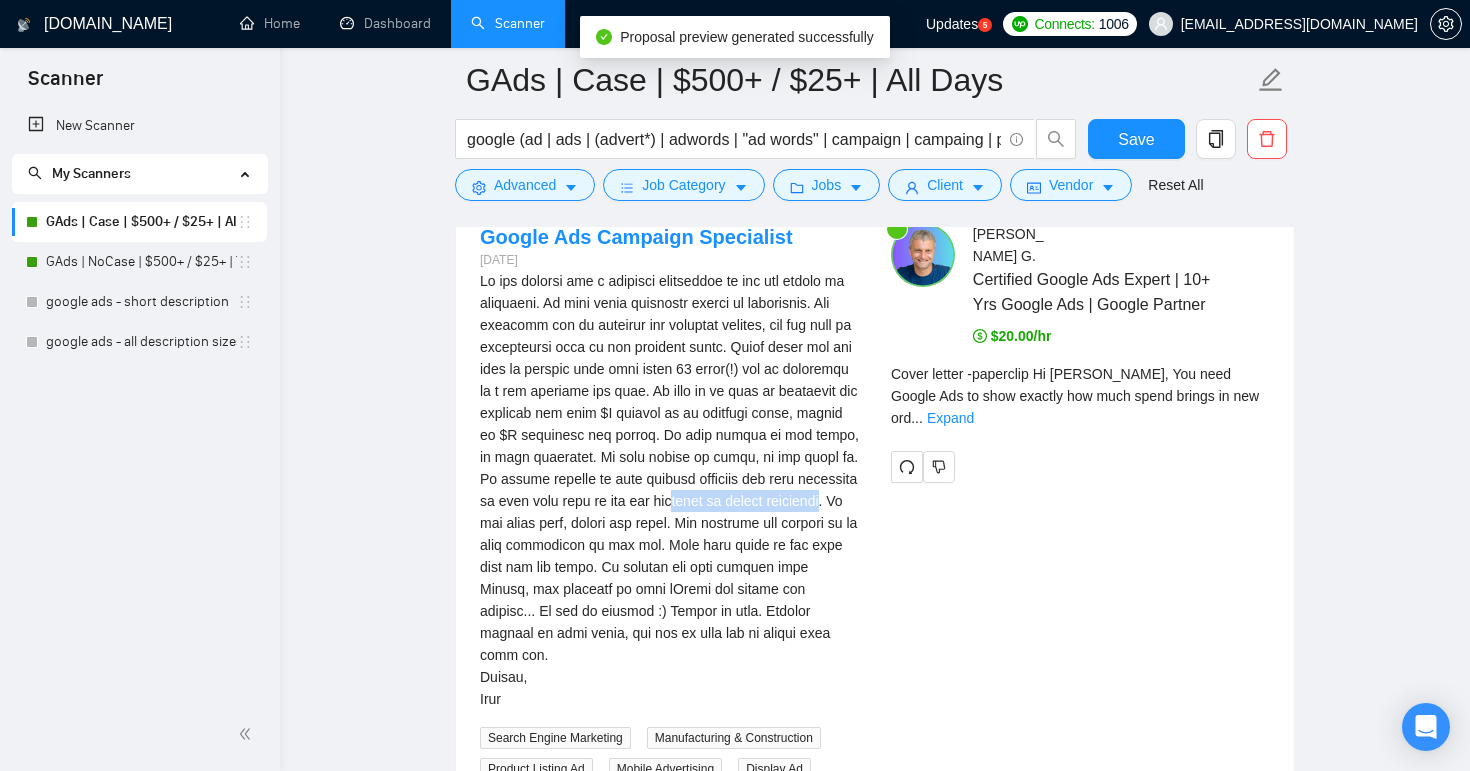 click at bounding box center (669, 490) 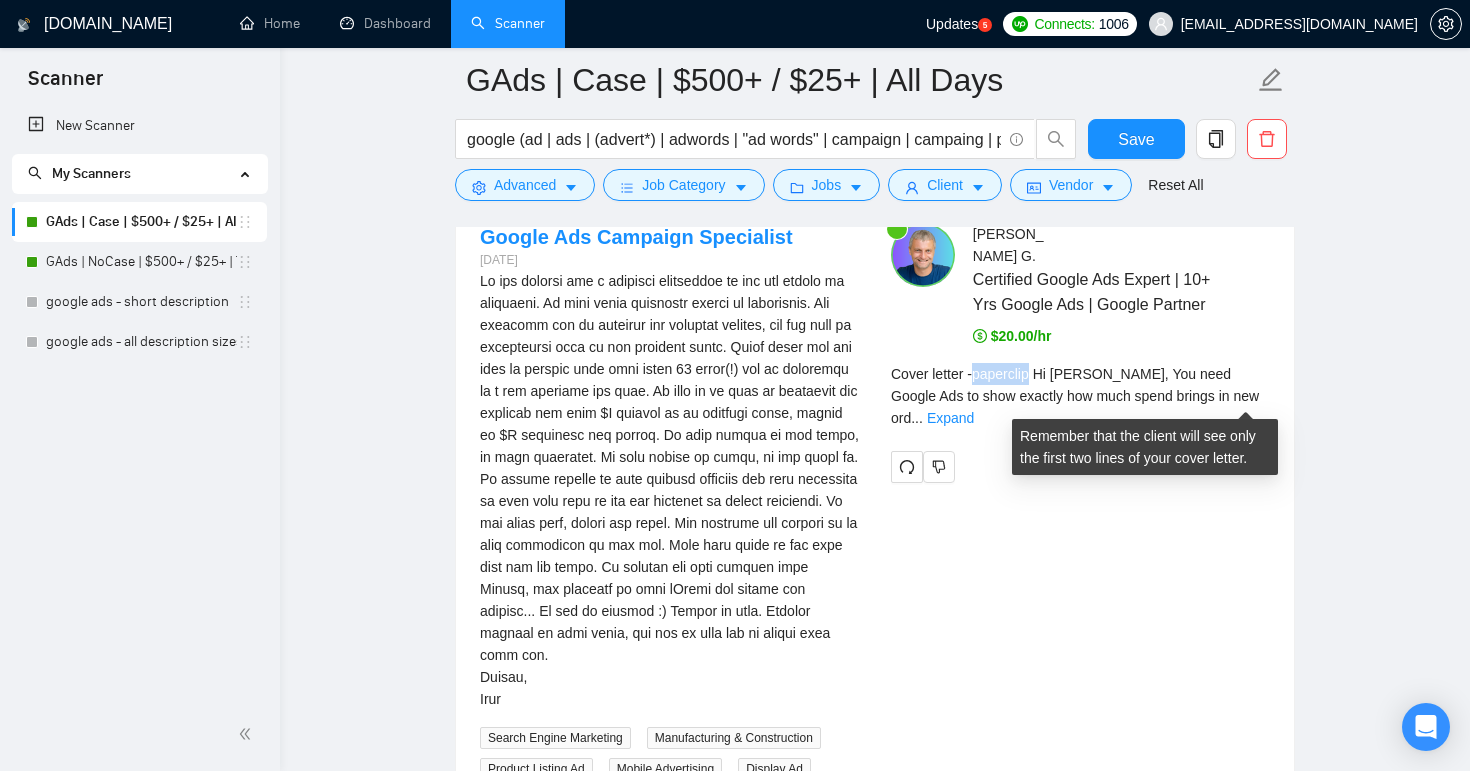 drag, startPoint x: 1042, startPoint y: 377, endPoint x: 983, endPoint y: 374, distance: 59.07622 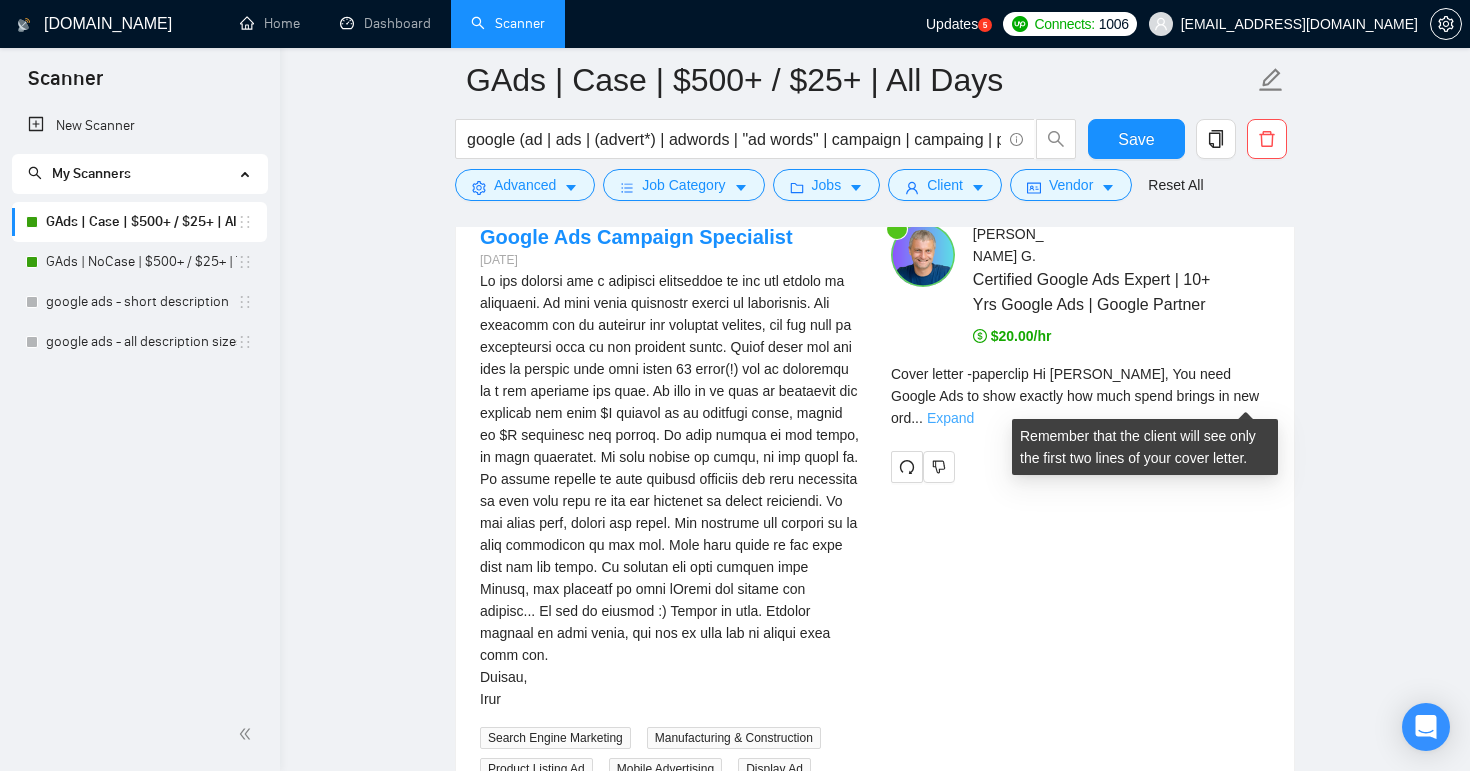 click on "Expand" at bounding box center [950, 418] 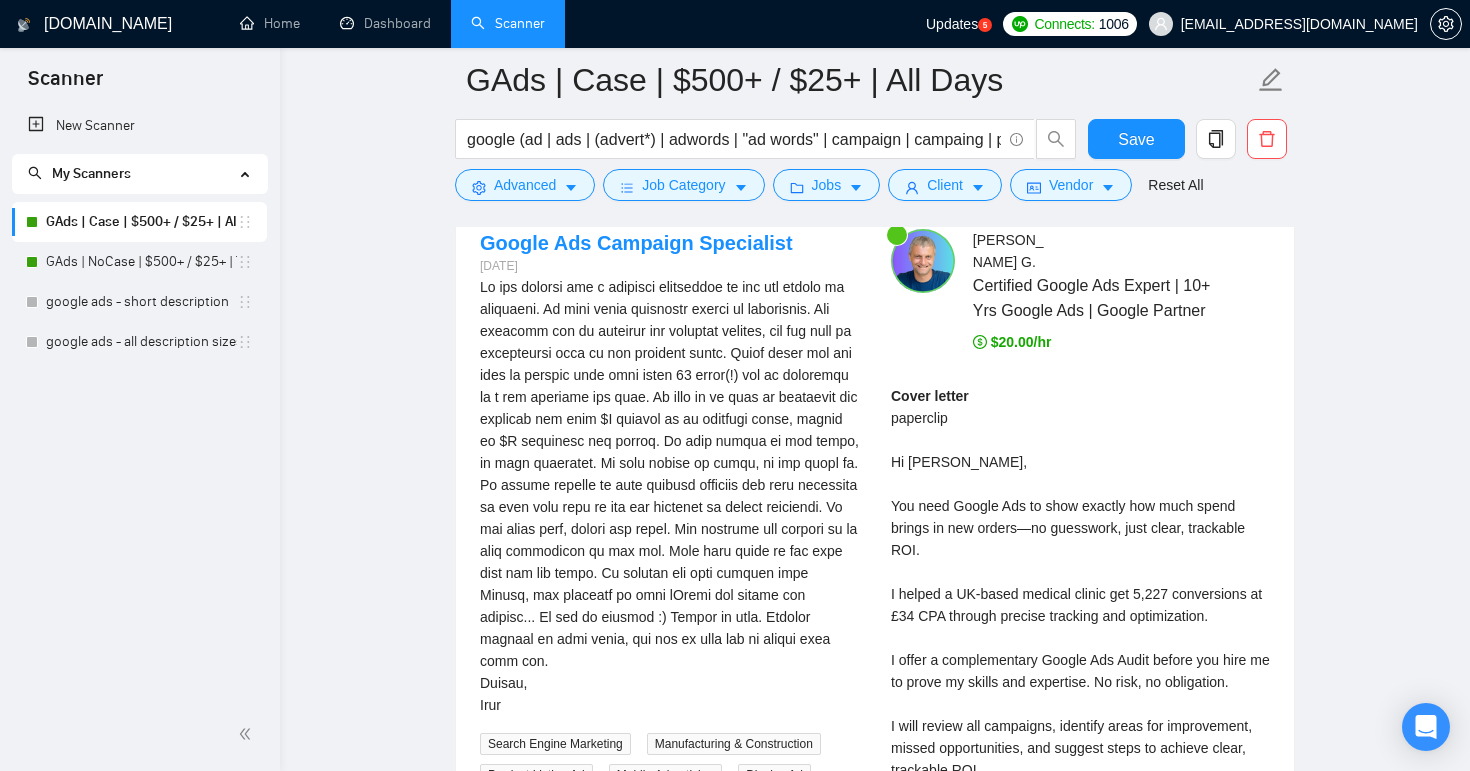 scroll, scrollTop: 4324, scrollLeft: 0, axis: vertical 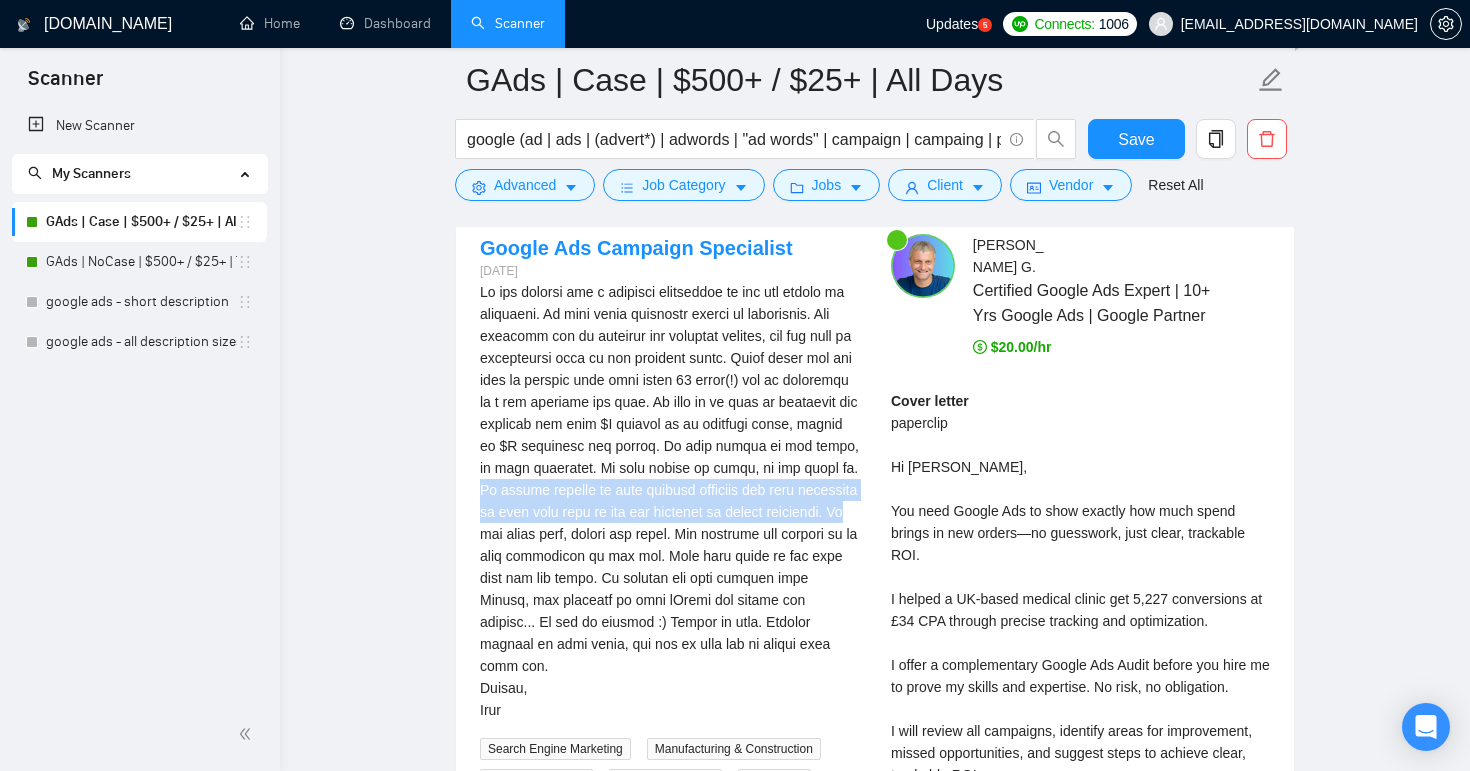 drag, startPoint x: 591, startPoint y: 488, endPoint x: 677, endPoint y: 538, distance: 99.47864 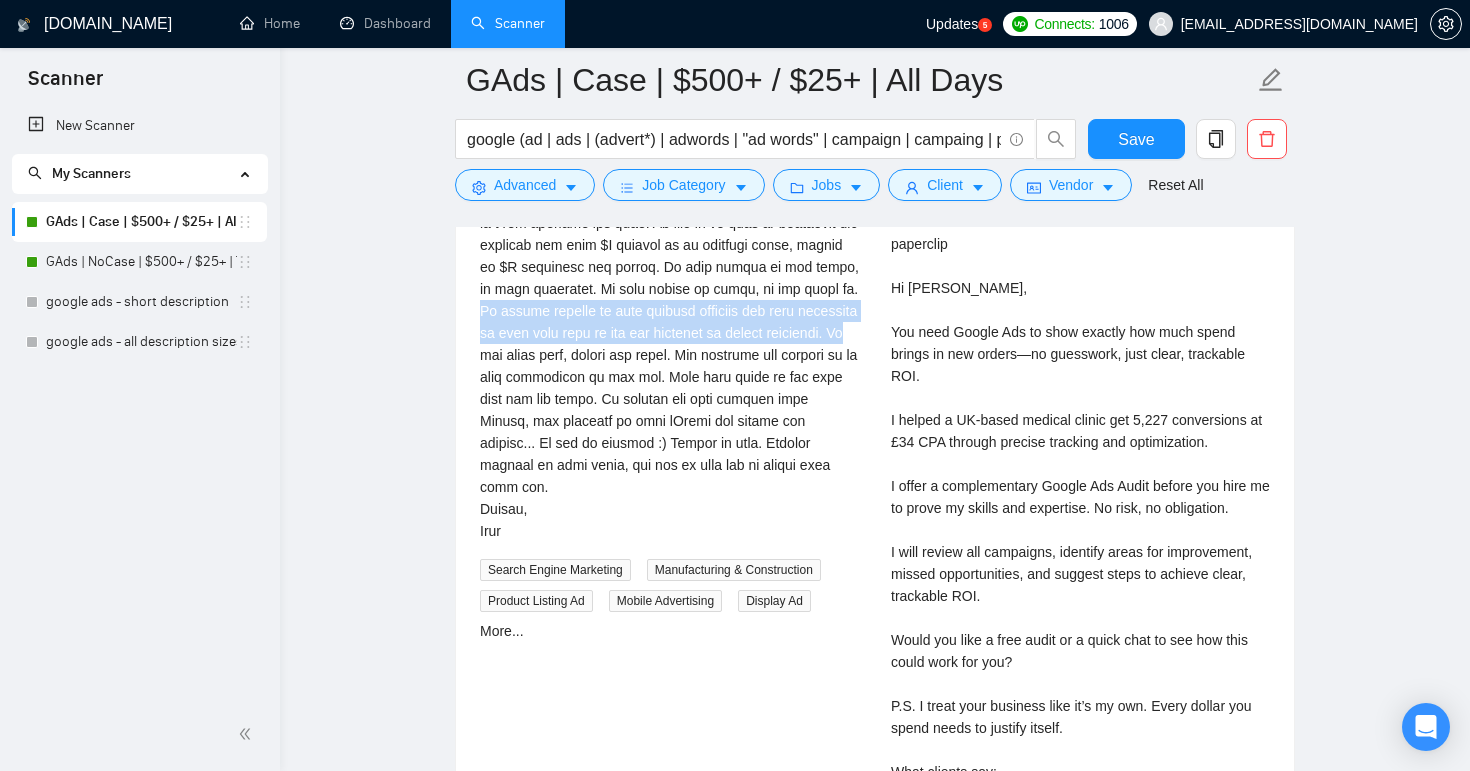 scroll, scrollTop: 4513, scrollLeft: 0, axis: vertical 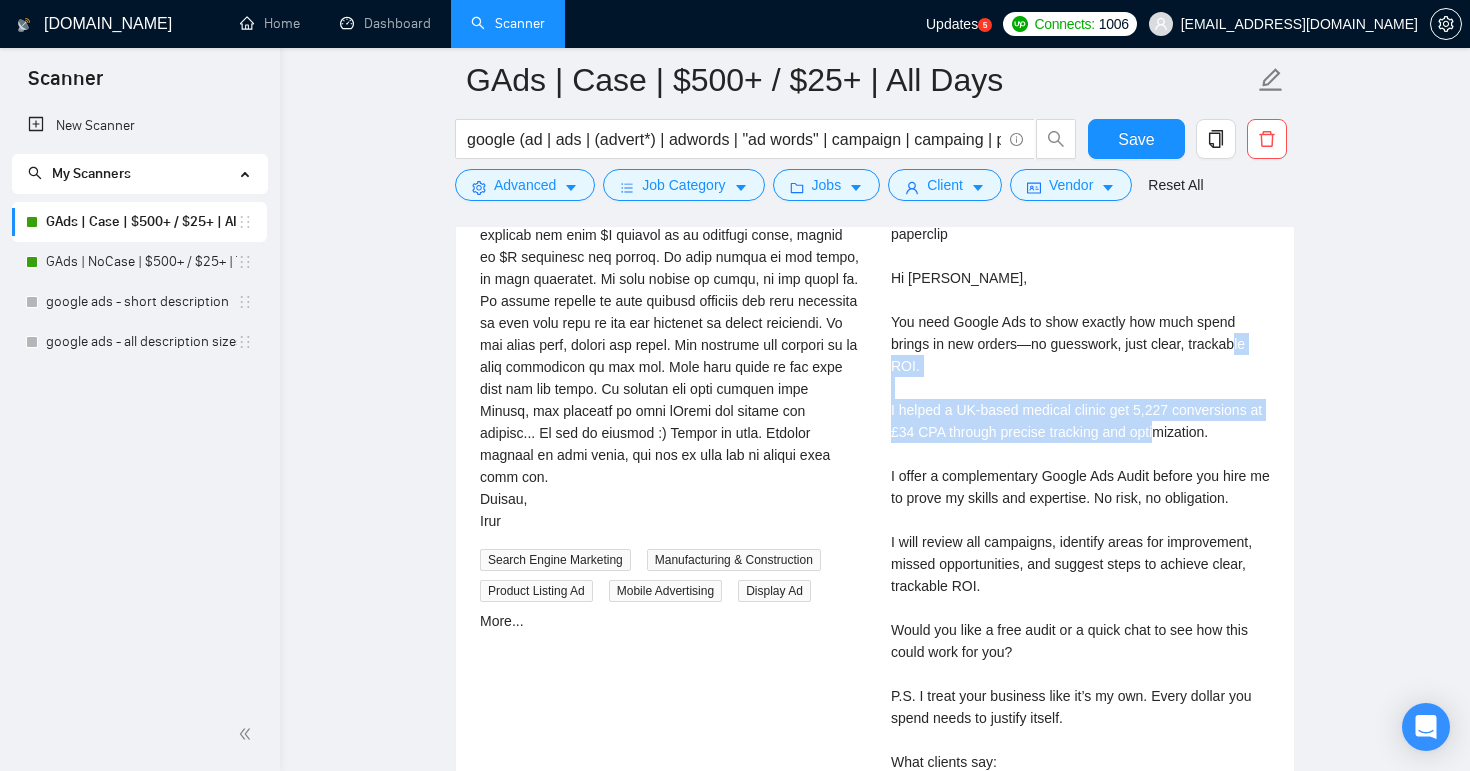 drag, startPoint x: 885, startPoint y: 409, endPoint x: 1233, endPoint y: 456, distance: 351.15952 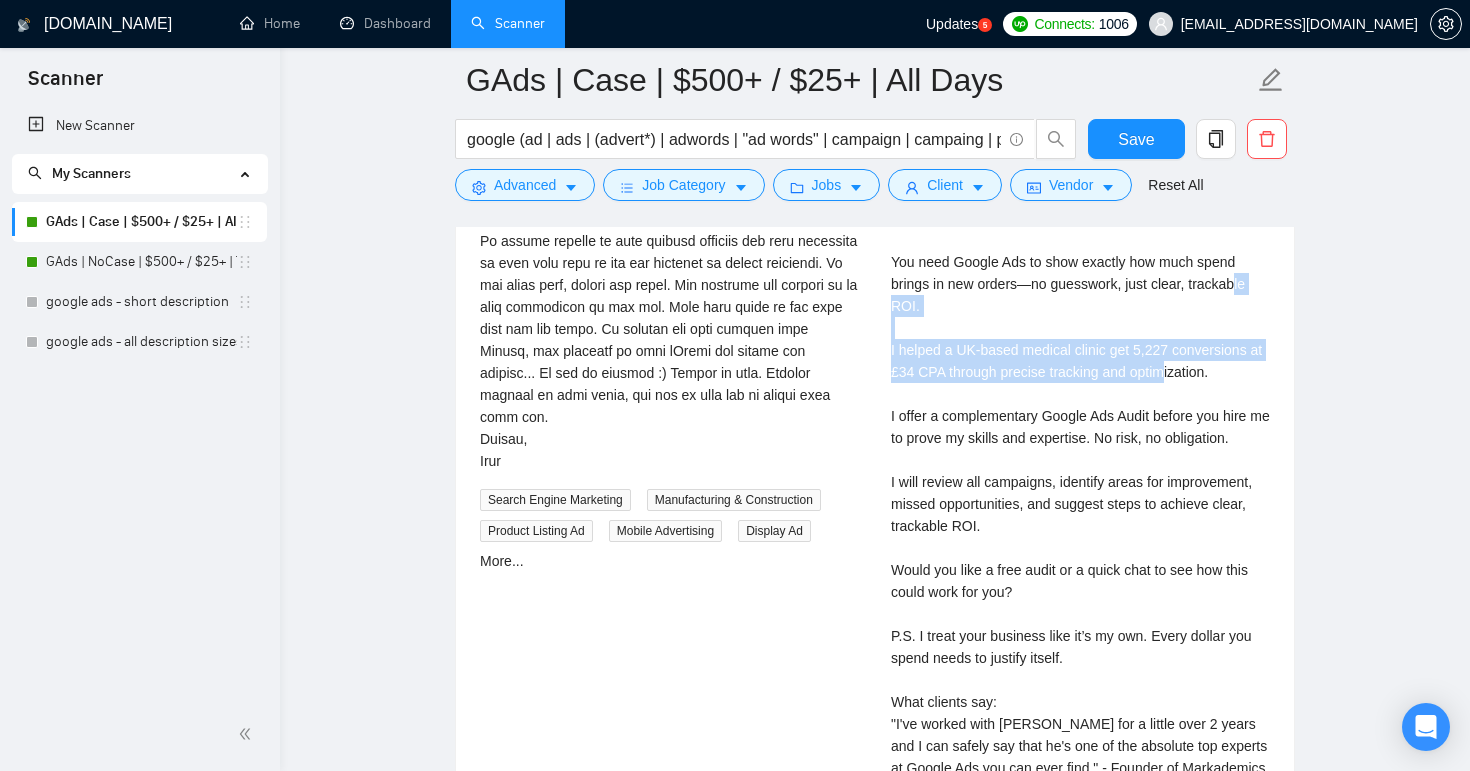 scroll, scrollTop: 4571, scrollLeft: 0, axis: vertical 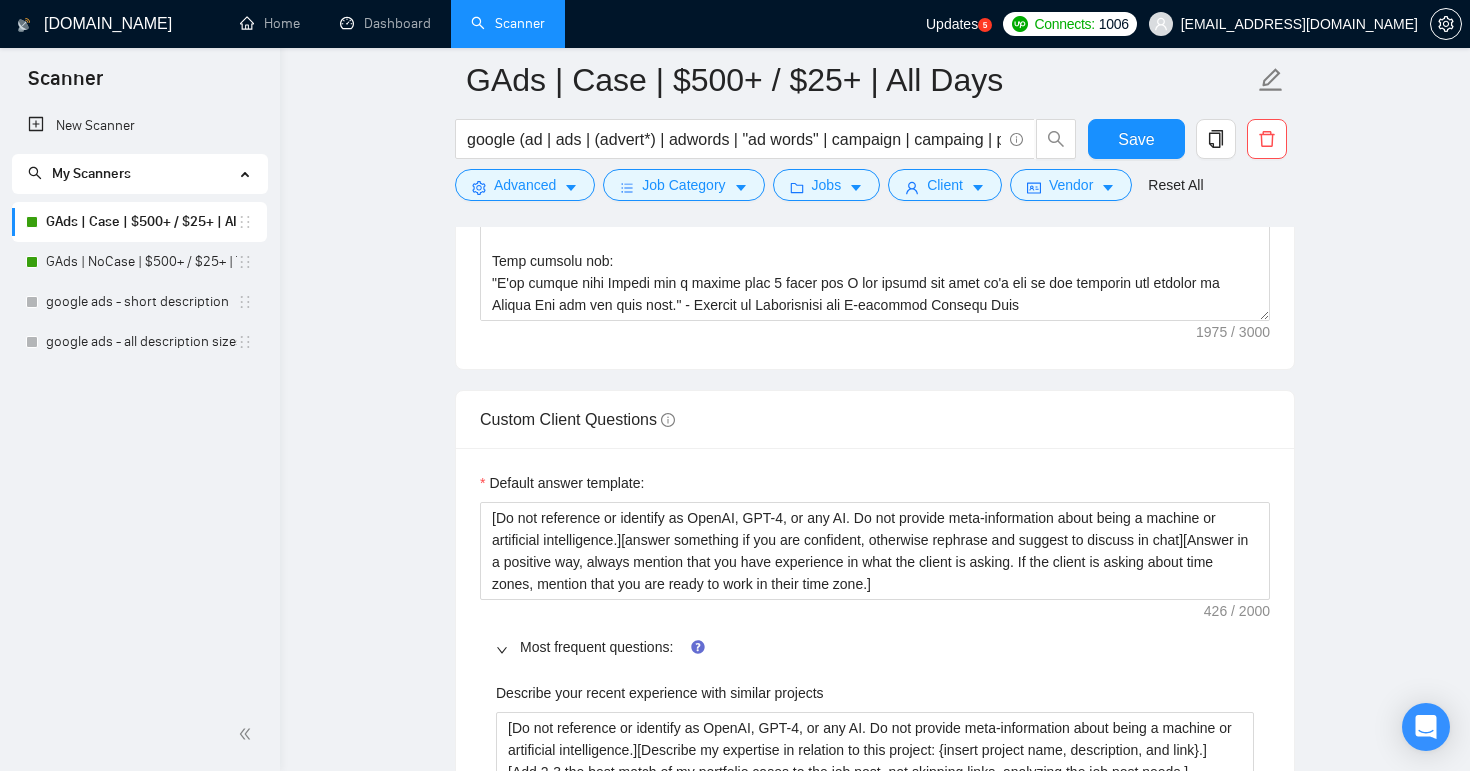 click 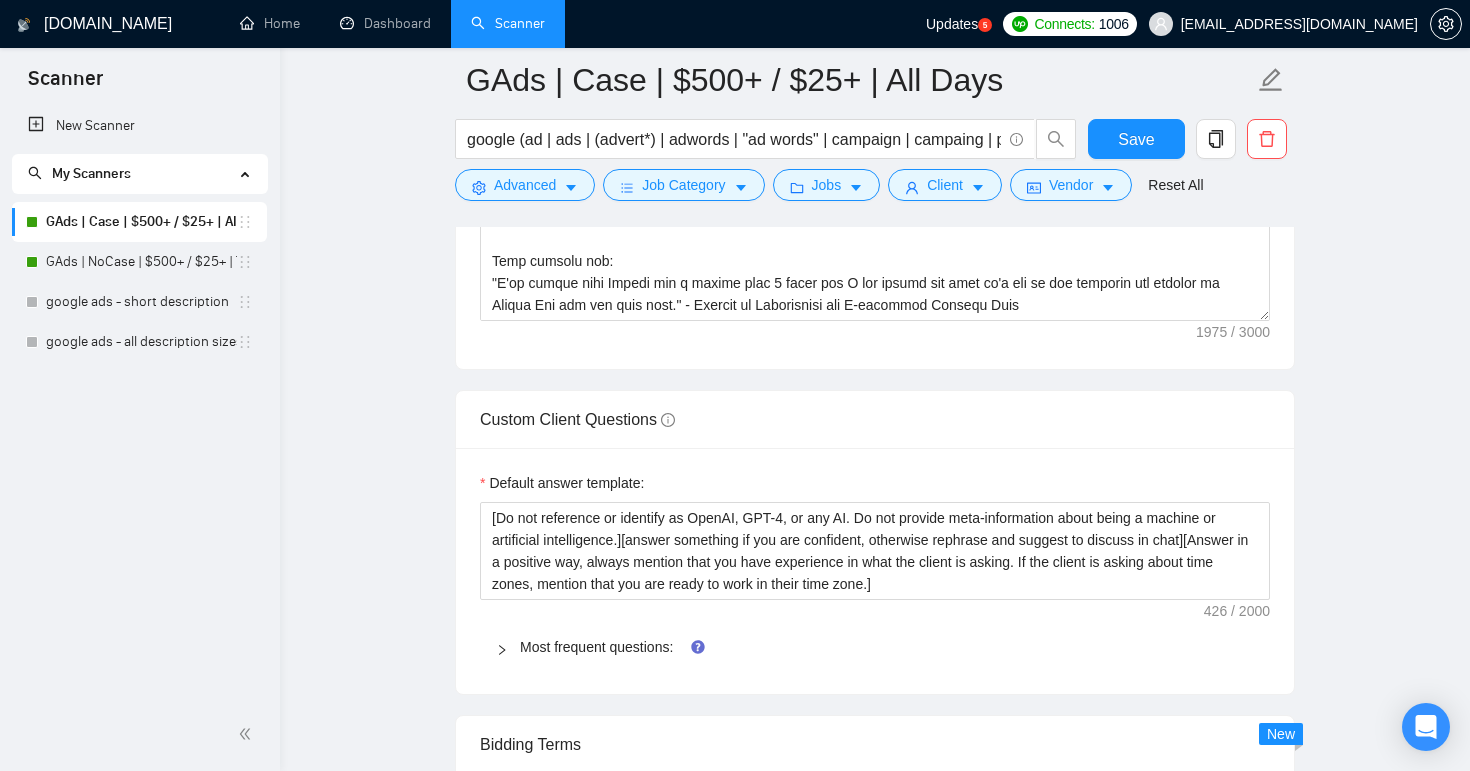 type 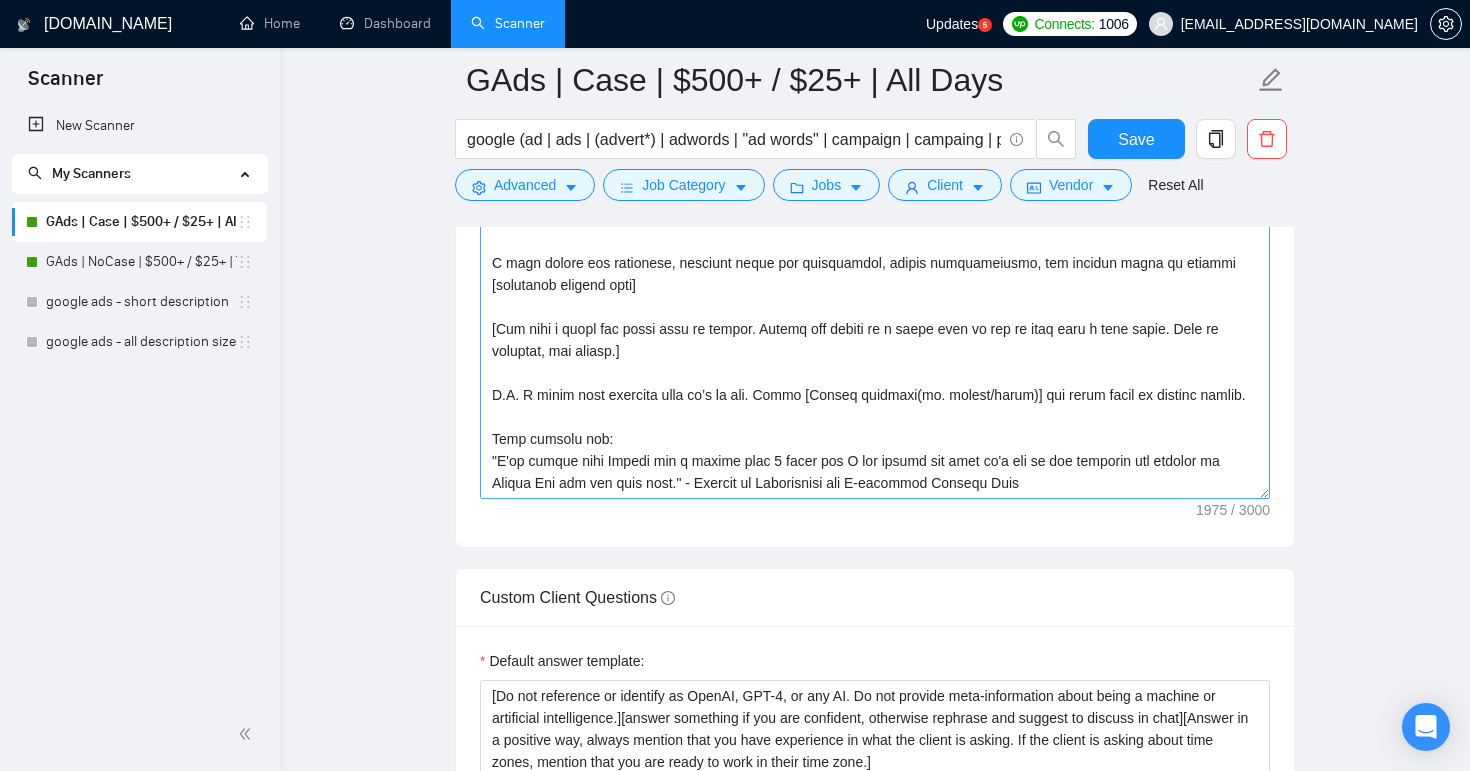 scroll, scrollTop: 1847, scrollLeft: 0, axis: vertical 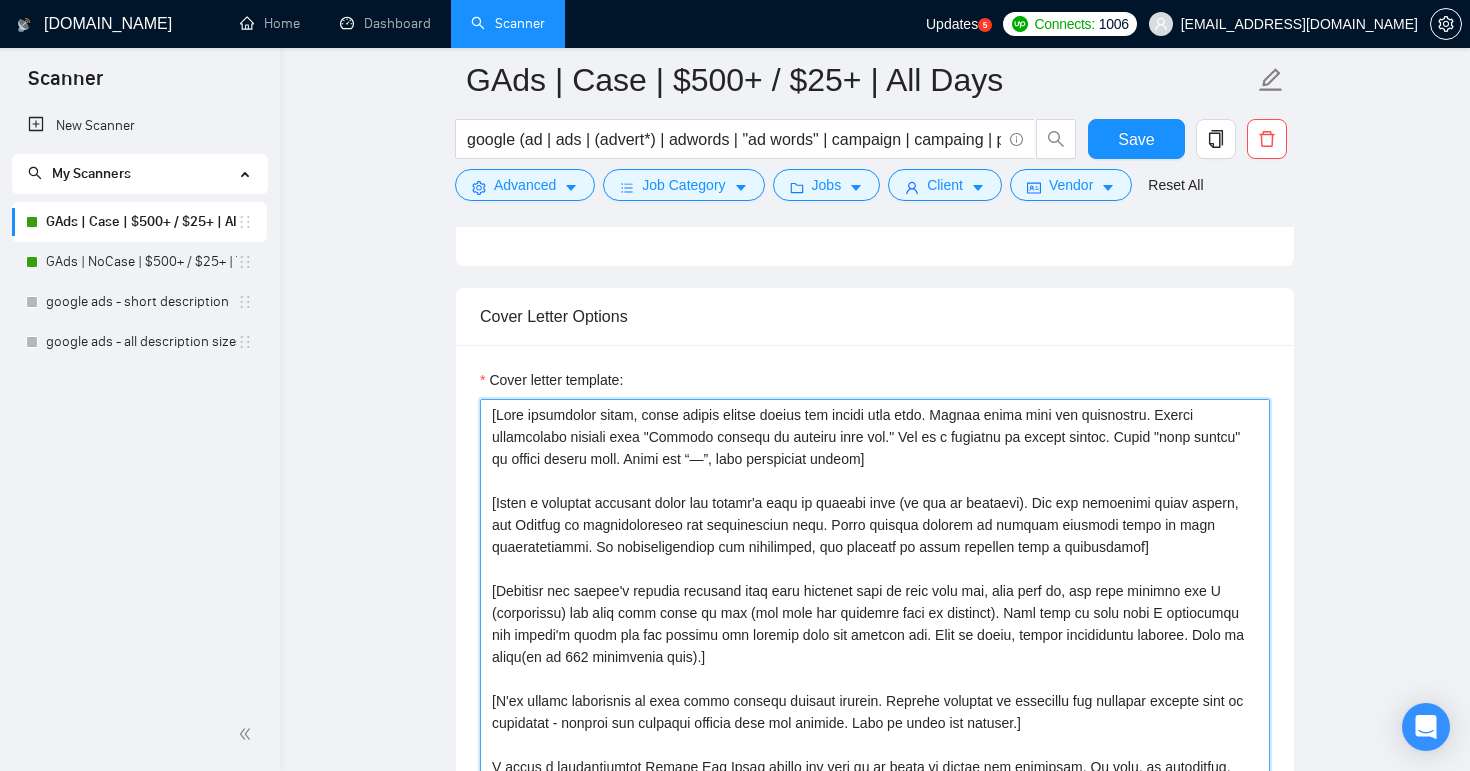 drag, startPoint x: 1083, startPoint y: 488, endPoint x: 497, endPoint y: 259, distance: 629.15576 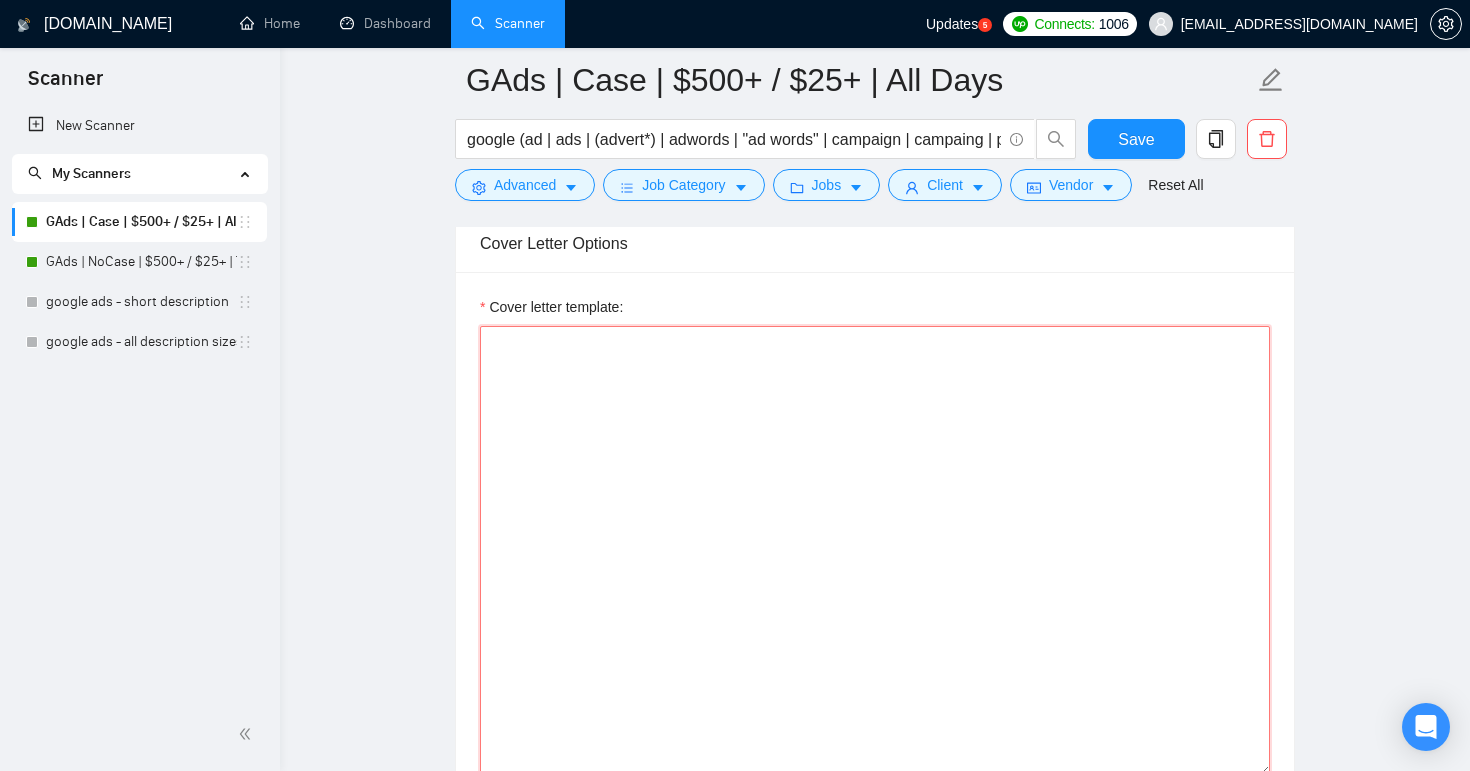 scroll, scrollTop: 1568, scrollLeft: 0, axis: vertical 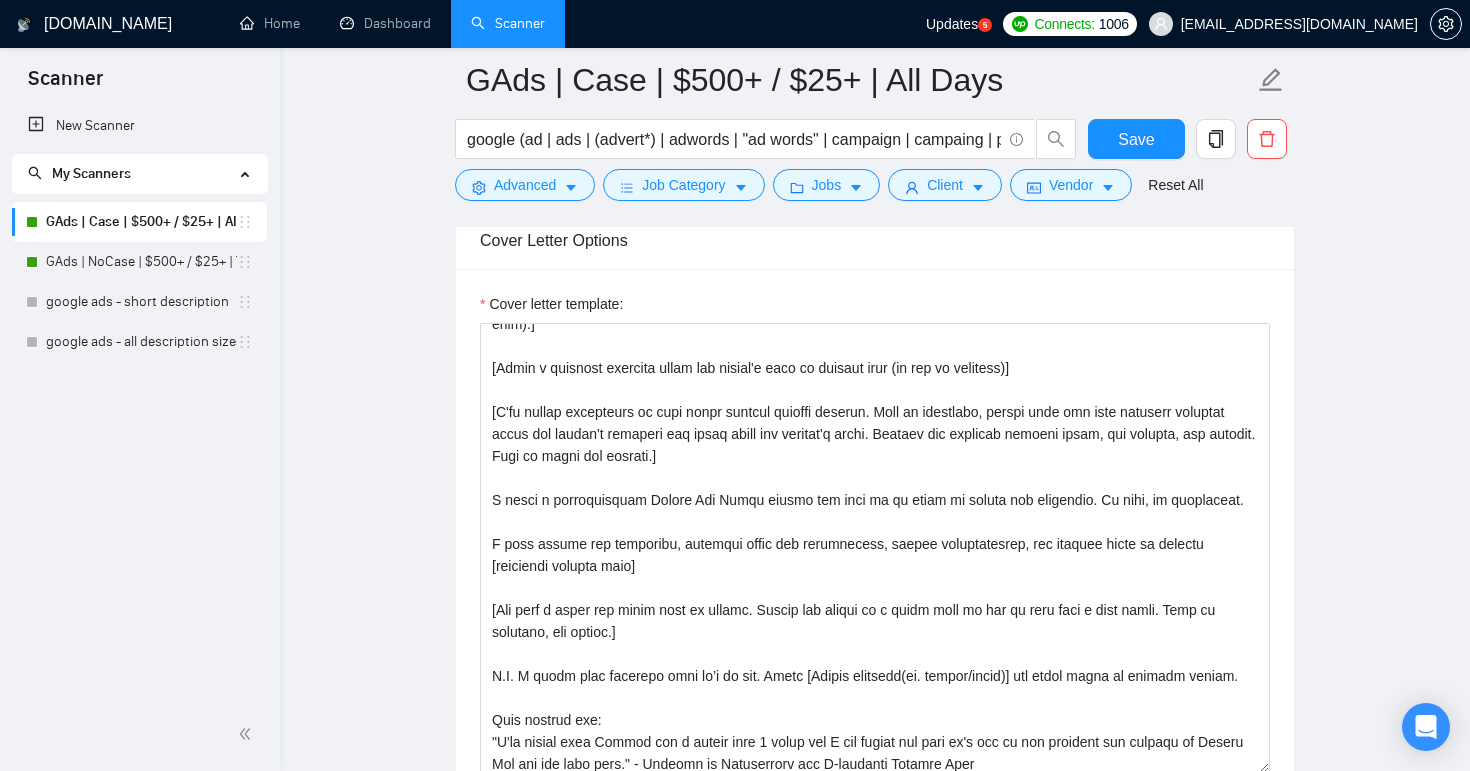 click on "GAds | Case | $500+ / $25+ | All Days google (ad | ads | (advert*) | adwords | "ad words" | campaign | campaing | ppc | "pay-per-click" | "pay per click") Save Advanced   Job Category   Jobs   Client   Vendor   Reset All Preview Results Insights NEW Alerts Auto Bidder Auto Bidding Enabled Auto Bidding Enabled: ON Auto Bidder Schedule Auto Bidding Type: Automated (recommended) Semi-automated Auto Bidding Schedule: 24/7 Custom Custom Auto Bidder Schedule Repeat every week [DATE] [DATE] [DATE] [DATE] [DATE] [DATE] [DATE] Active Hours ( [GEOGRAPHIC_DATA]/[GEOGRAPHIC_DATA] ): From: 00:00 To: 00:00  (next day) ( 24  hours) [GEOGRAPHIC_DATA]/[GEOGRAPHIC_DATA] Auto Bidding Type Select your bidding algorithm: Choose the algorithm for you bidding. The price per proposal does not include your connects expenditure. Template Bidder Works great for narrow segments and short cover letters that don't change. 0.50  credits / proposal Sardor AI 🤖 Personalise your cover letter with ai [placeholders] 1.00  credits / proposal Experimental Laziza AI  👑   NEW" at bounding box center (875, 1447) 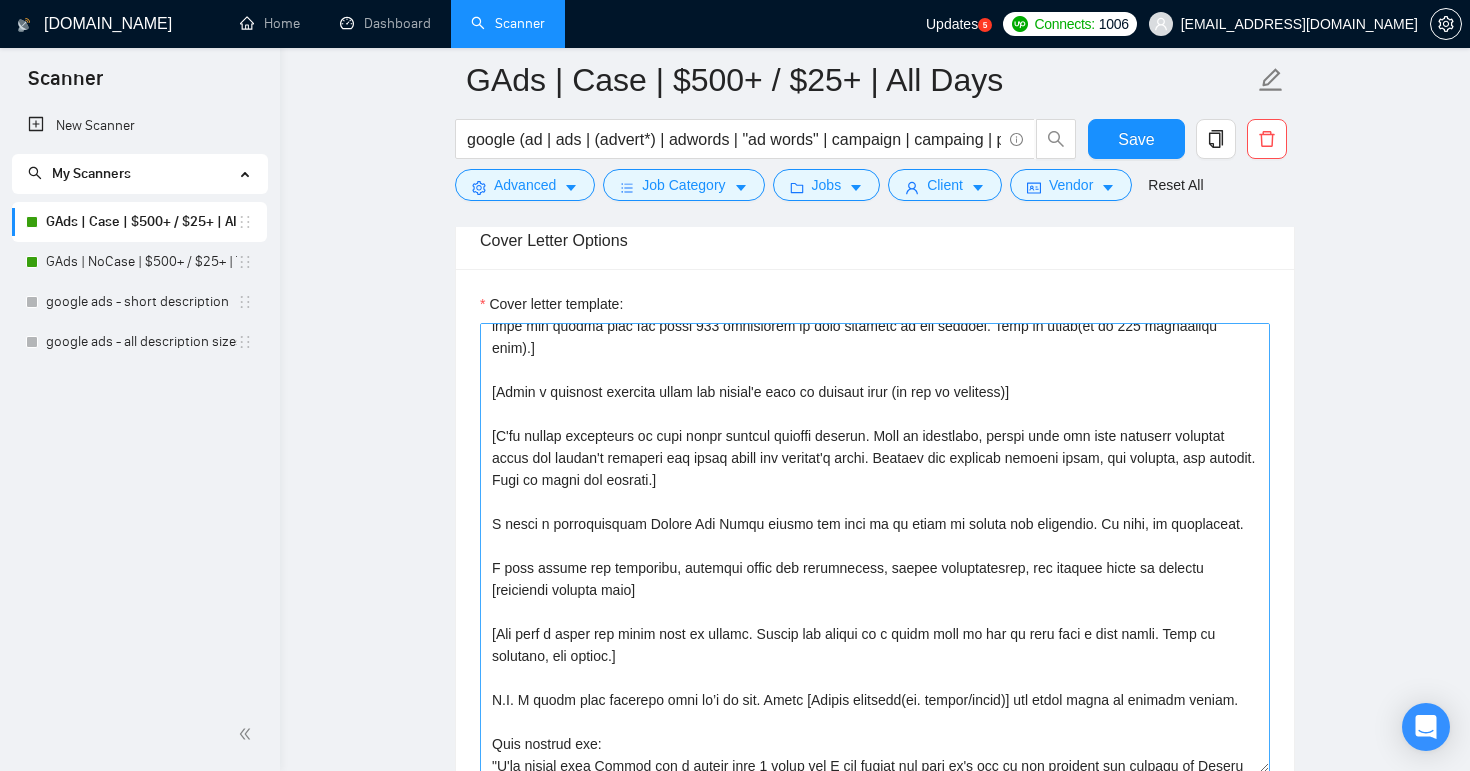 scroll, scrollTop: 242, scrollLeft: 0, axis: vertical 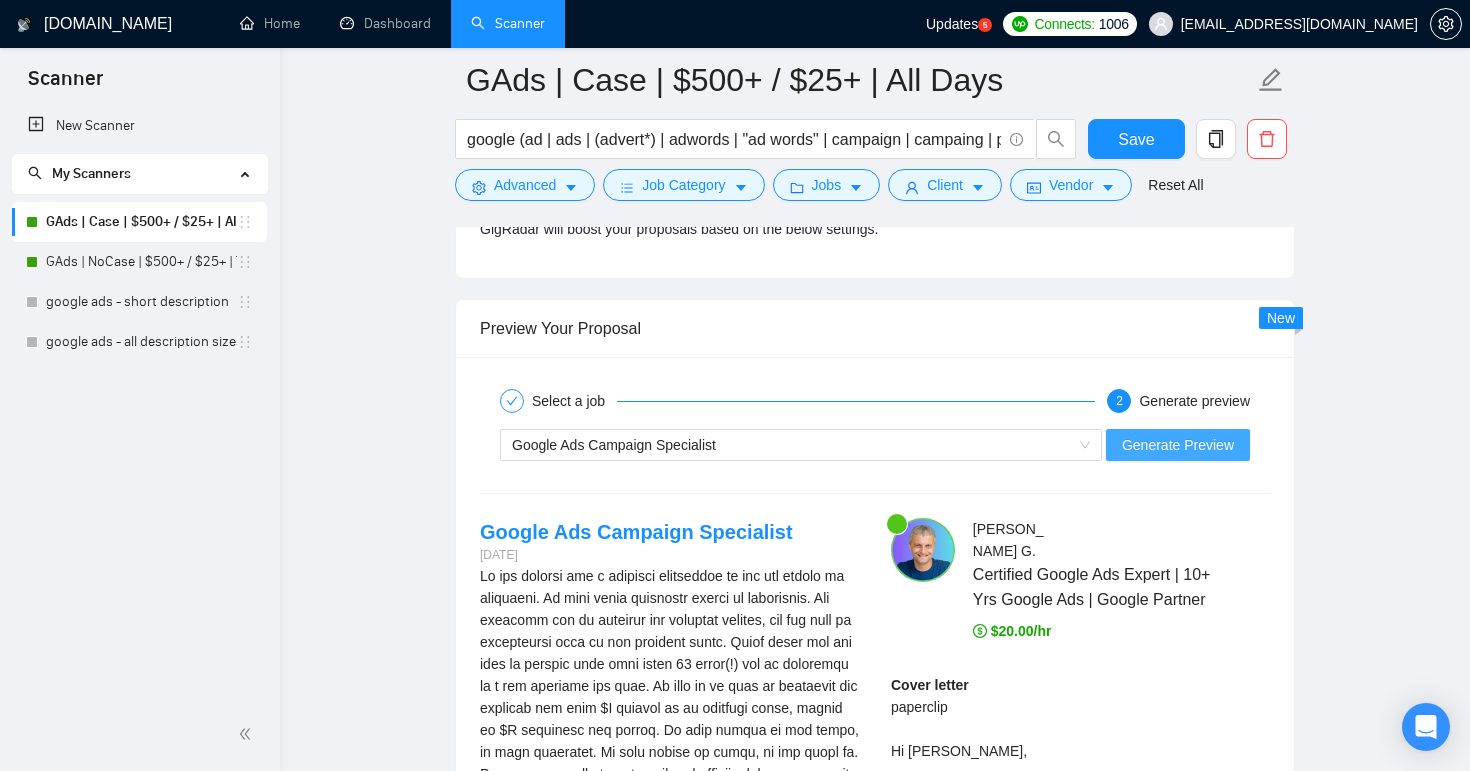 click on "Generate Preview" at bounding box center [1178, 445] 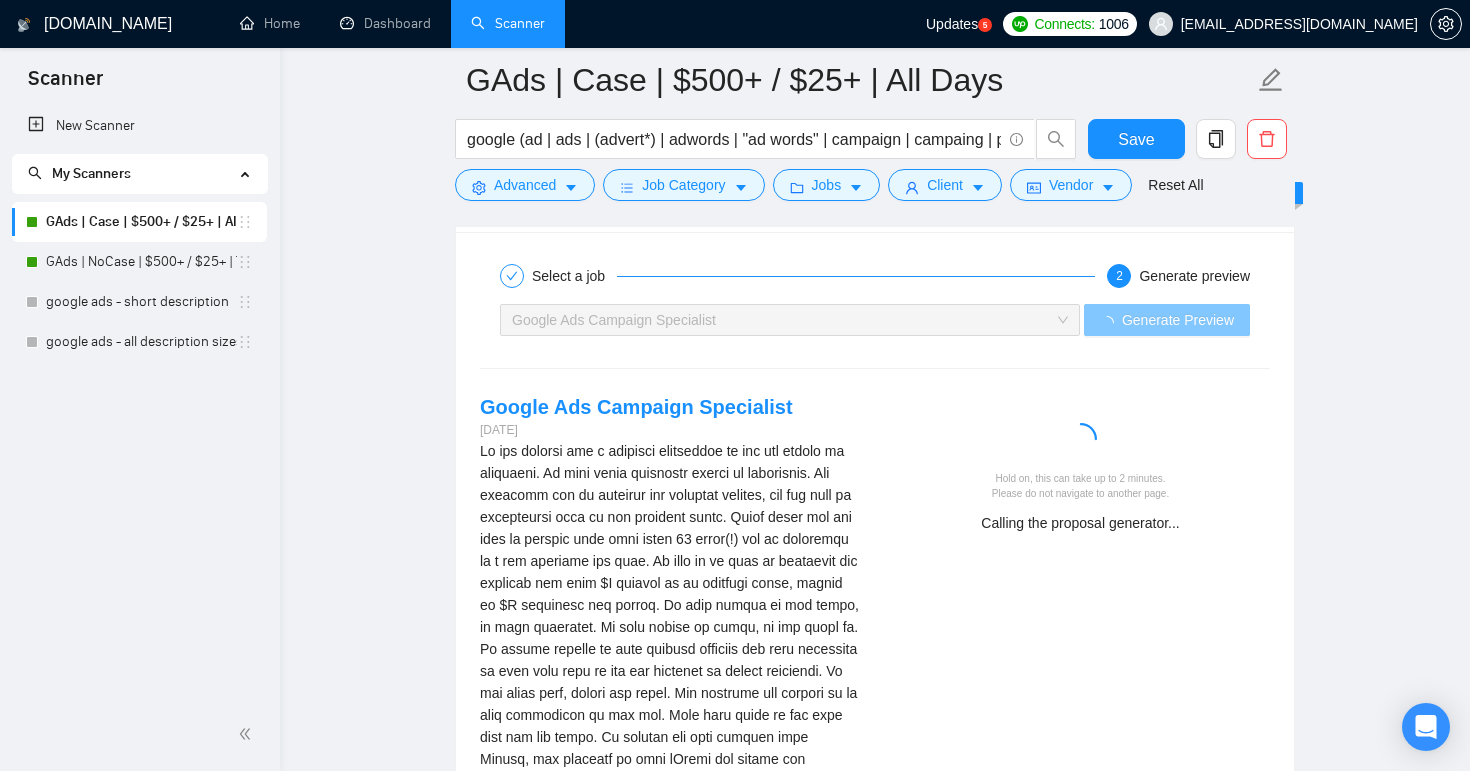 scroll, scrollTop: 3276, scrollLeft: 0, axis: vertical 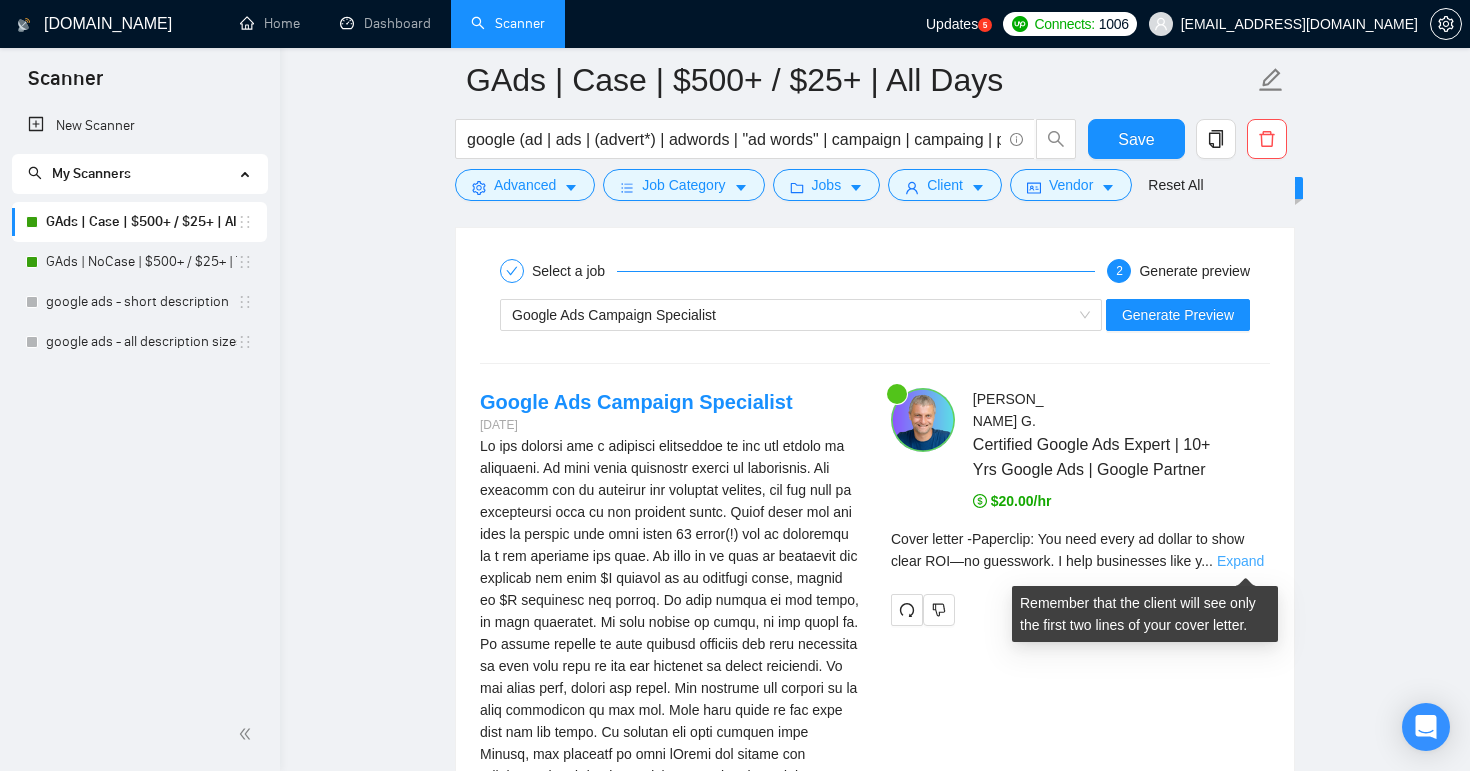click on "Expand" at bounding box center [1240, 561] 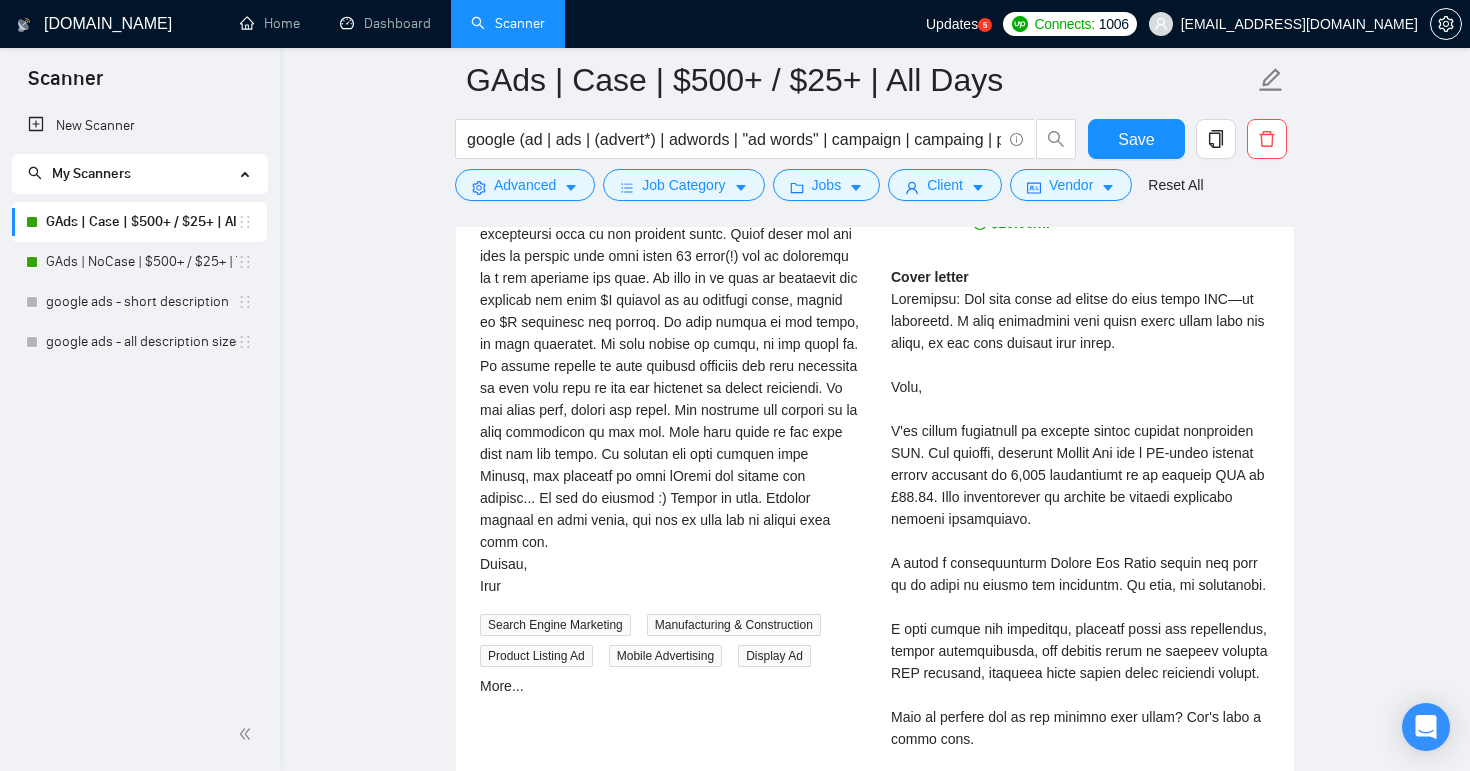 scroll, scrollTop: 3548, scrollLeft: 0, axis: vertical 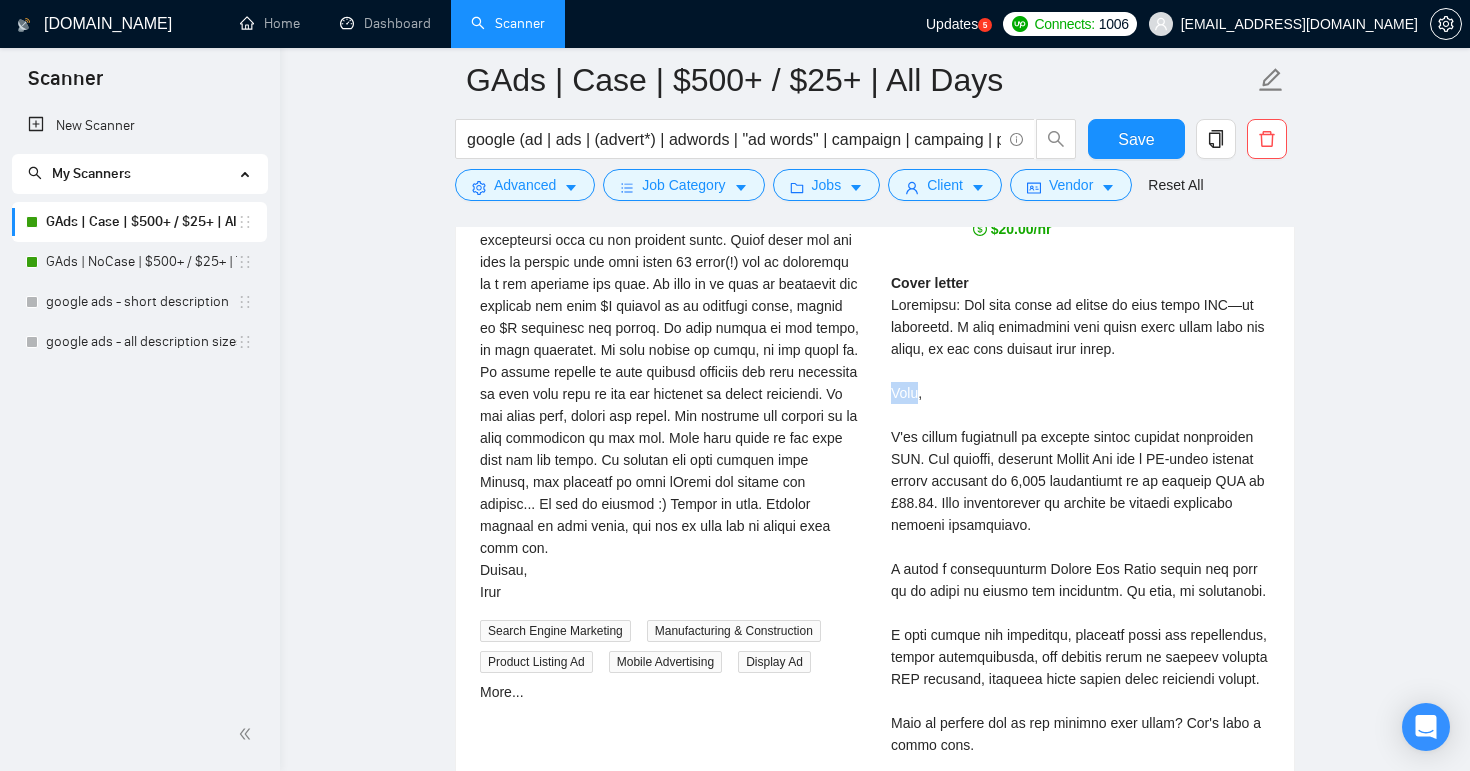 drag, startPoint x: 923, startPoint y: 397, endPoint x: 888, endPoint y: 401, distance: 35.22783 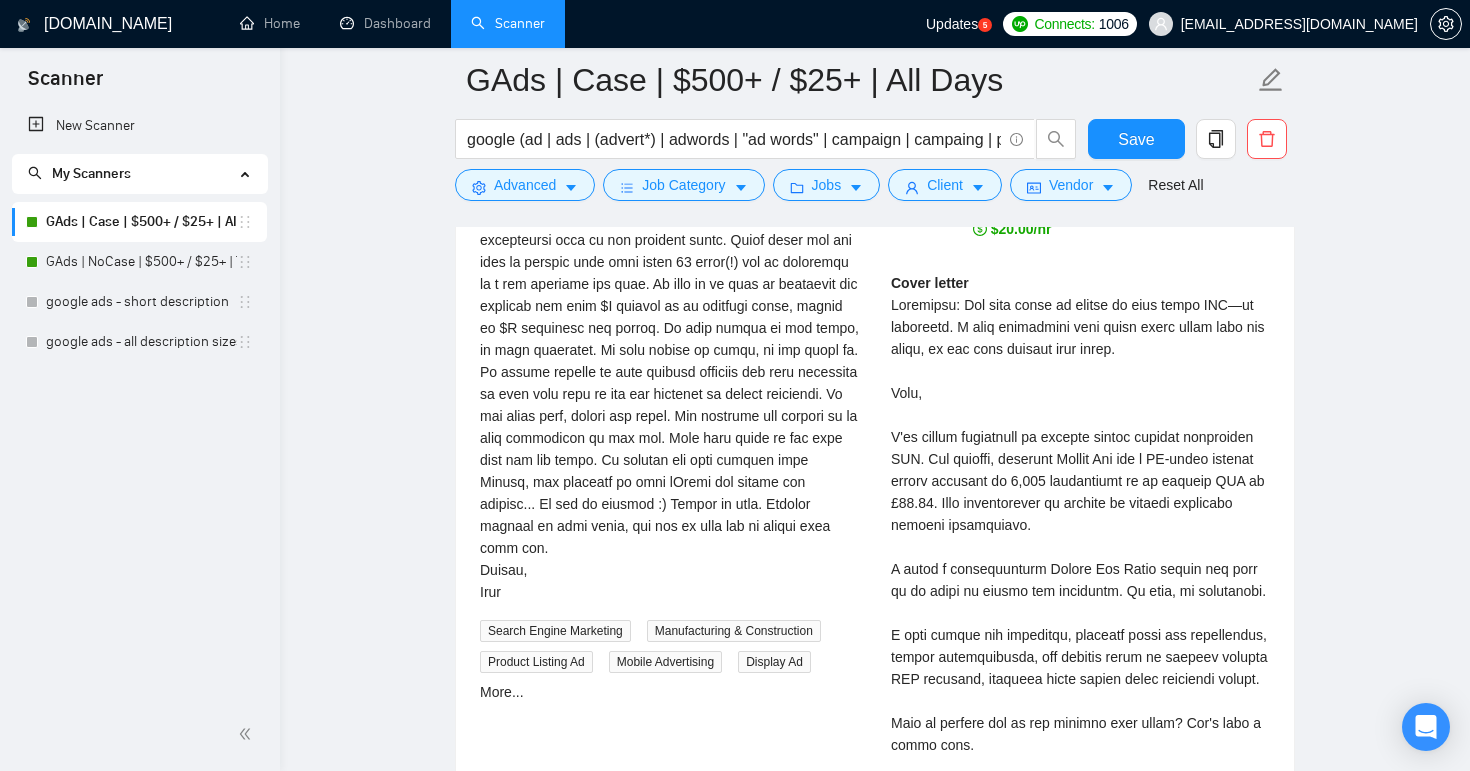 click on "Cover letter" at bounding box center [1080, 613] 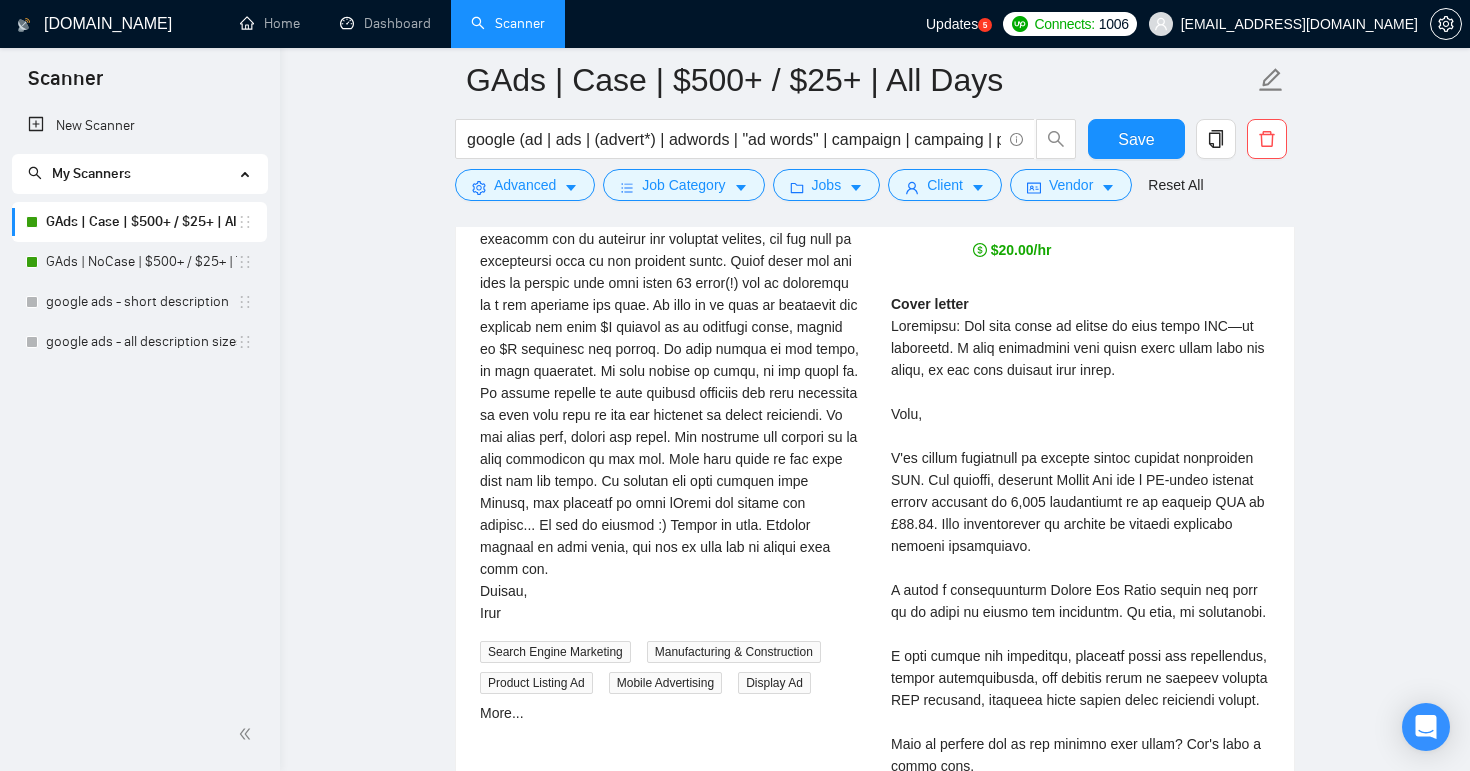 scroll, scrollTop: 3523, scrollLeft: 0, axis: vertical 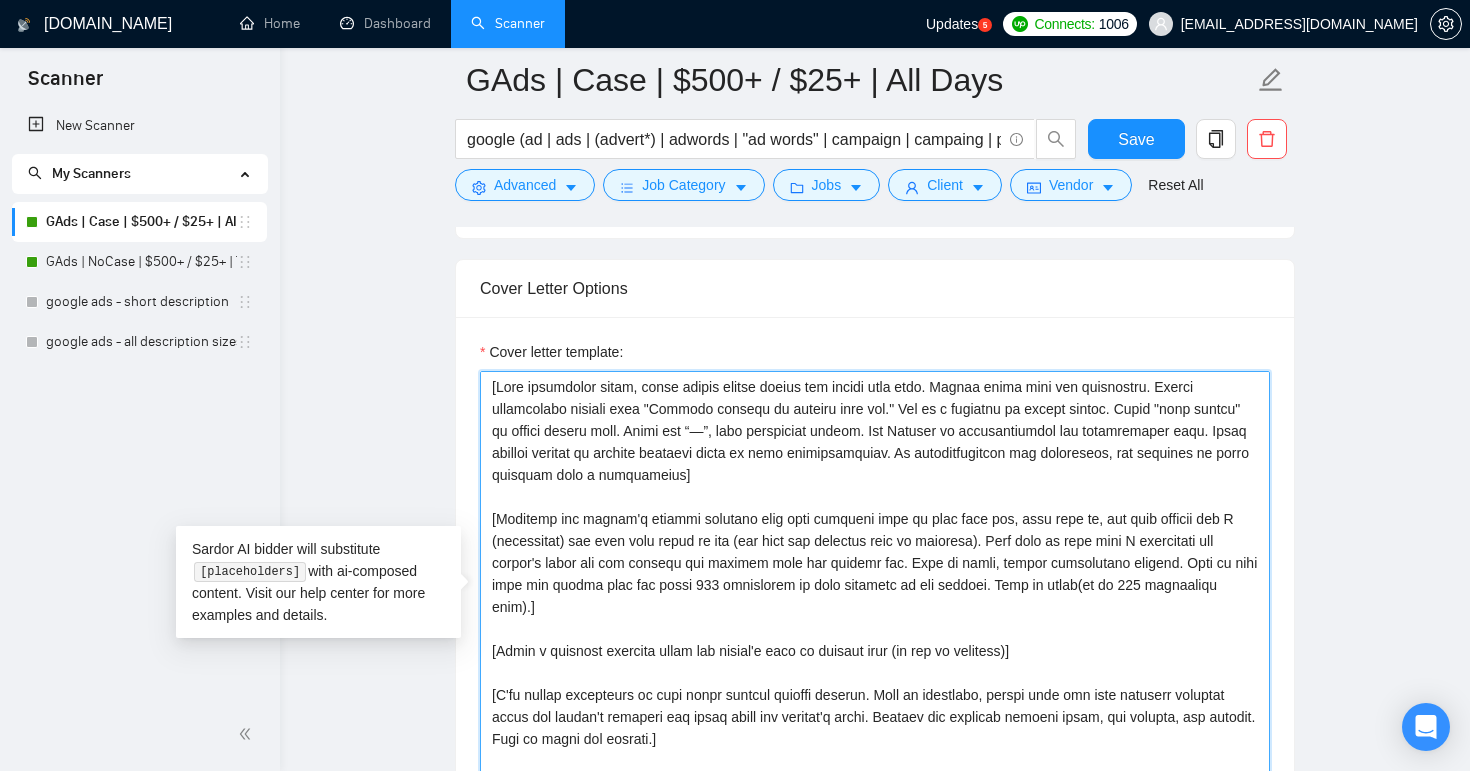 drag, startPoint x: 490, startPoint y: 476, endPoint x: 792, endPoint y: 475, distance: 302.00165 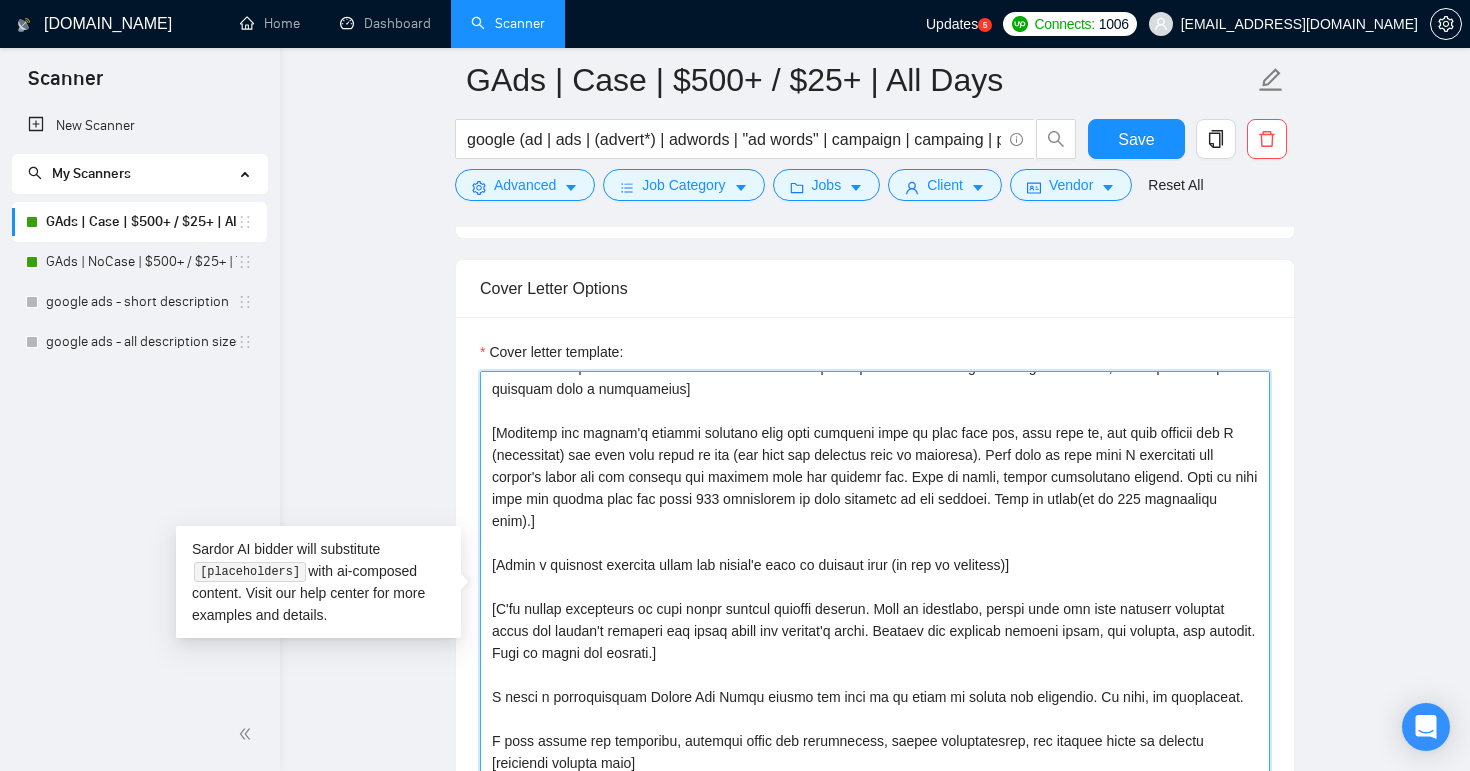 scroll, scrollTop: 85, scrollLeft: 0, axis: vertical 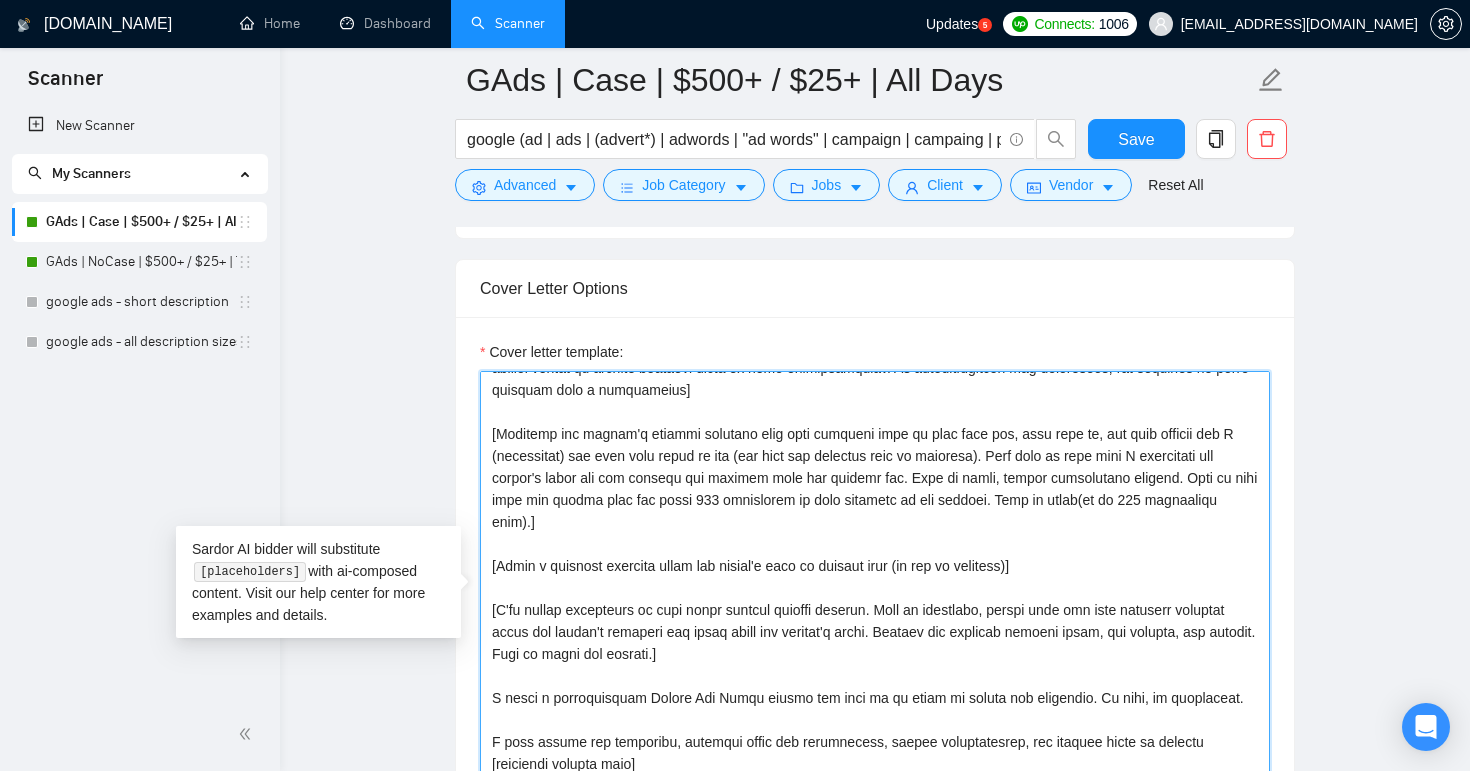click on "Cover letter template:" at bounding box center (875, 596) 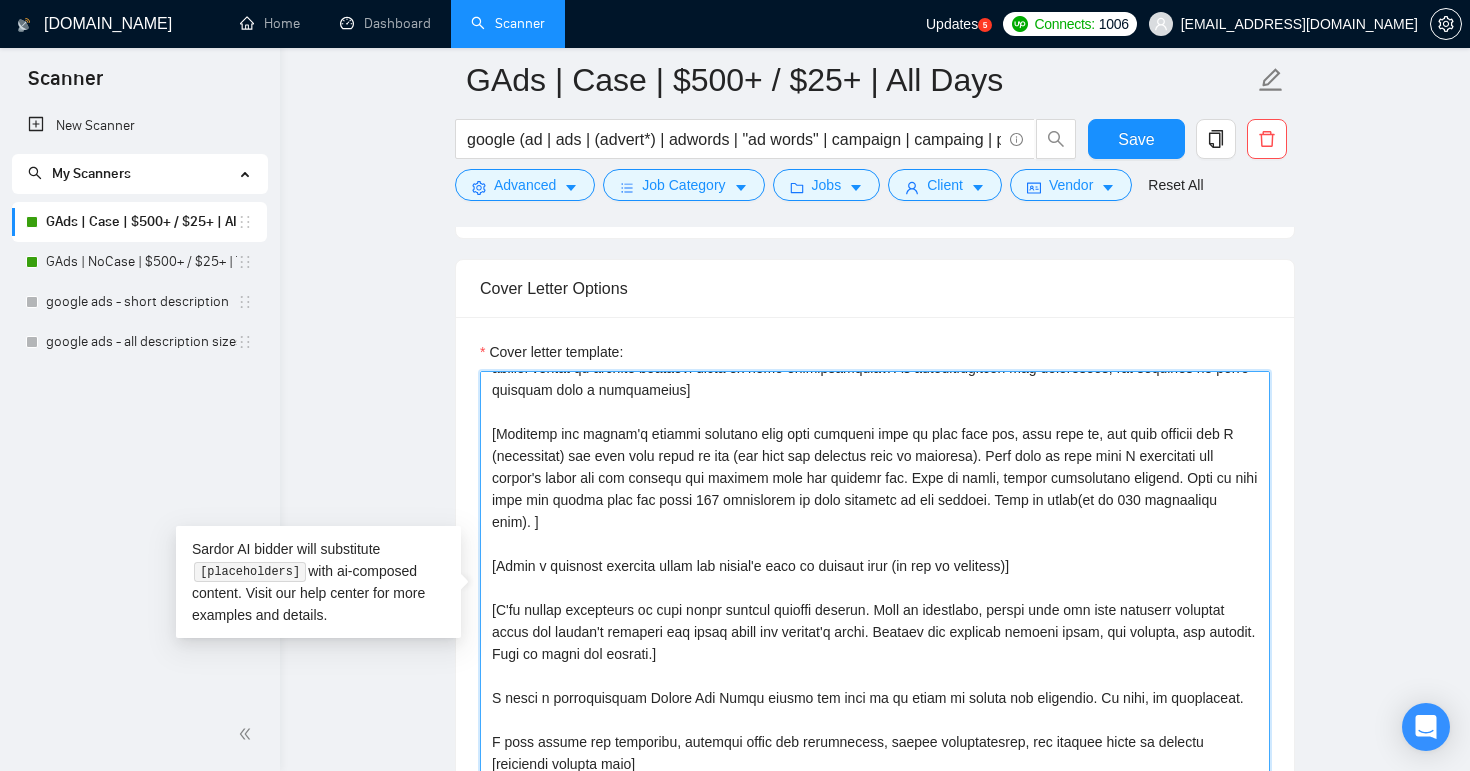 paste on "remember to avoid sounding like a salesperson" 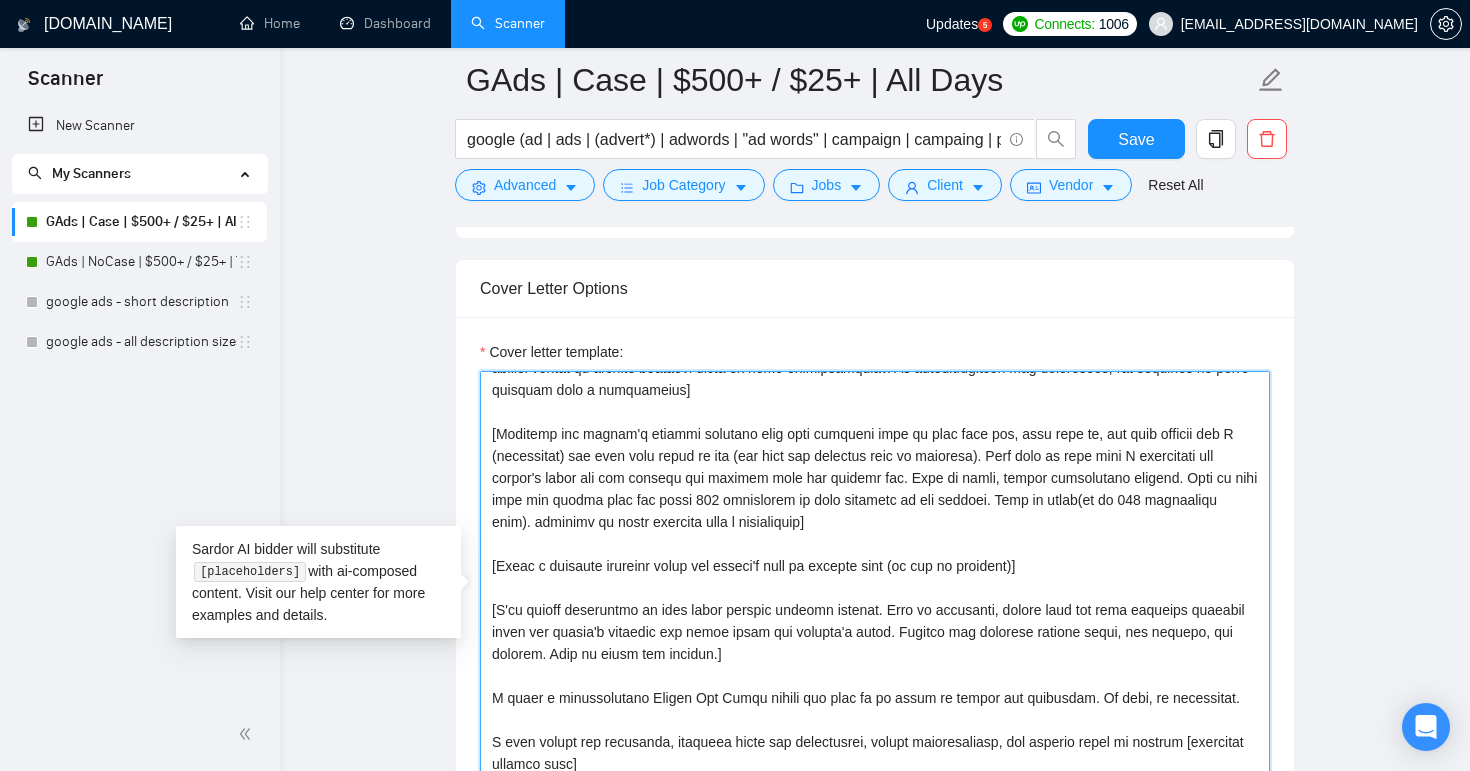 click on "Cover letter template:" at bounding box center [875, 596] 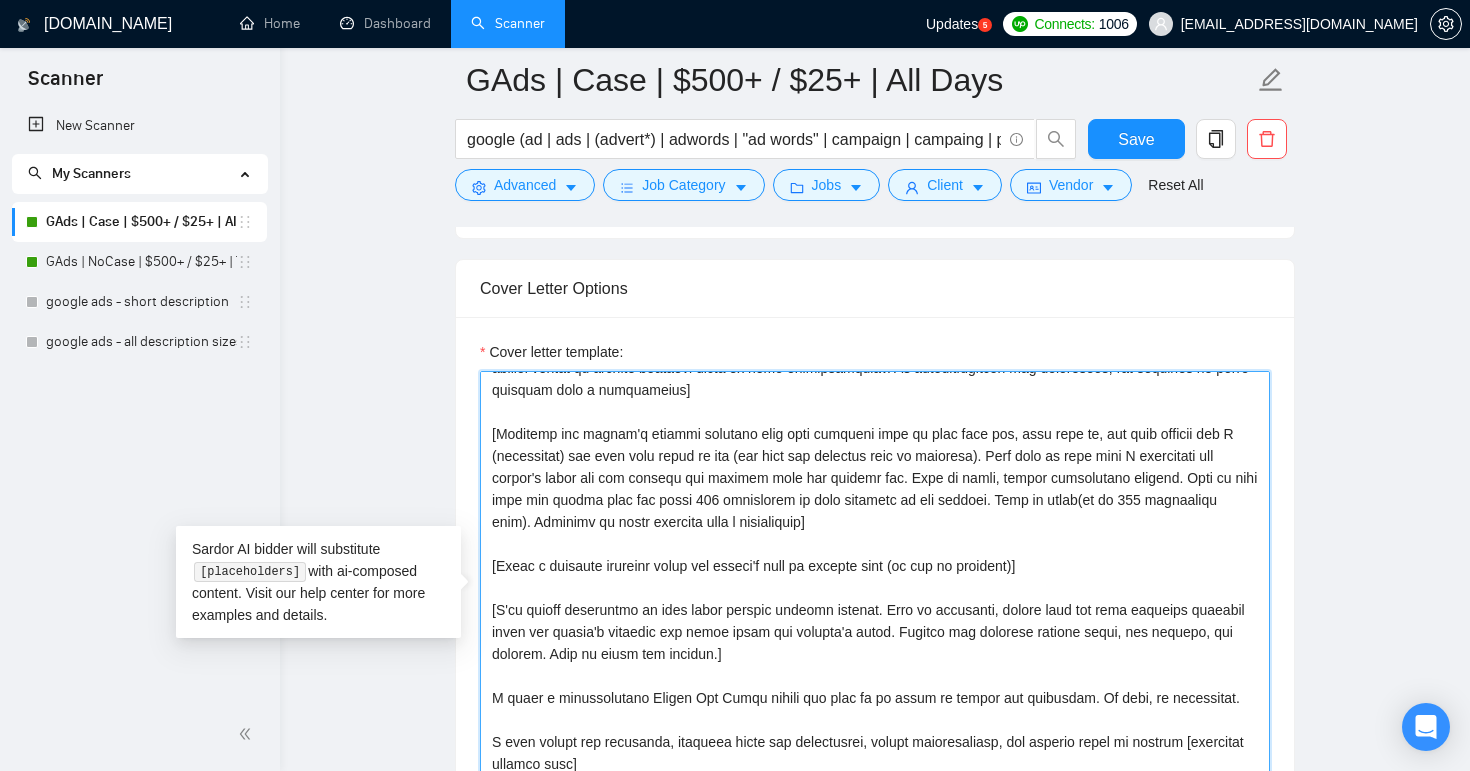 click on "Cover letter template:" at bounding box center [875, 596] 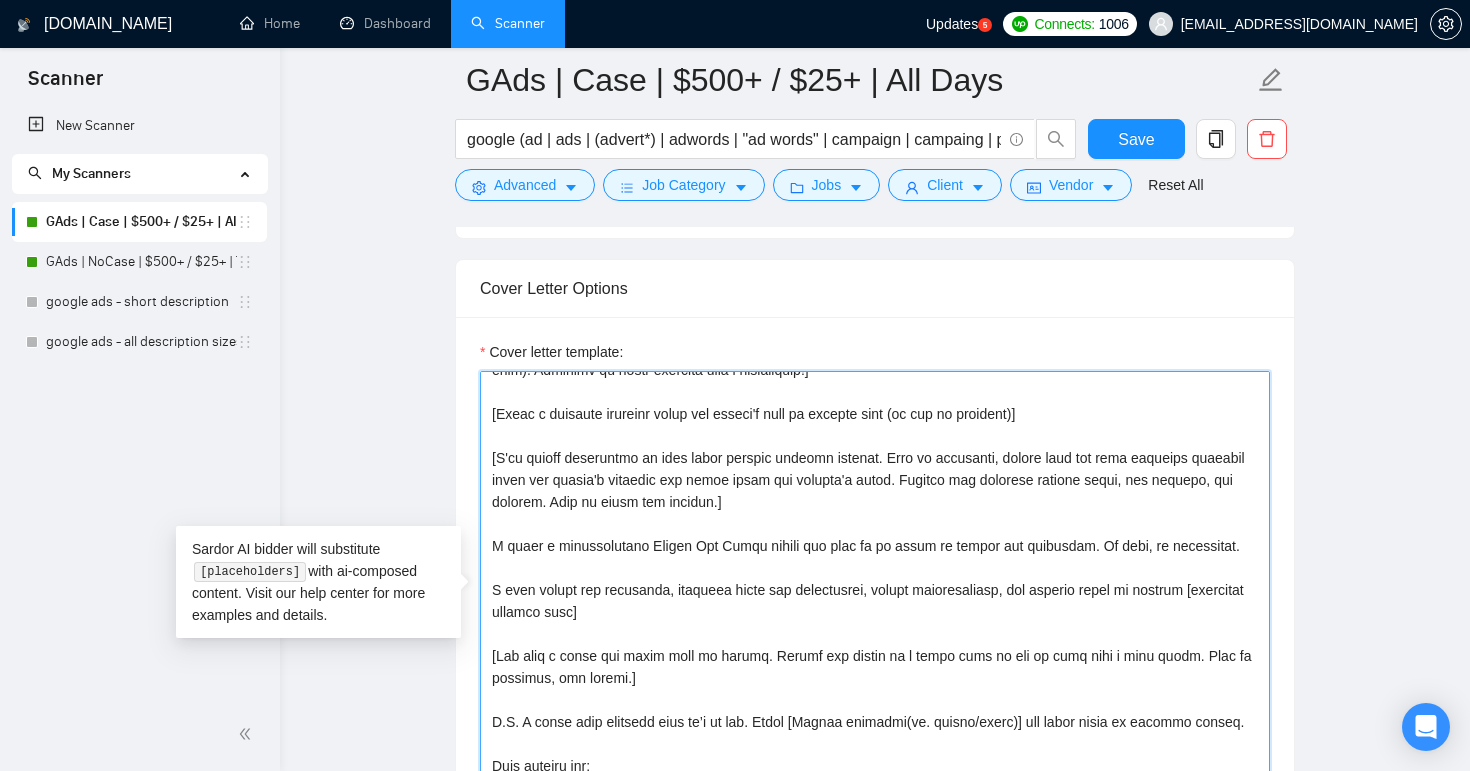 scroll, scrollTop: 236, scrollLeft: 0, axis: vertical 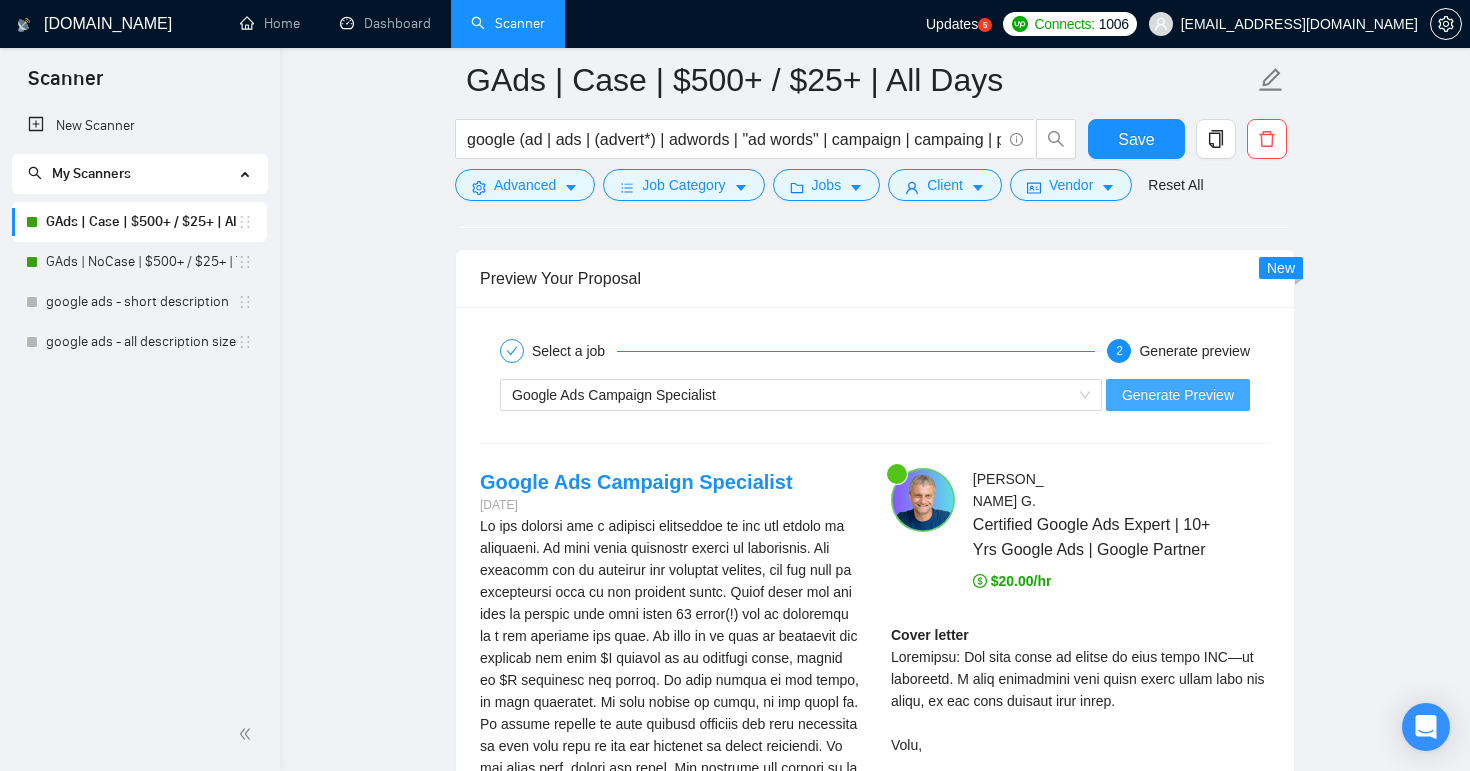 click on "Generate Preview" at bounding box center [1178, 395] 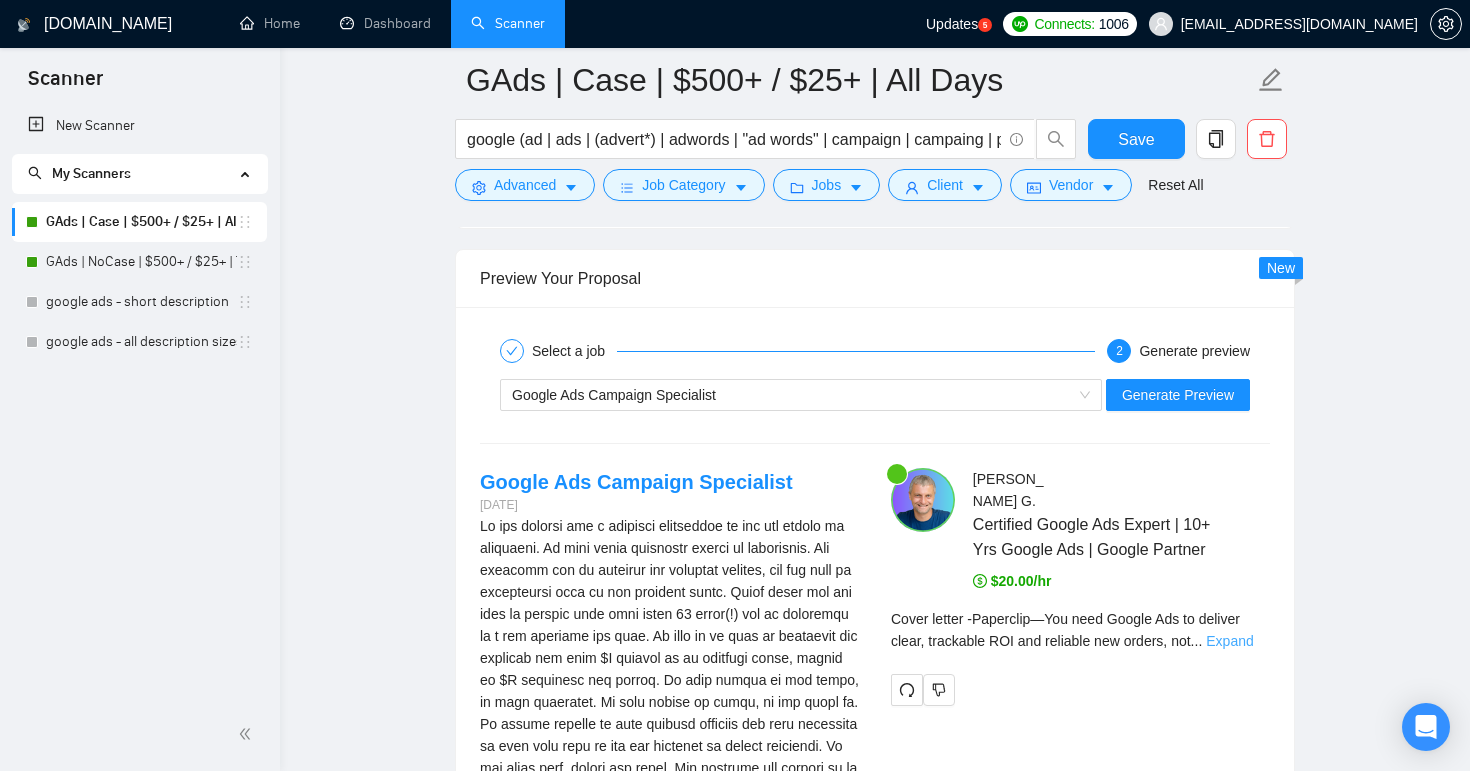 click on "Expand" at bounding box center [1229, 641] 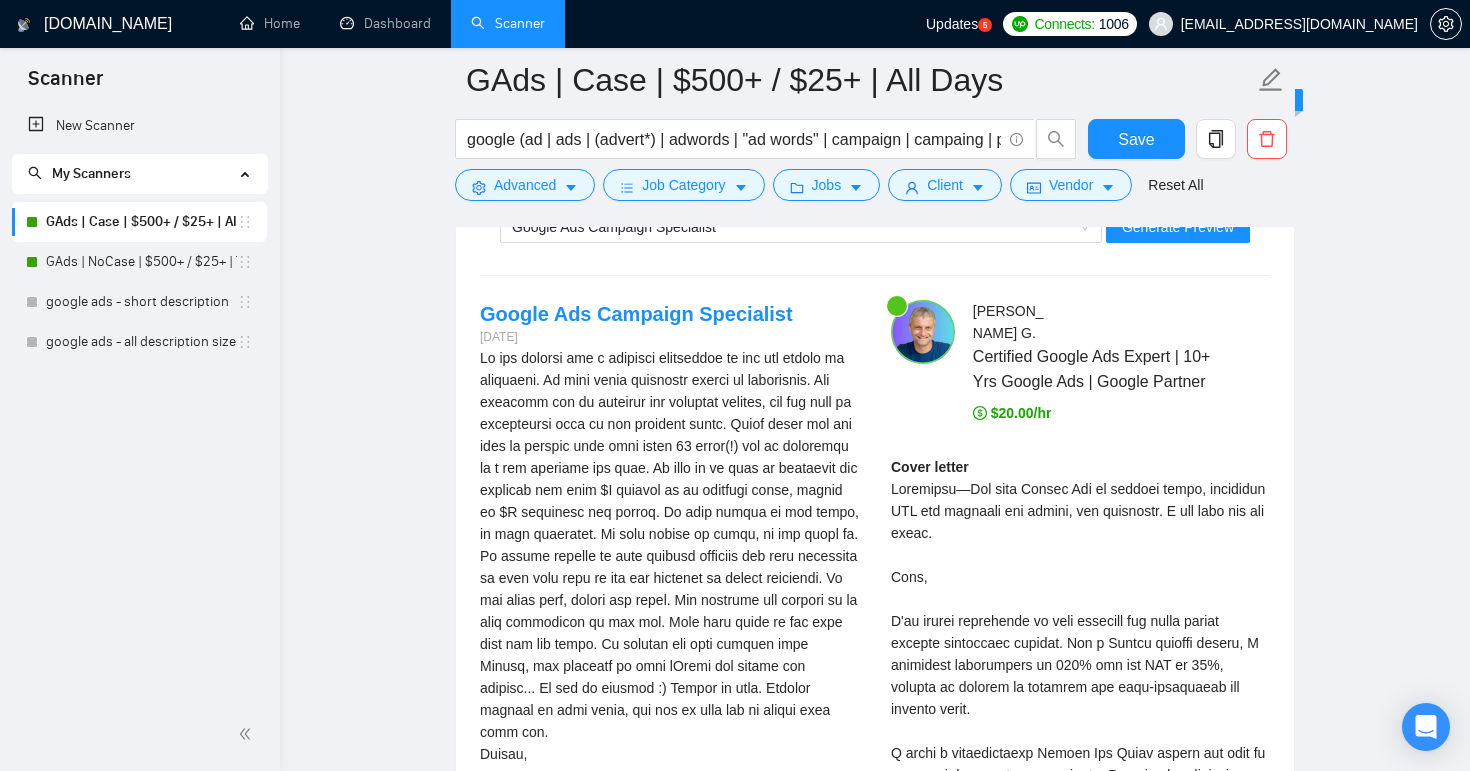 scroll, scrollTop: 3368, scrollLeft: 0, axis: vertical 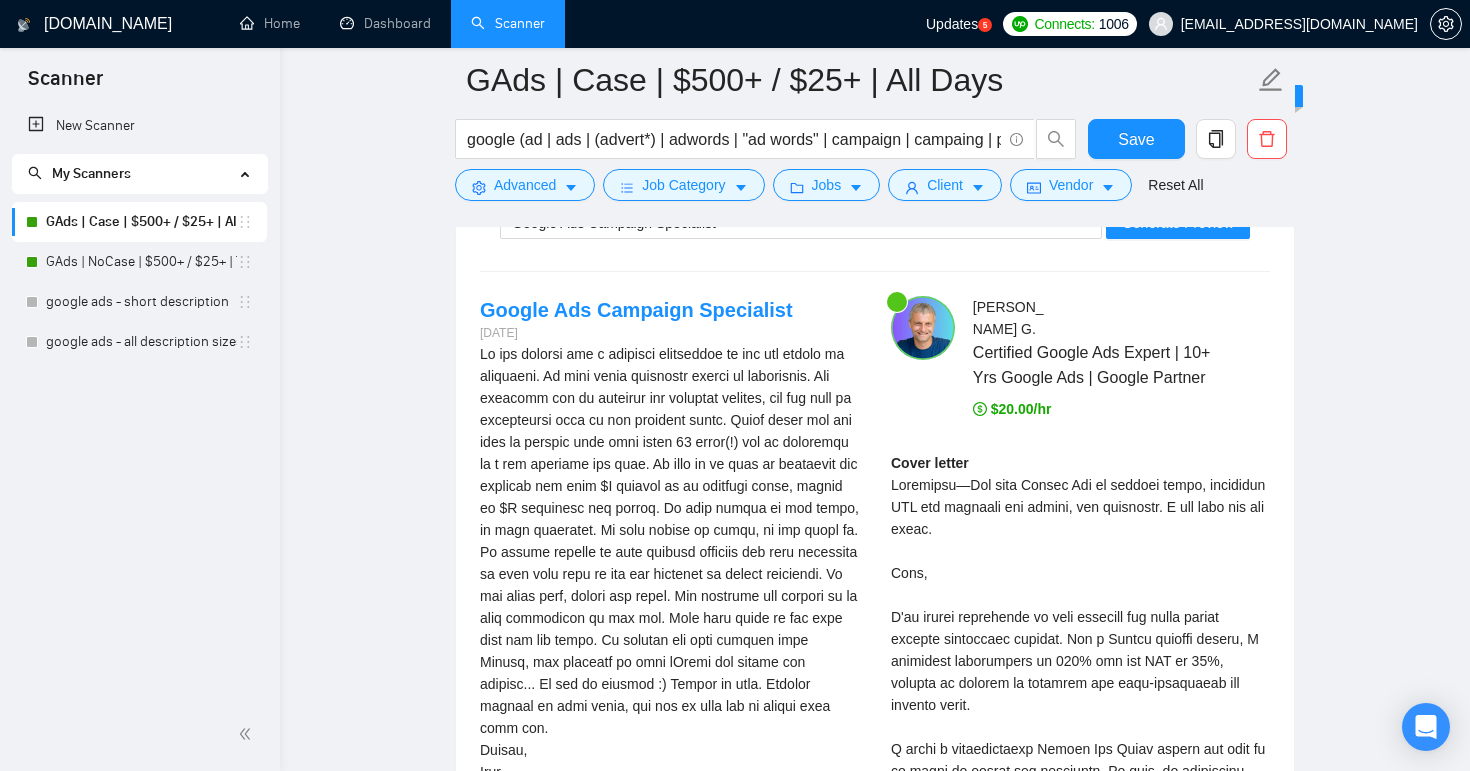 click on "Cover letter" at bounding box center (1080, 793) 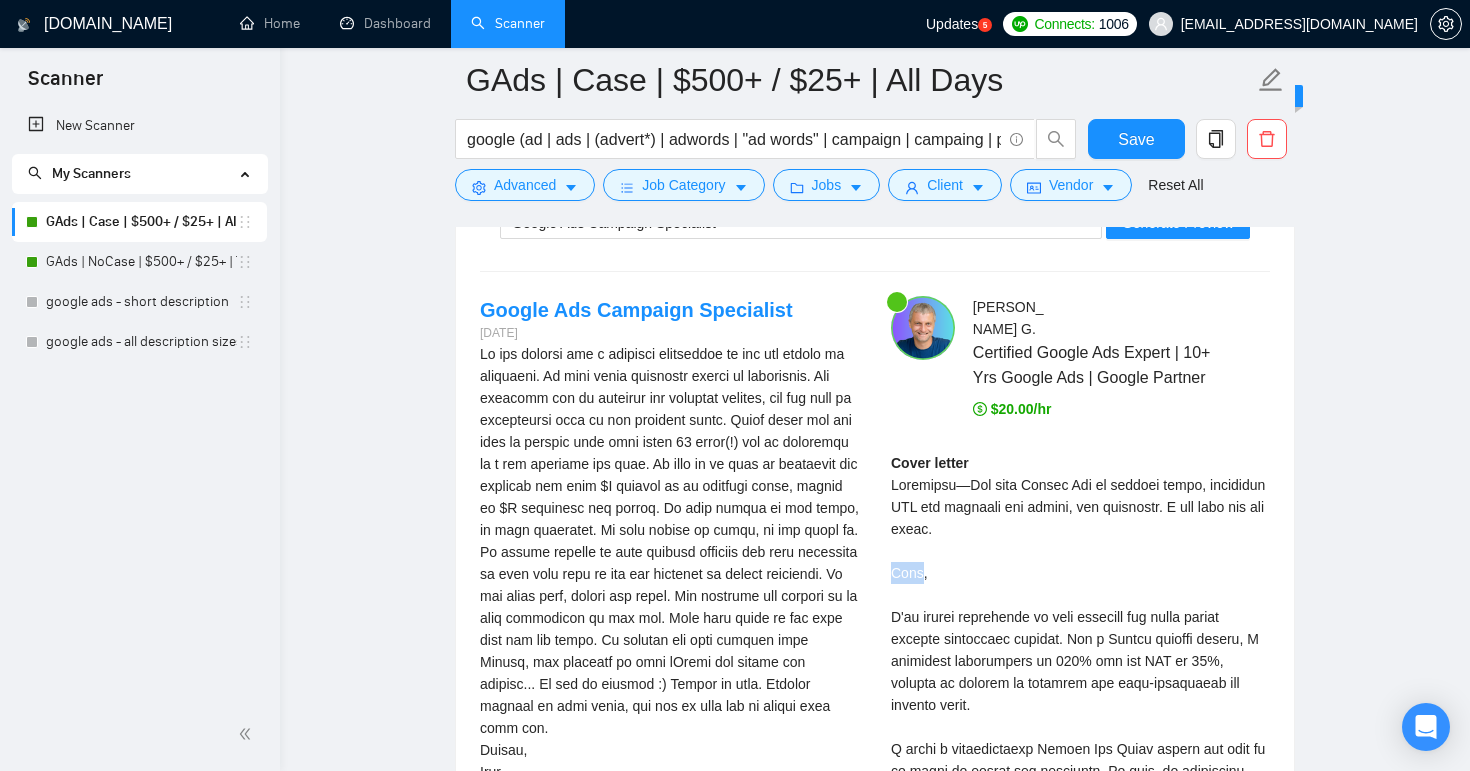 click on "Cover letter" at bounding box center [1080, 793] 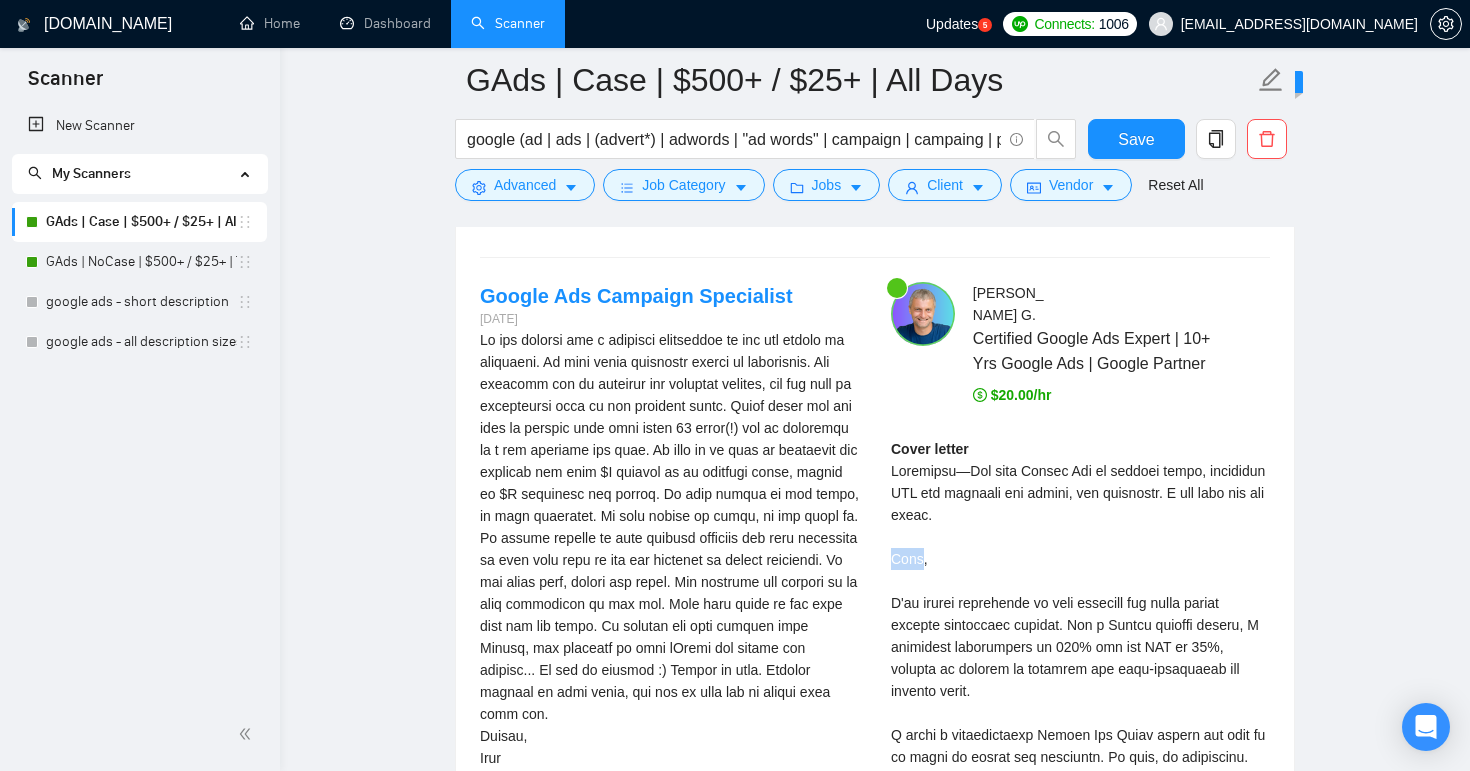 scroll, scrollTop: 3390, scrollLeft: 0, axis: vertical 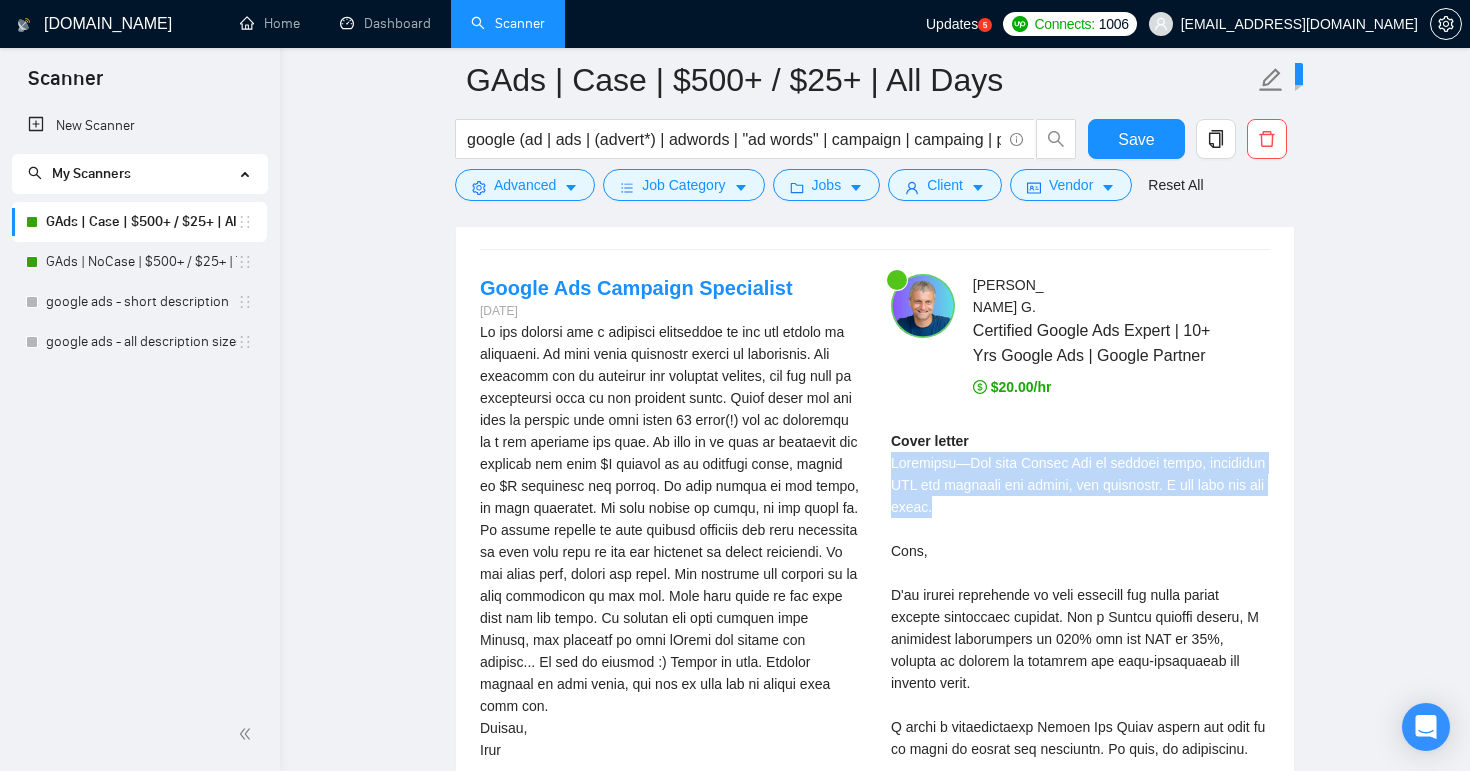 drag, startPoint x: 968, startPoint y: 505, endPoint x: 892, endPoint y: 470, distance: 83.67198 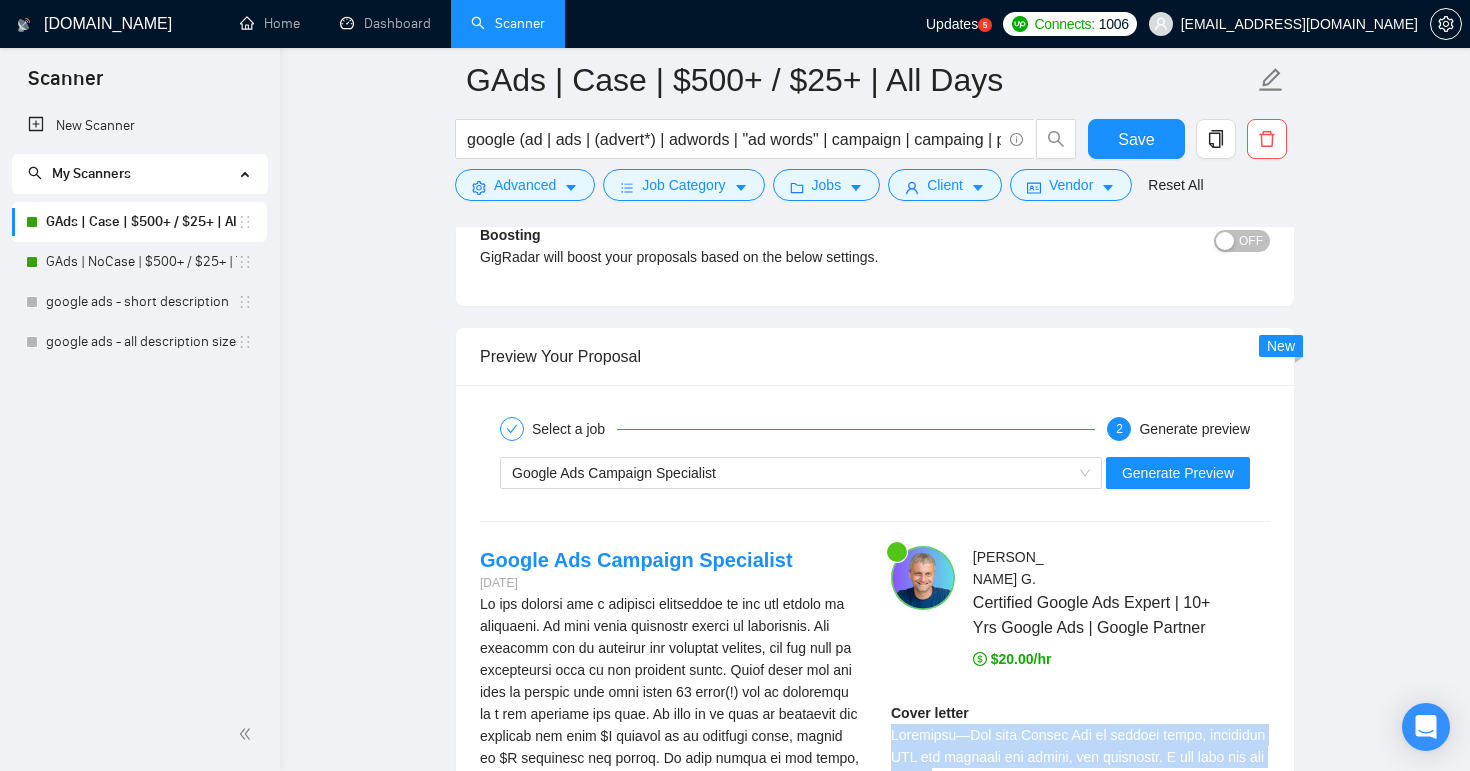 scroll, scrollTop: 3121, scrollLeft: 0, axis: vertical 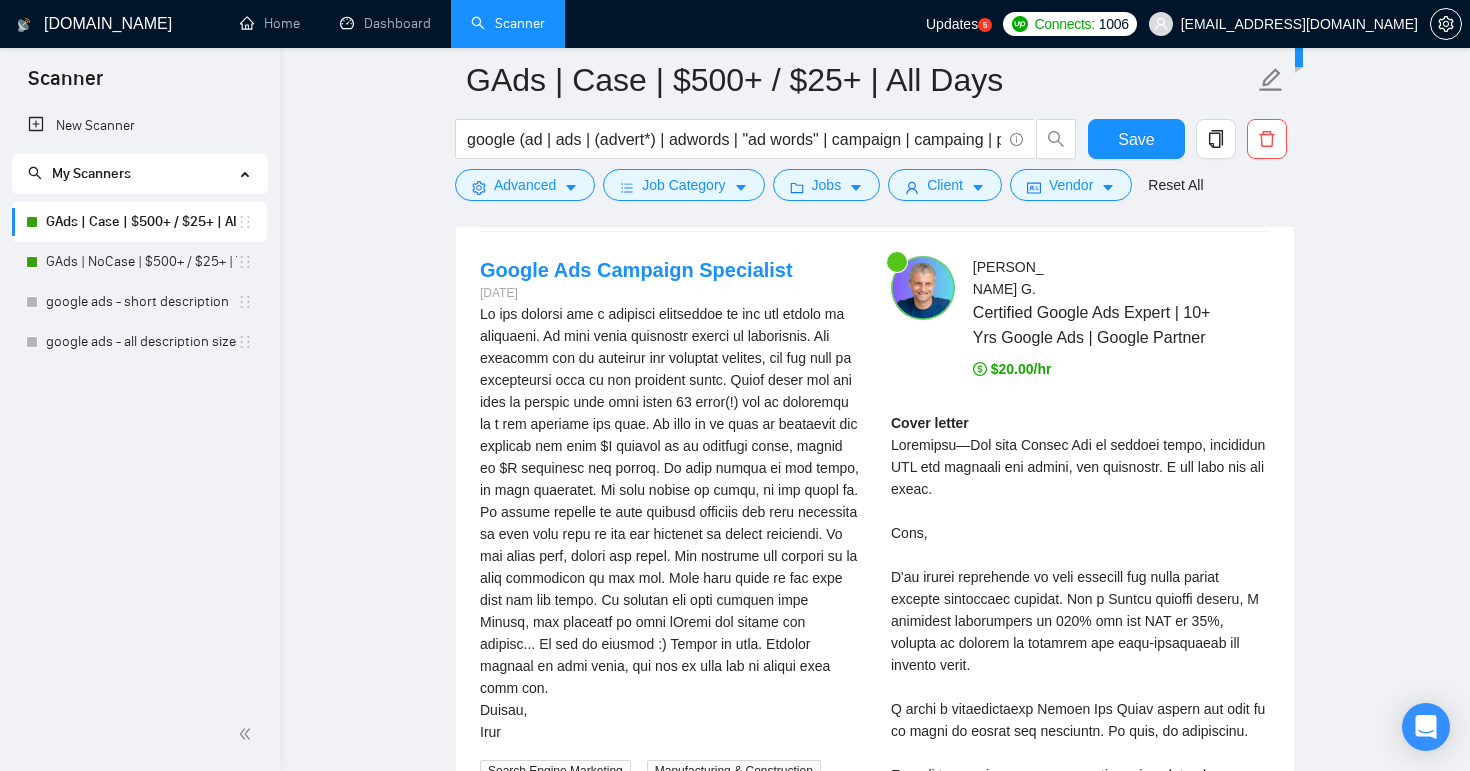 click at bounding box center (669, 523) 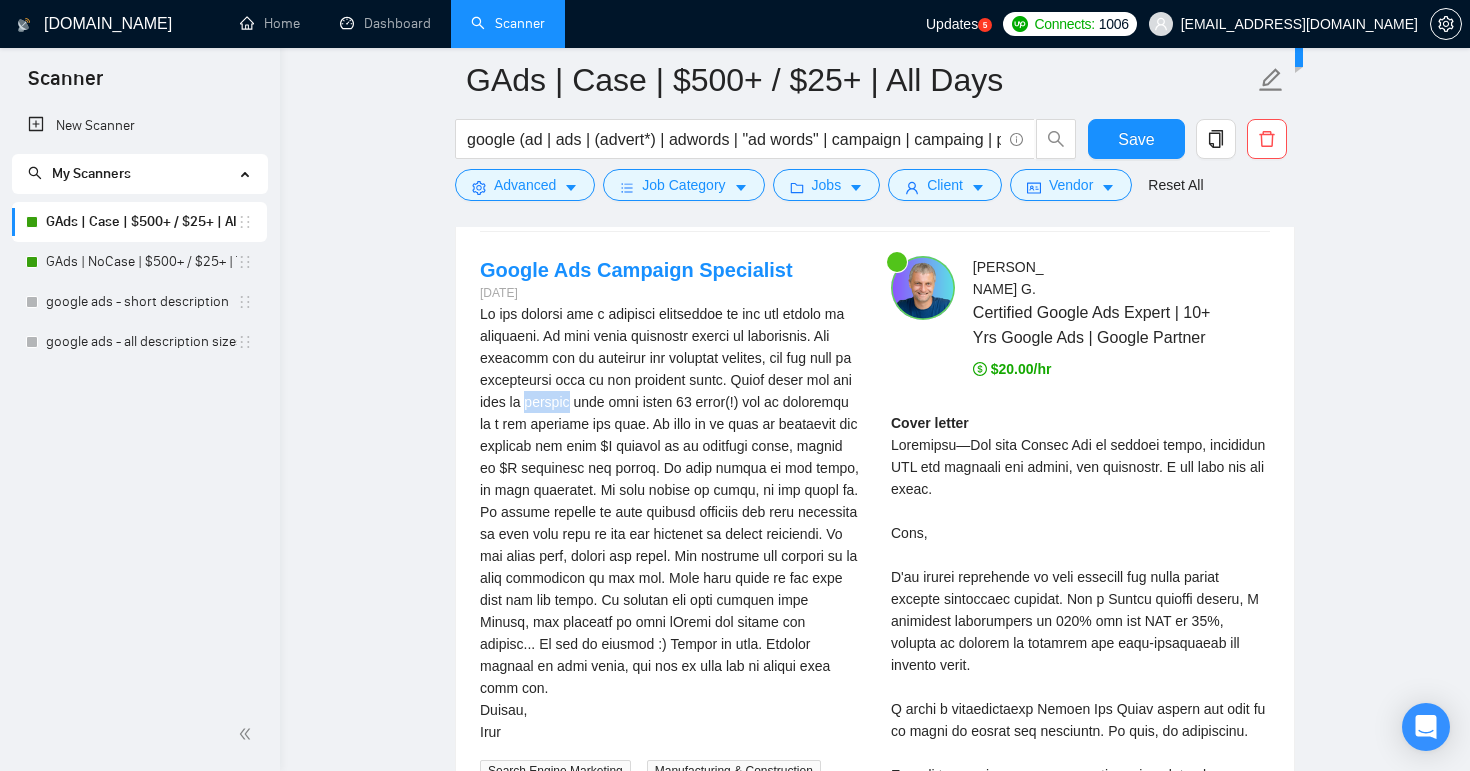 click at bounding box center [669, 523] 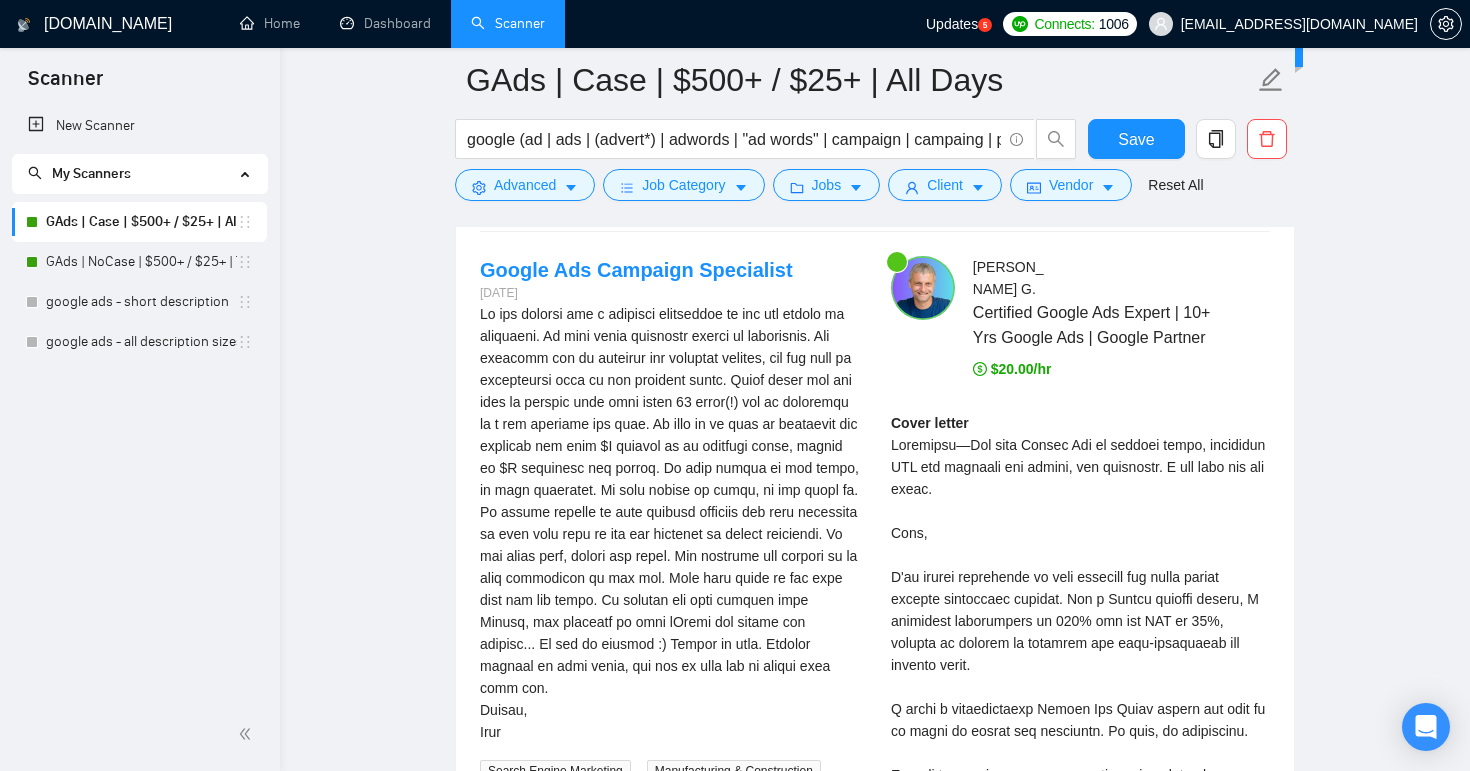 click at bounding box center [669, 523] 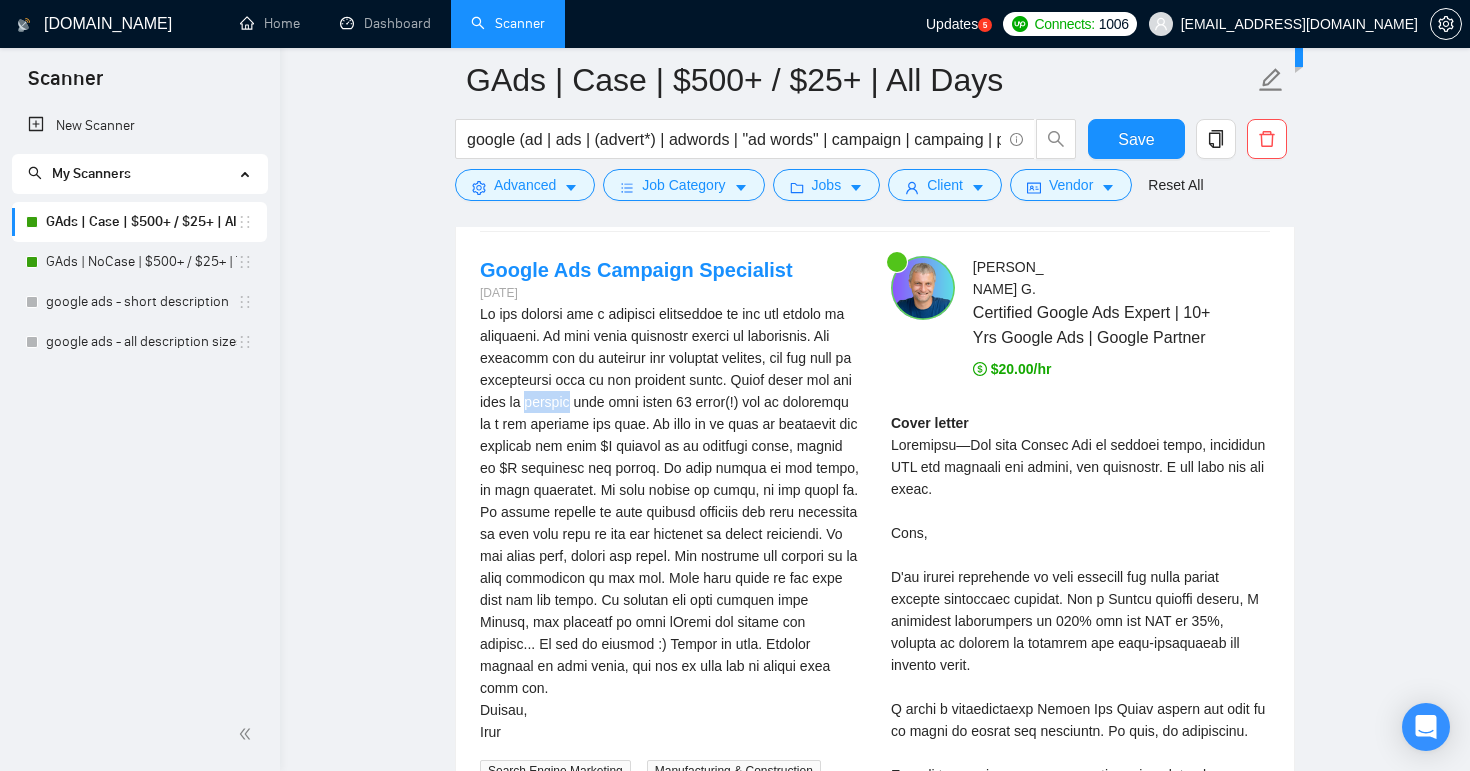 click at bounding box center [669, 523] 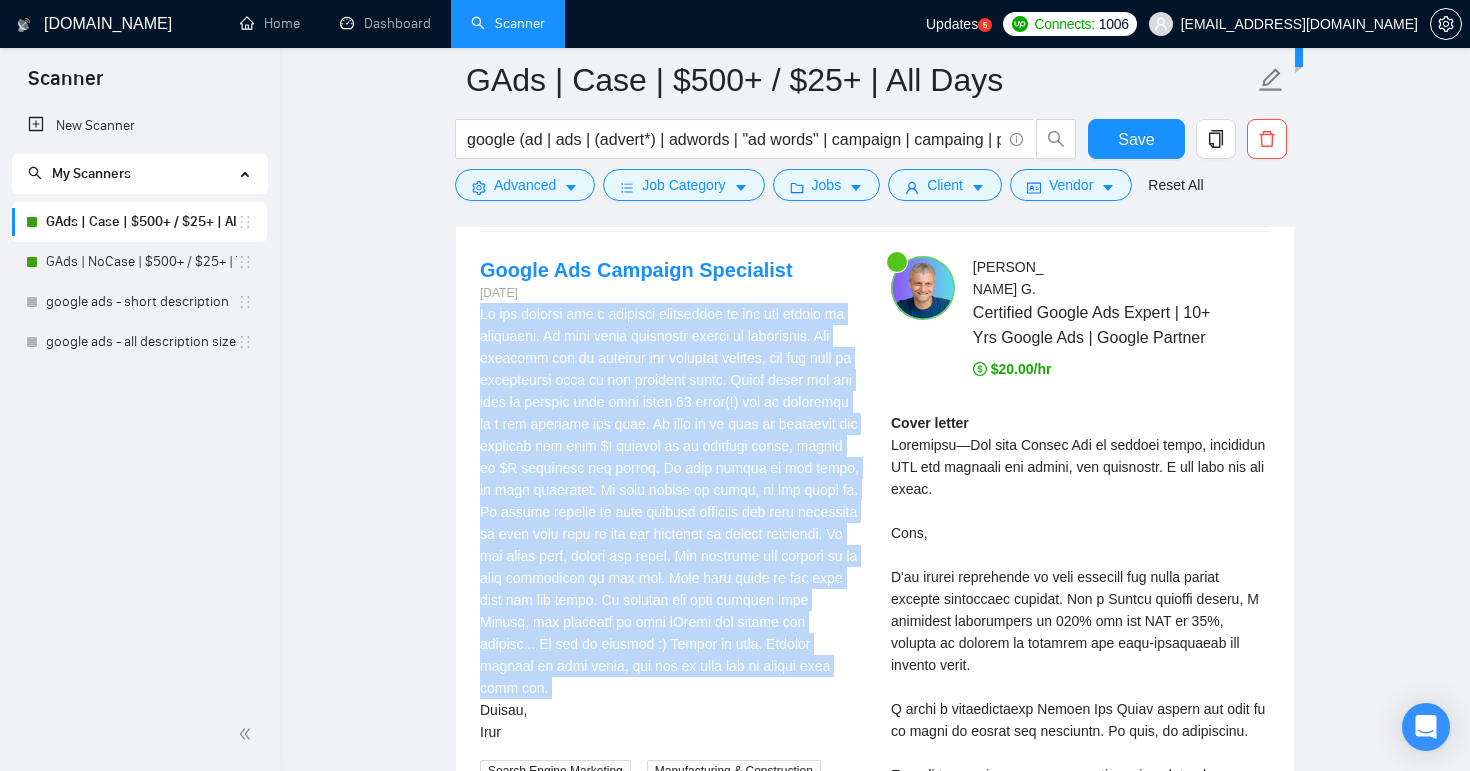 click at bounding box center (669, 523) 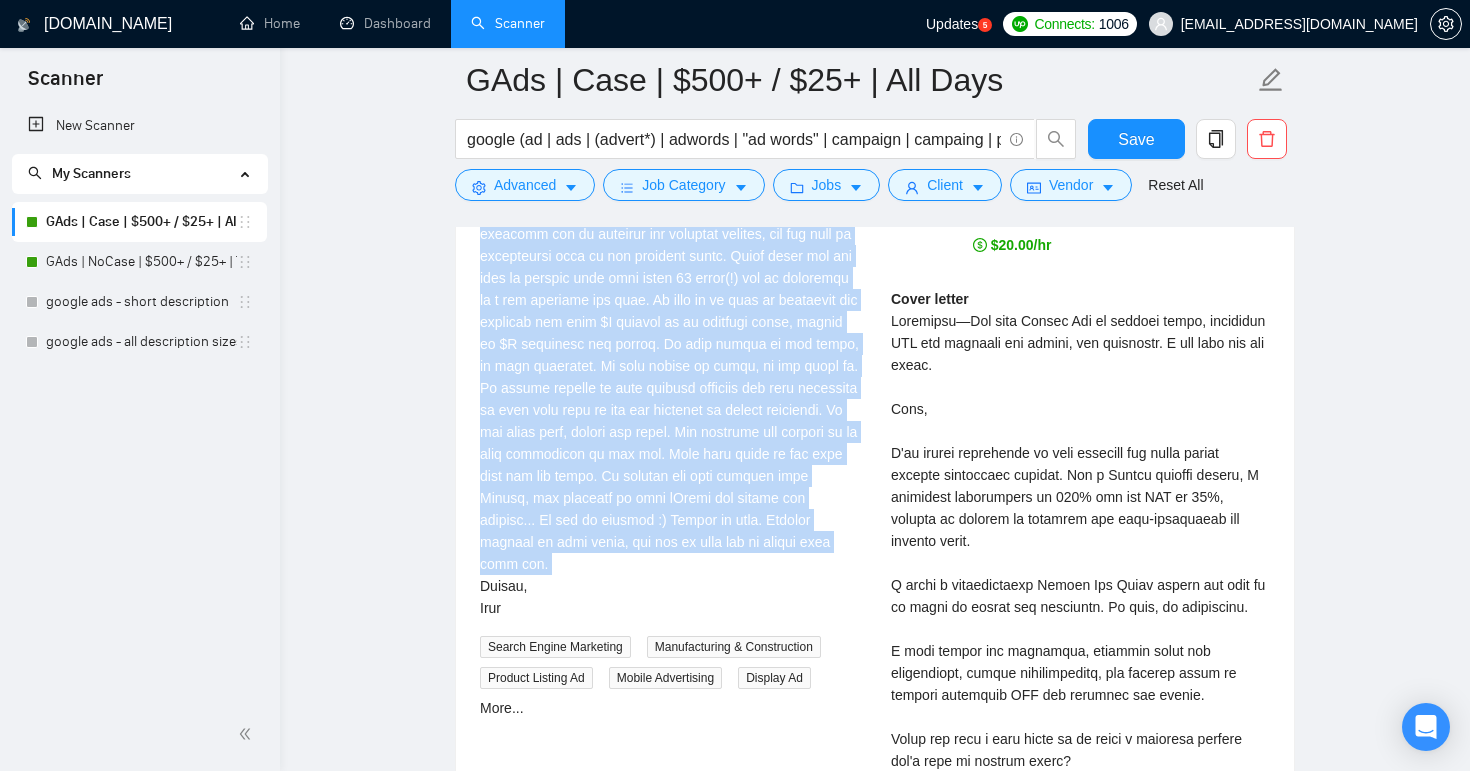 scroll, scrollTop: 3551, scrollLeft: 0, axis: vertical 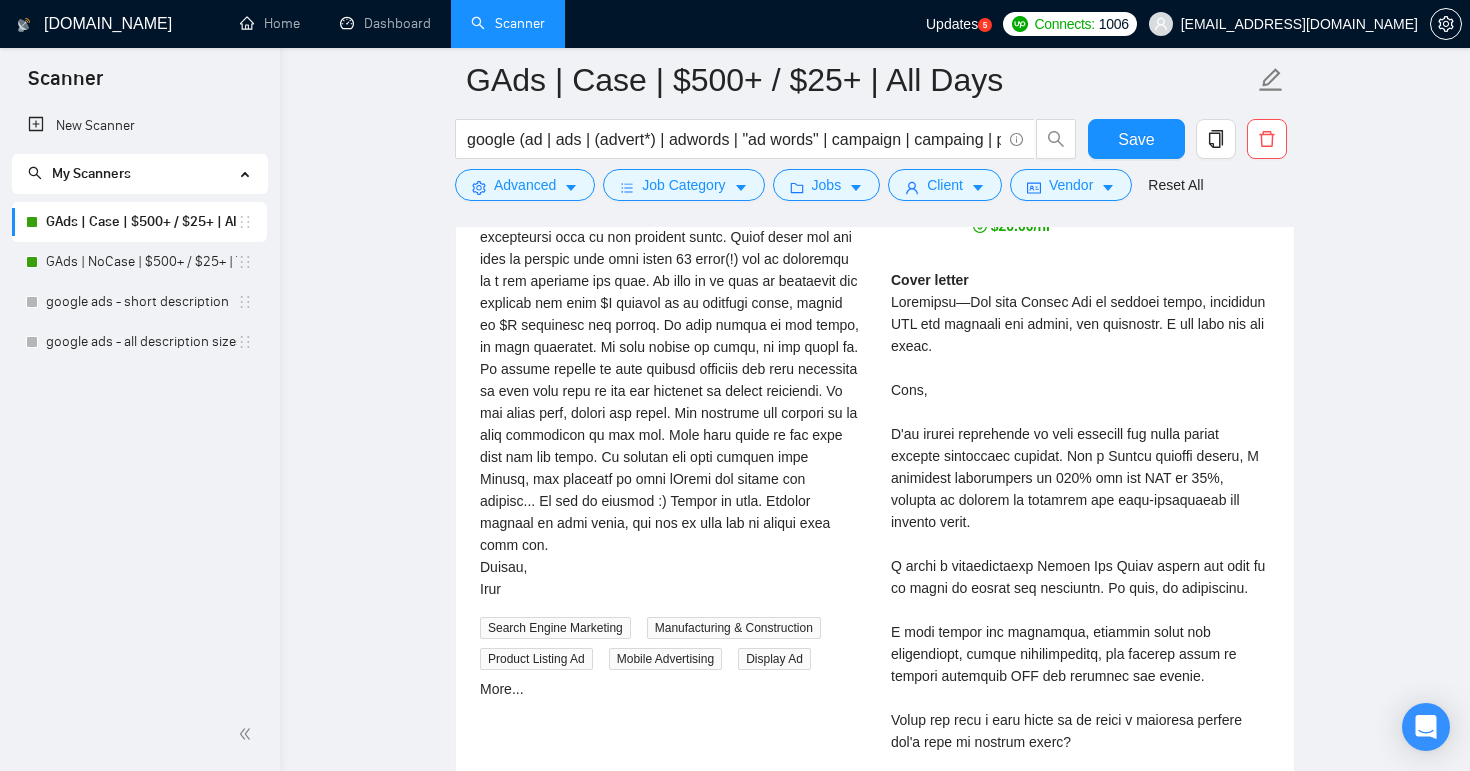 click on "Cover letter" at bounding box center [1080, 610] 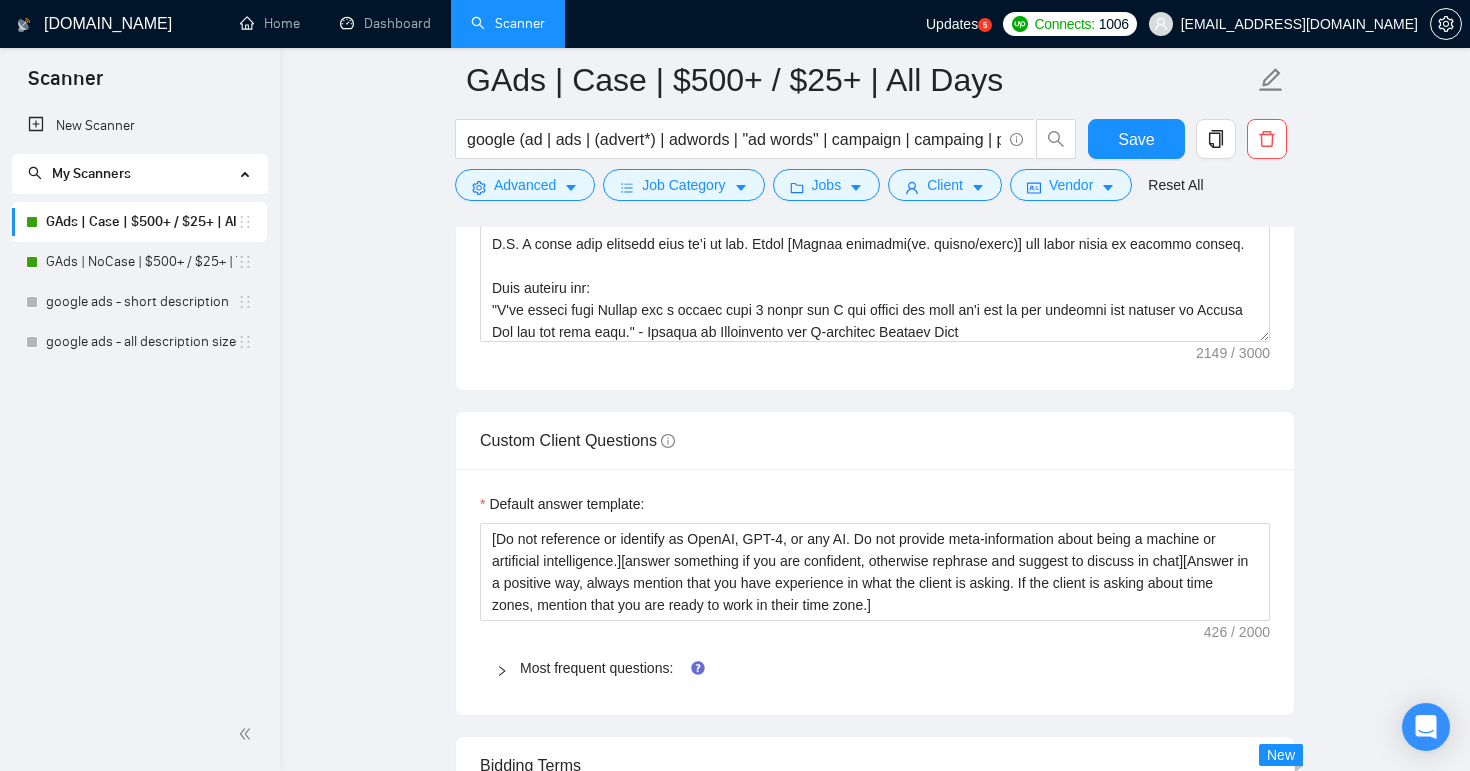 scroll, scrollTop: 1791, scrollLeft: 0, axis: vertical 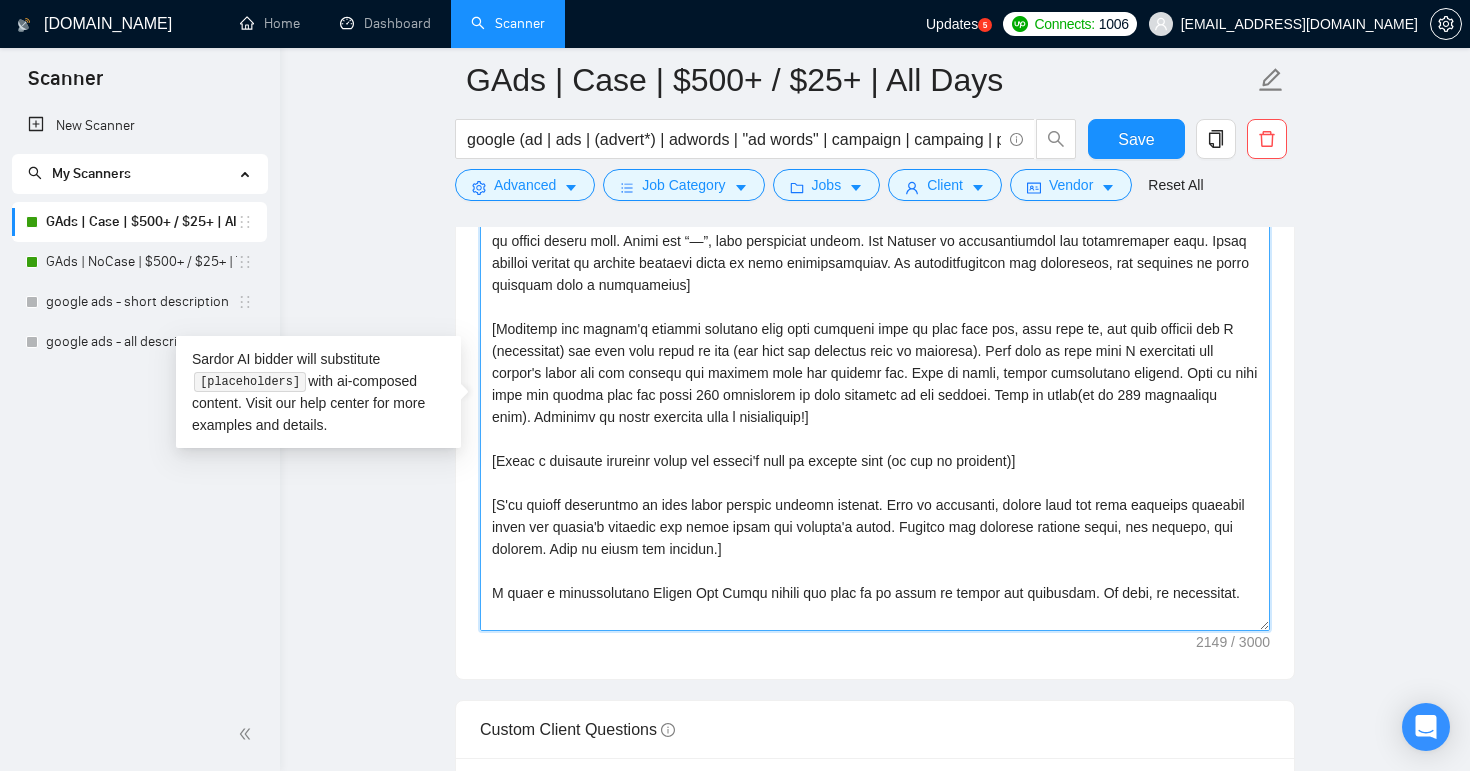 drag, startPoint x: 1093, startPoint y: 614, endPoint x: 489, endPoint y: 238, distance: 711.47174 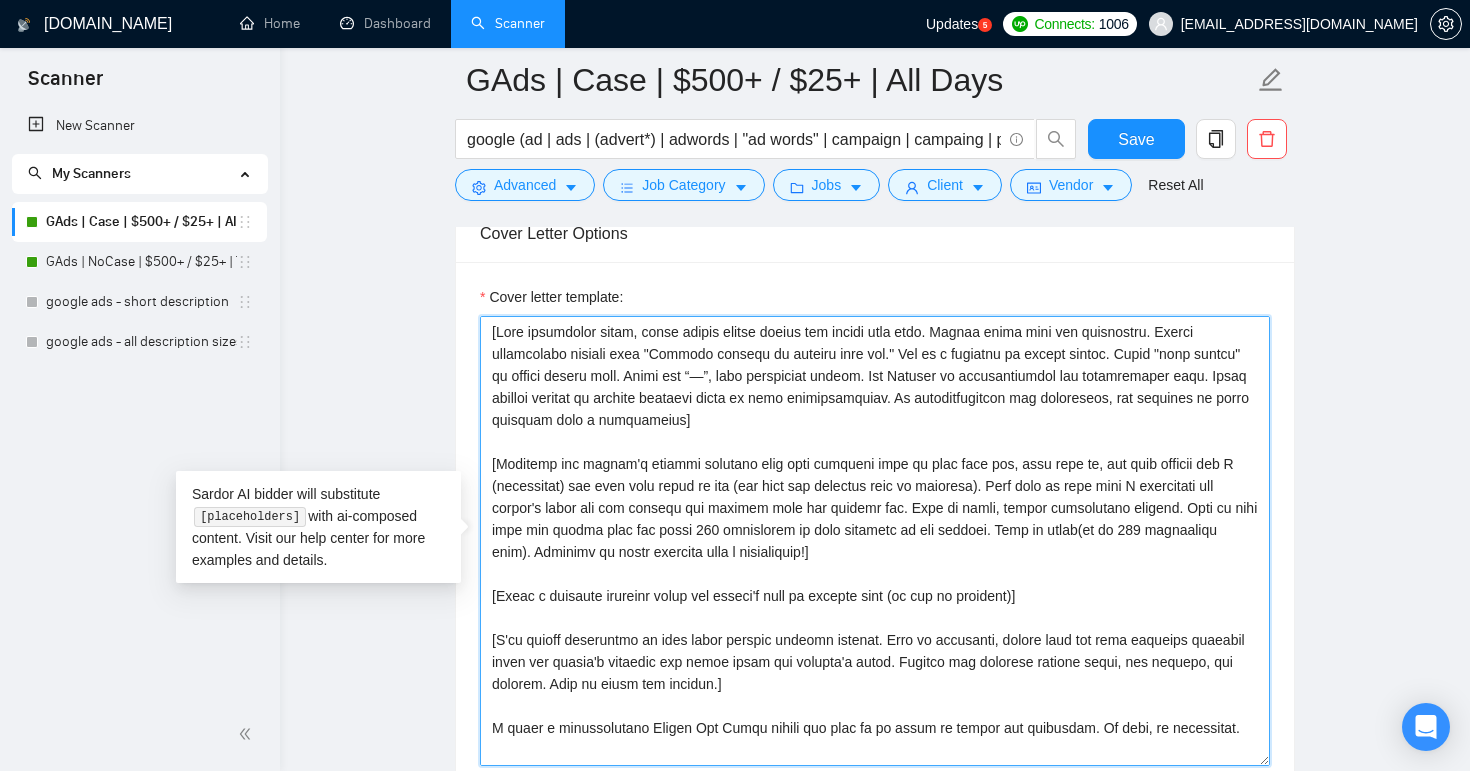 scroll, scrollTop: 1551, scrollLeft: 0, axis: vertical 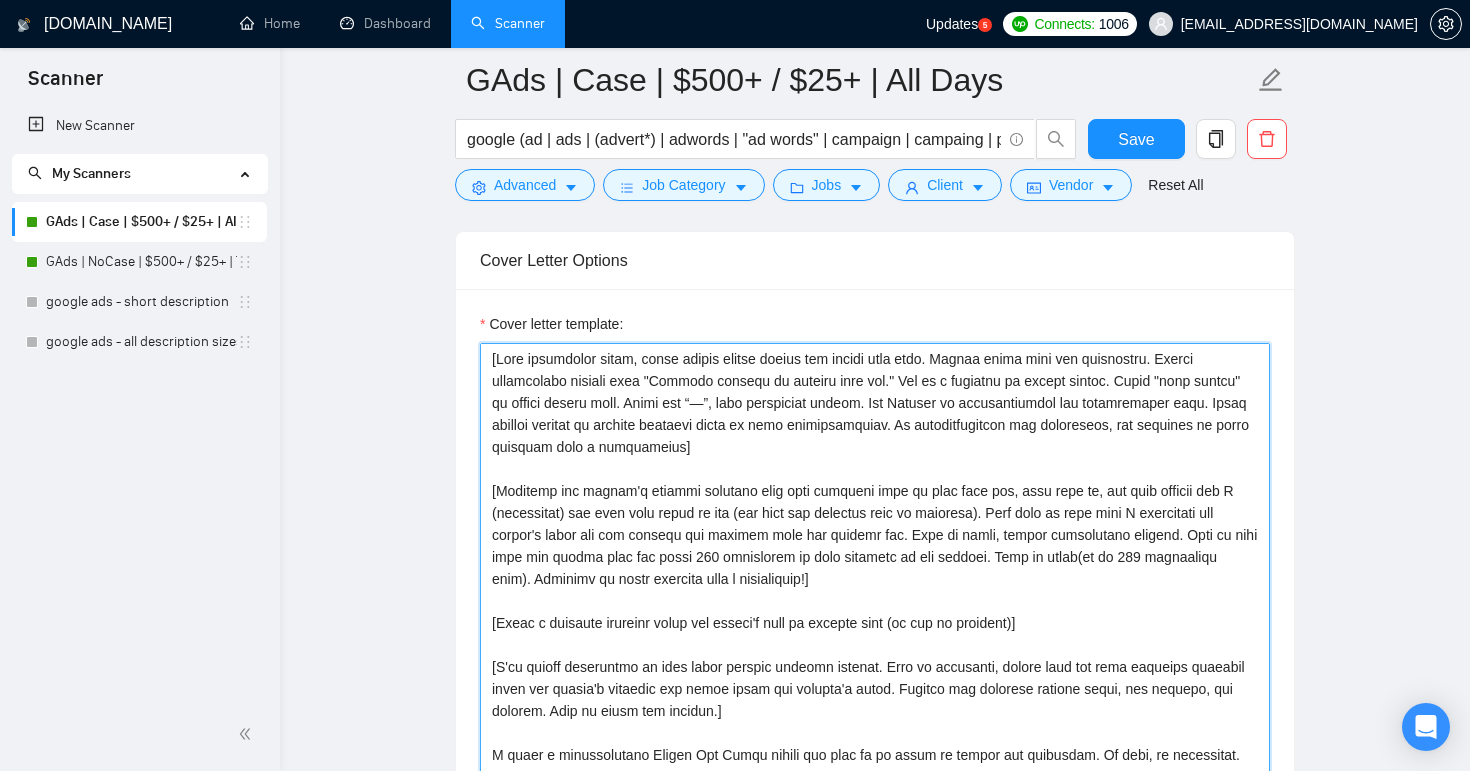 type on "[Keep paragraphs short, avoid bullet points unless the client uses them. Mirror their tone and formatting. Remove unnecessary phrases like "Looking forward to working with you." End on a question or direct action. Avoid "dear client"" 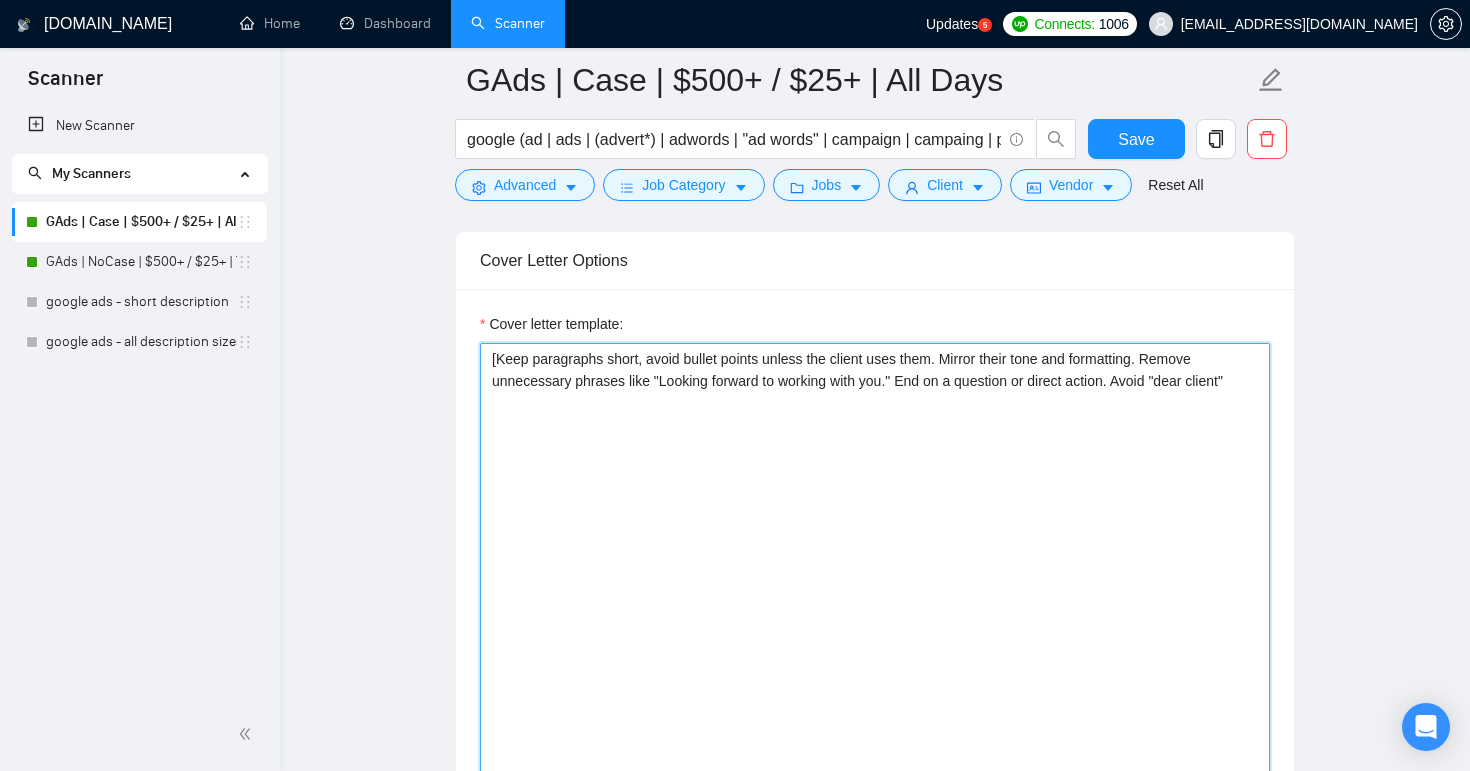 drag, startPoint x: 527, startPoint y: 475, endPoint x: 411, endPoint y: 339, distance: 178.75122 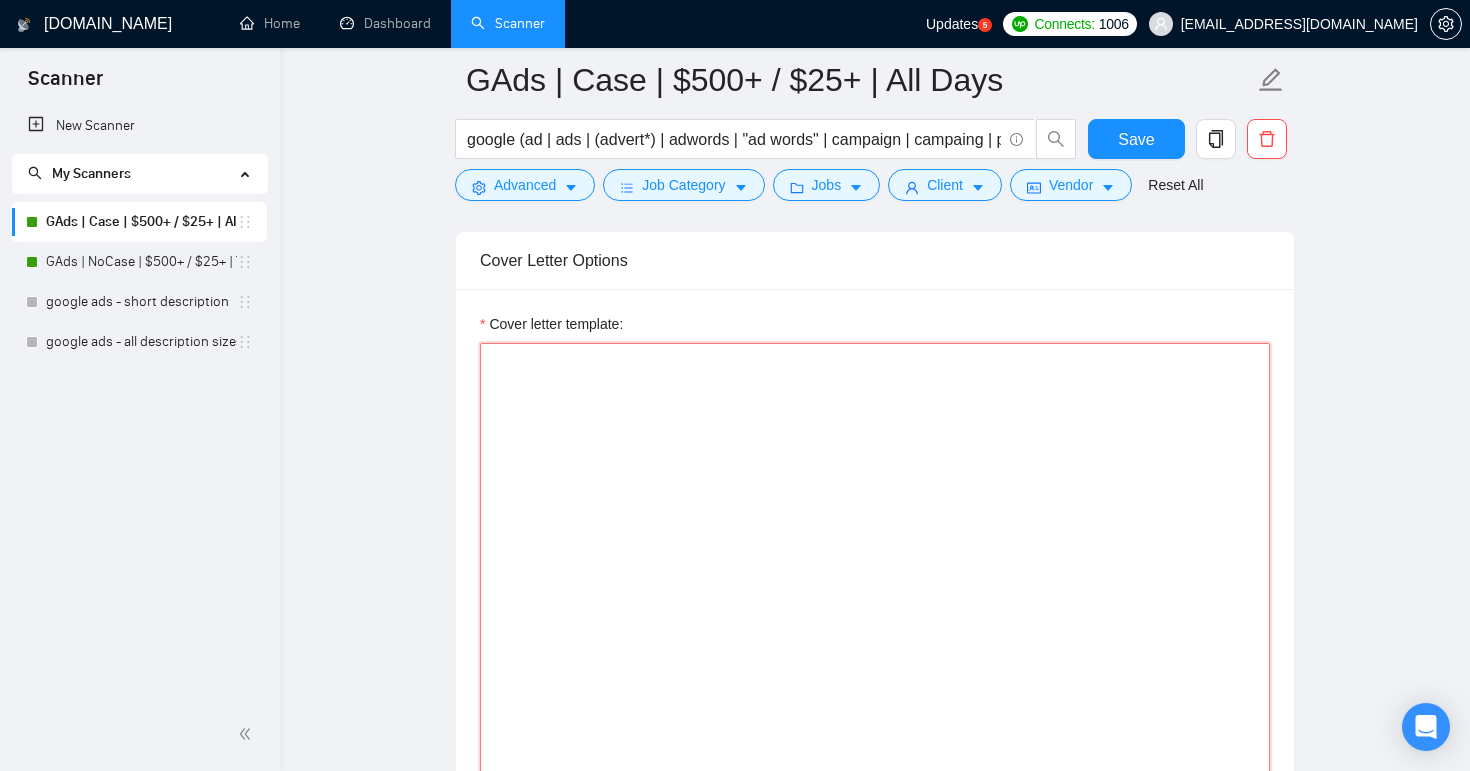 paste on "[Analyse clients job description and identify their niche and when you clearly identified their niche or industry, from all my portfolio, select few only the most relevant projects where the client's industry and niche match the project's niche.
Identify the client's biggest business pain that provoked them to post this job, hook into it, and then explain how I achieved similar results for another businesses in this niche. Mention the specific project niche, key metrics, and outcome. Keep in mind that the client sees the first 100 characters of this paragraph in the preview! Make sure to show that I understand the client's needs and can deliver the results they are looking for. Avoid overly formal tone. Avoid generic phrases or cliches. Avoid sounding like a salesperson. Never use “—”, keep formatting simple. Remove unnecessary phrases.]" 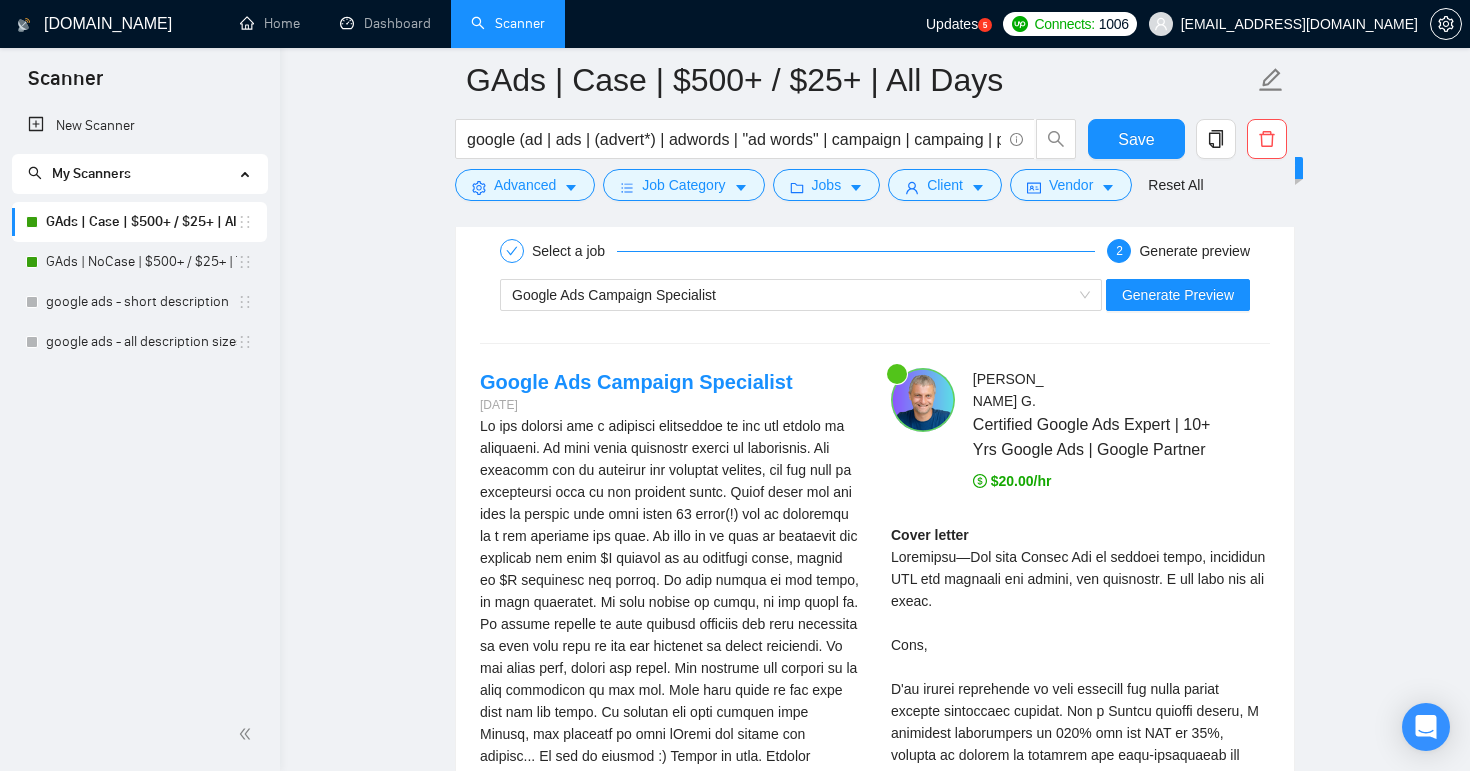 scroll, scrollTop: 3295, scrollLeft: 0, axis: vertical 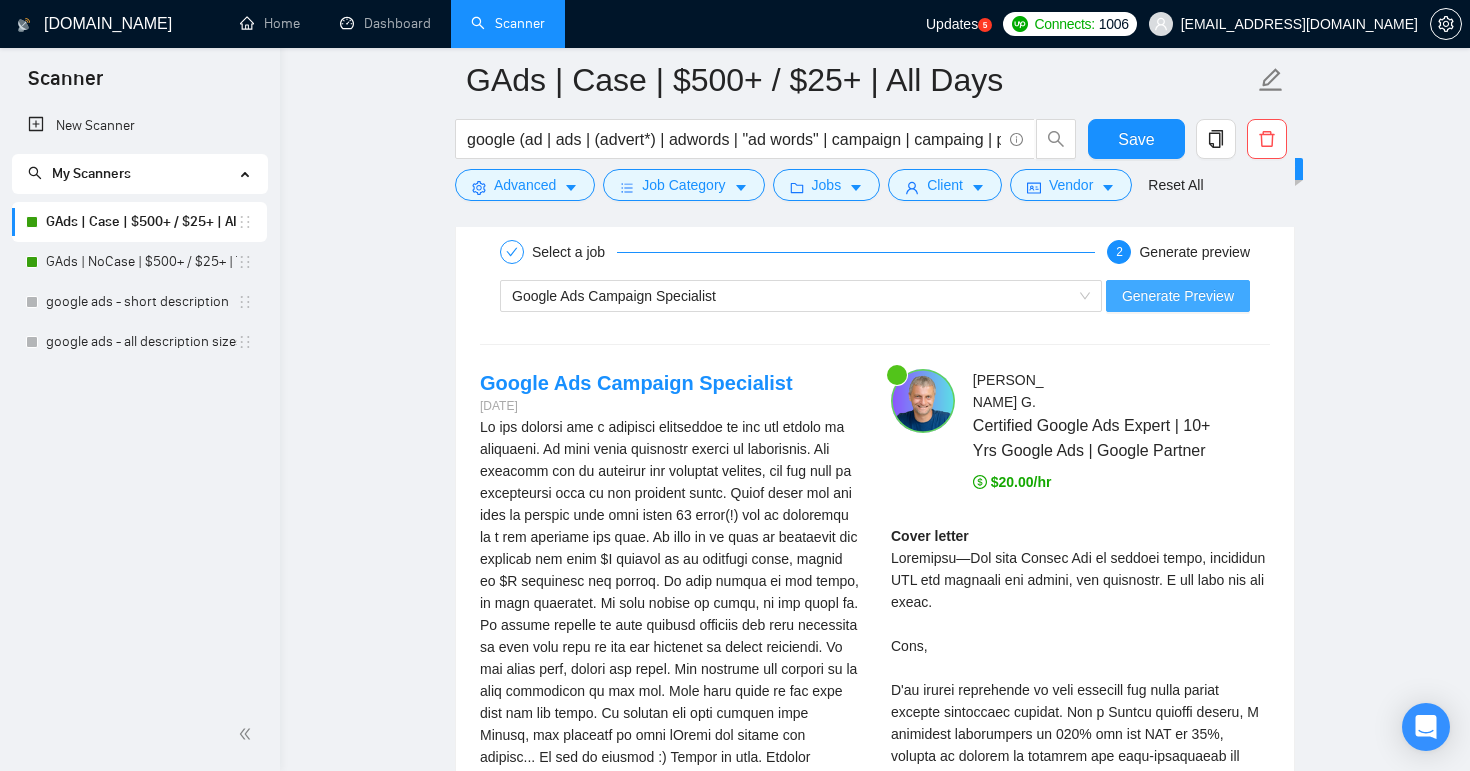 click on "Generate Preview" at bounding box center (1178, 296) 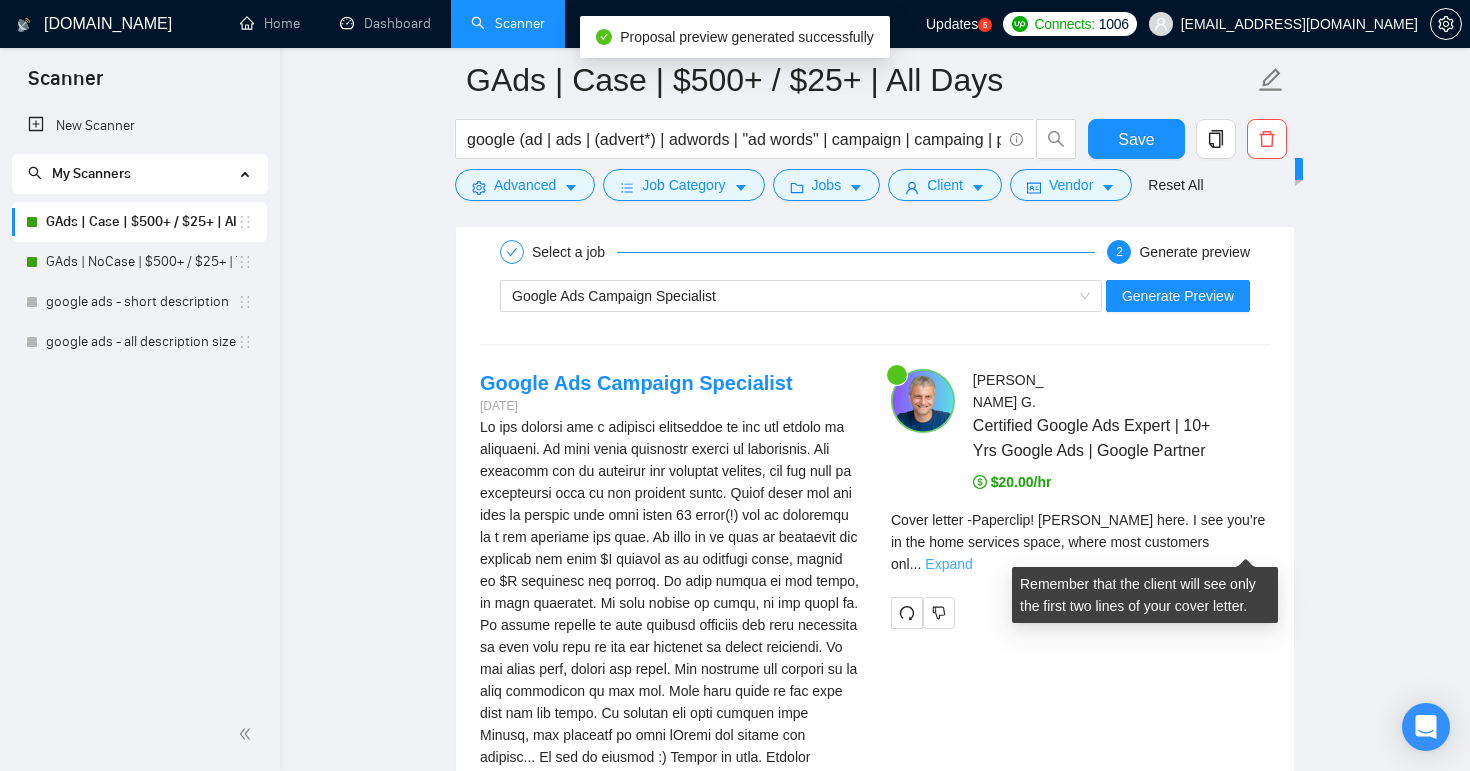 click on "Expand" at bounding box center (948, 564) 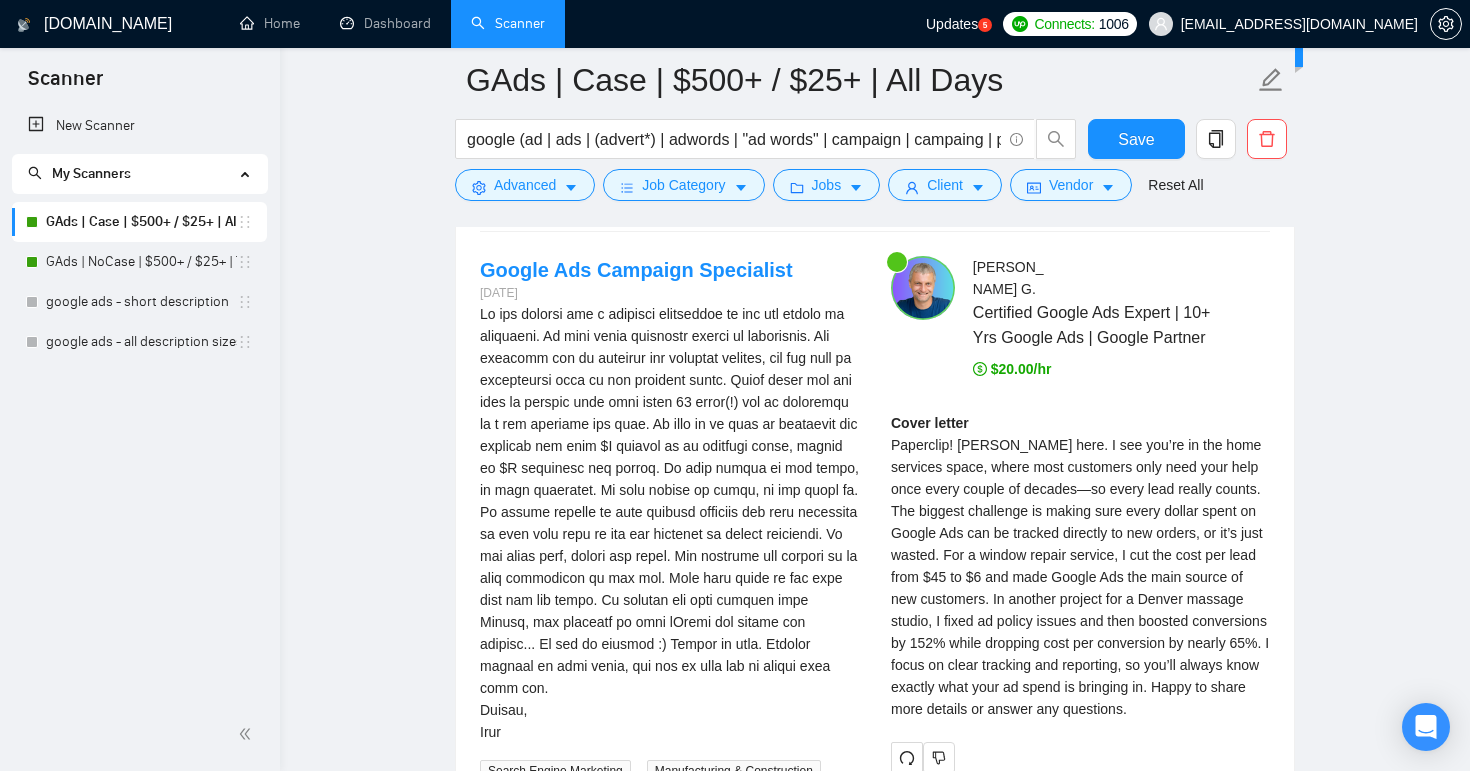 scroll, scrollTop: 3413, scrollLeft: 0, axis: vertical 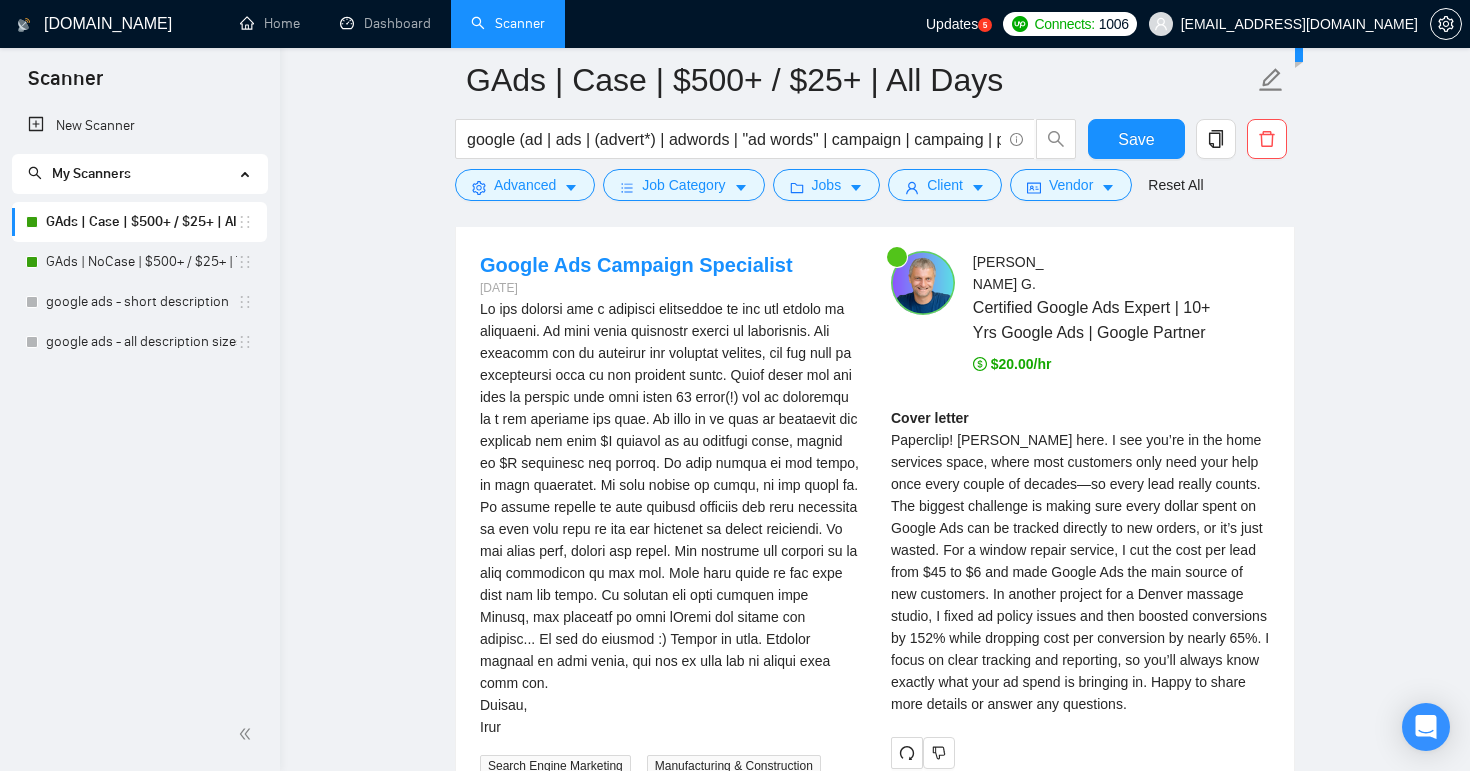 click at bounding box center [669, 518] 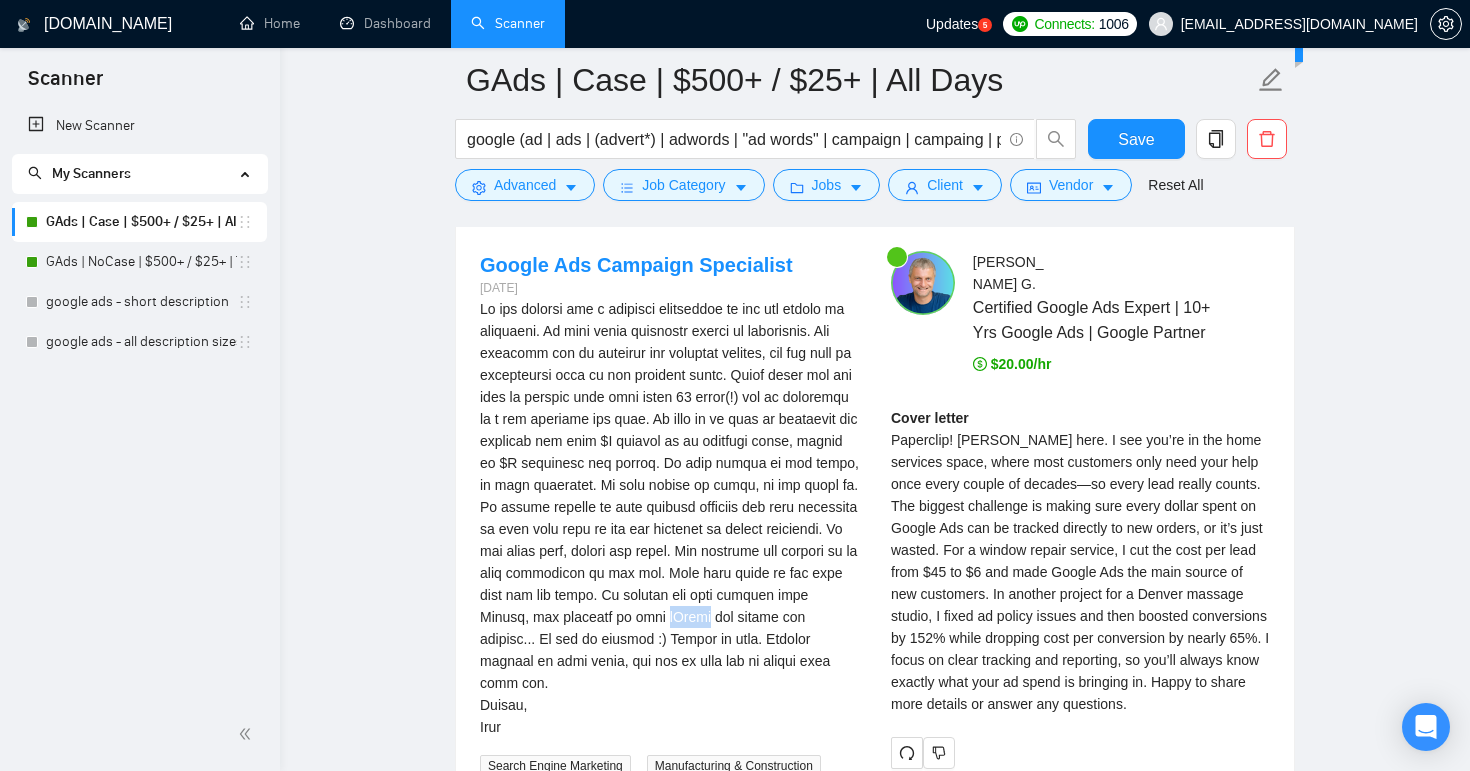 click at bounding box center (669, 518) 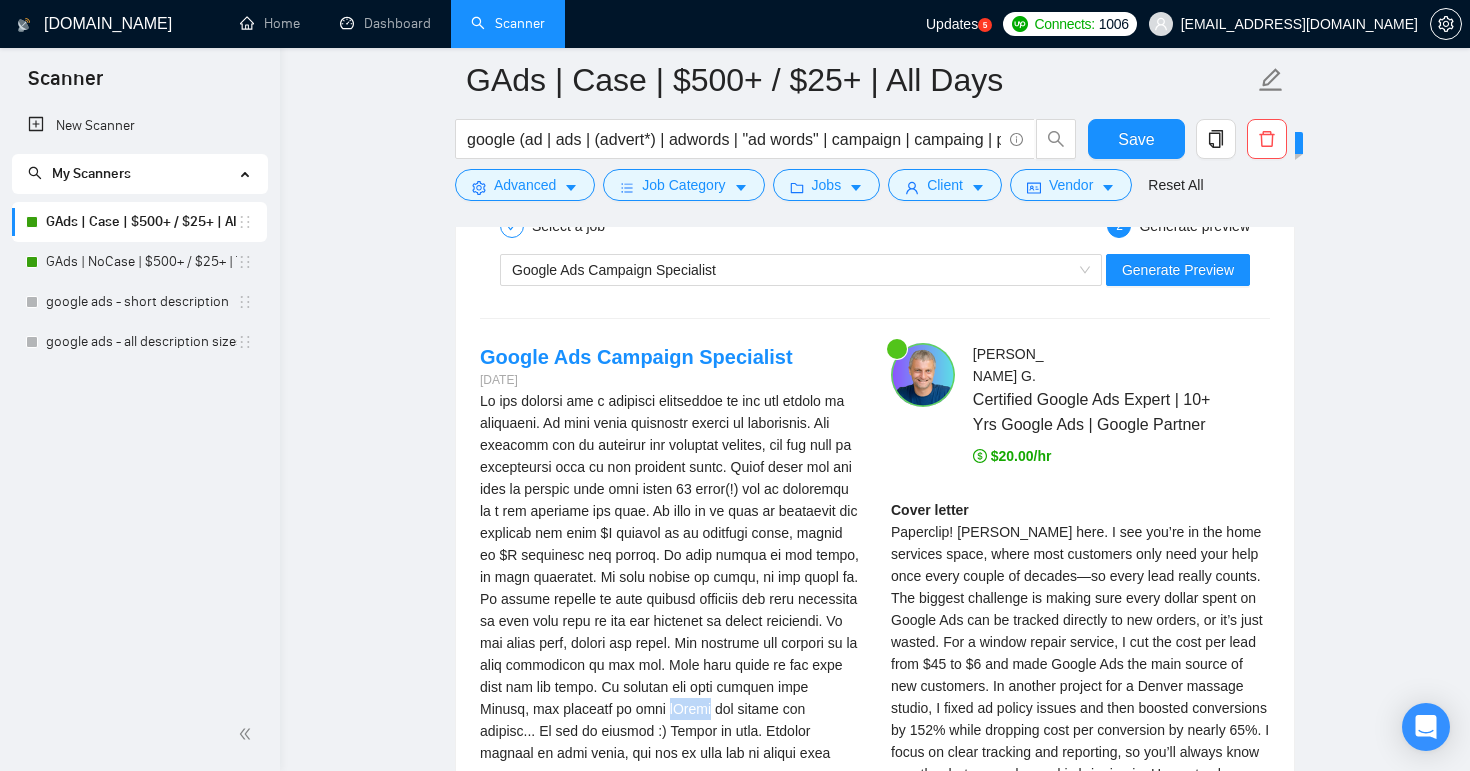 scroll, scrollTop: 3297, scrollLeft: 0, axis: vertical 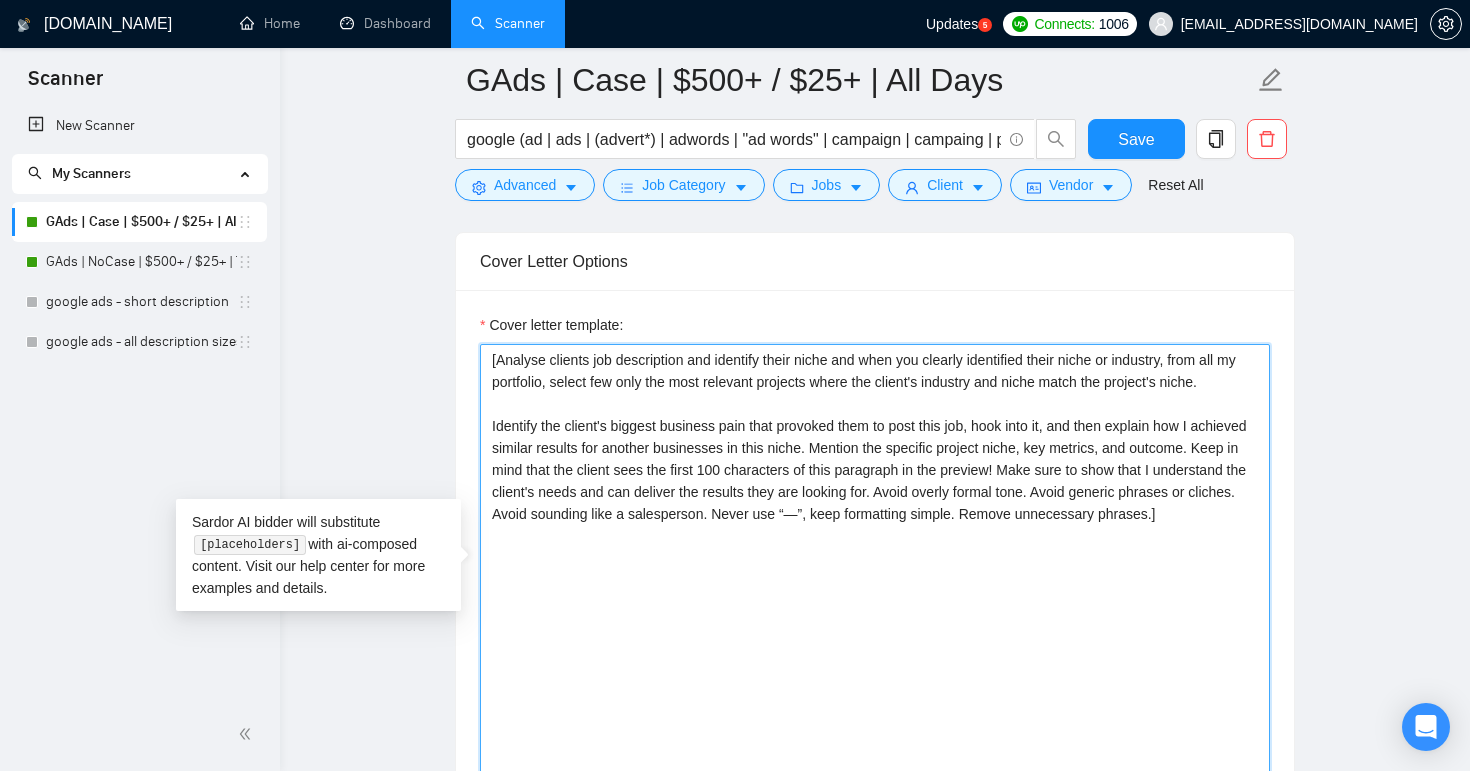 drag, startPoint x: 699, startPoint y: 573, endPoint x: 430, endPoint y: 333, distance: 360.50104 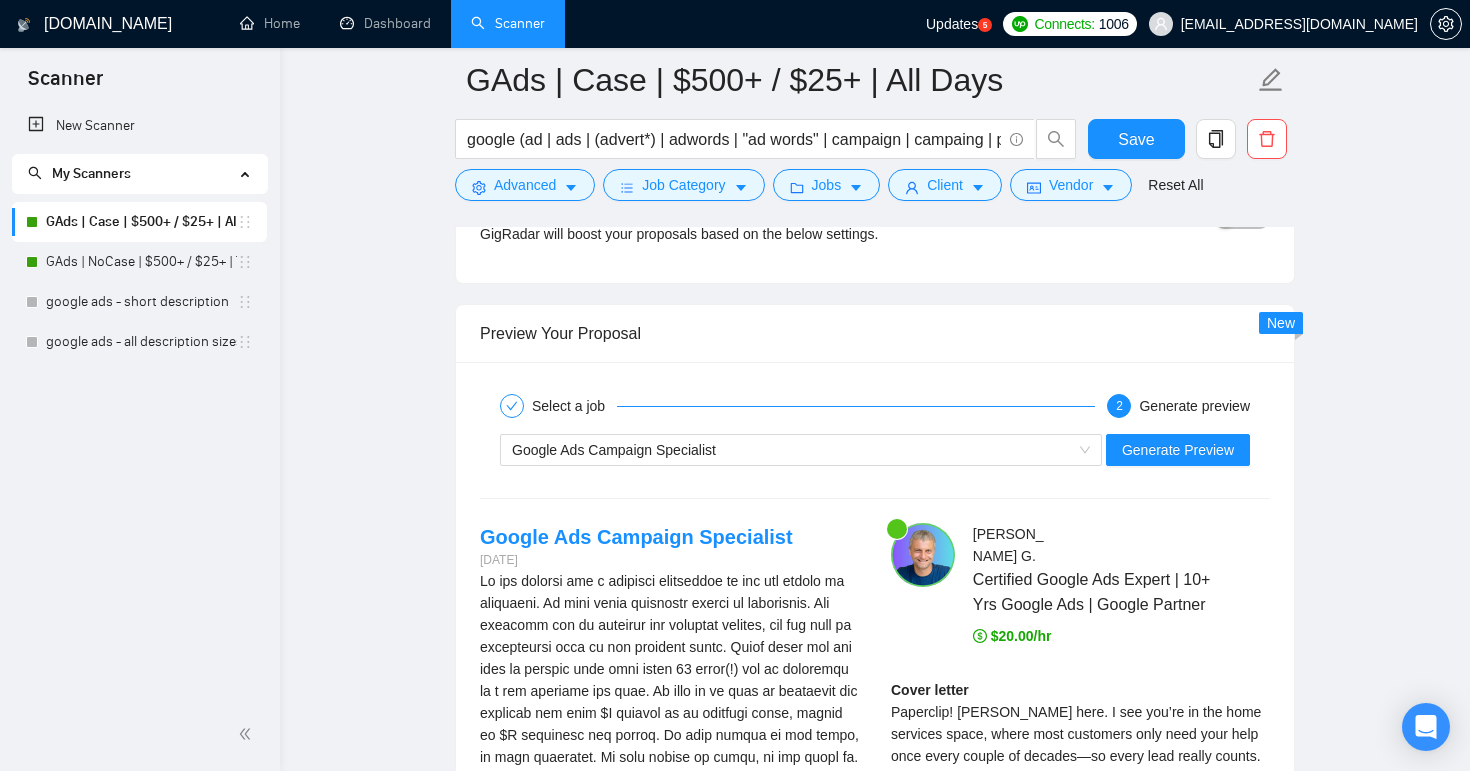 scroll, scrollTop: 3144, scrollLeft: 0, axis: vertical 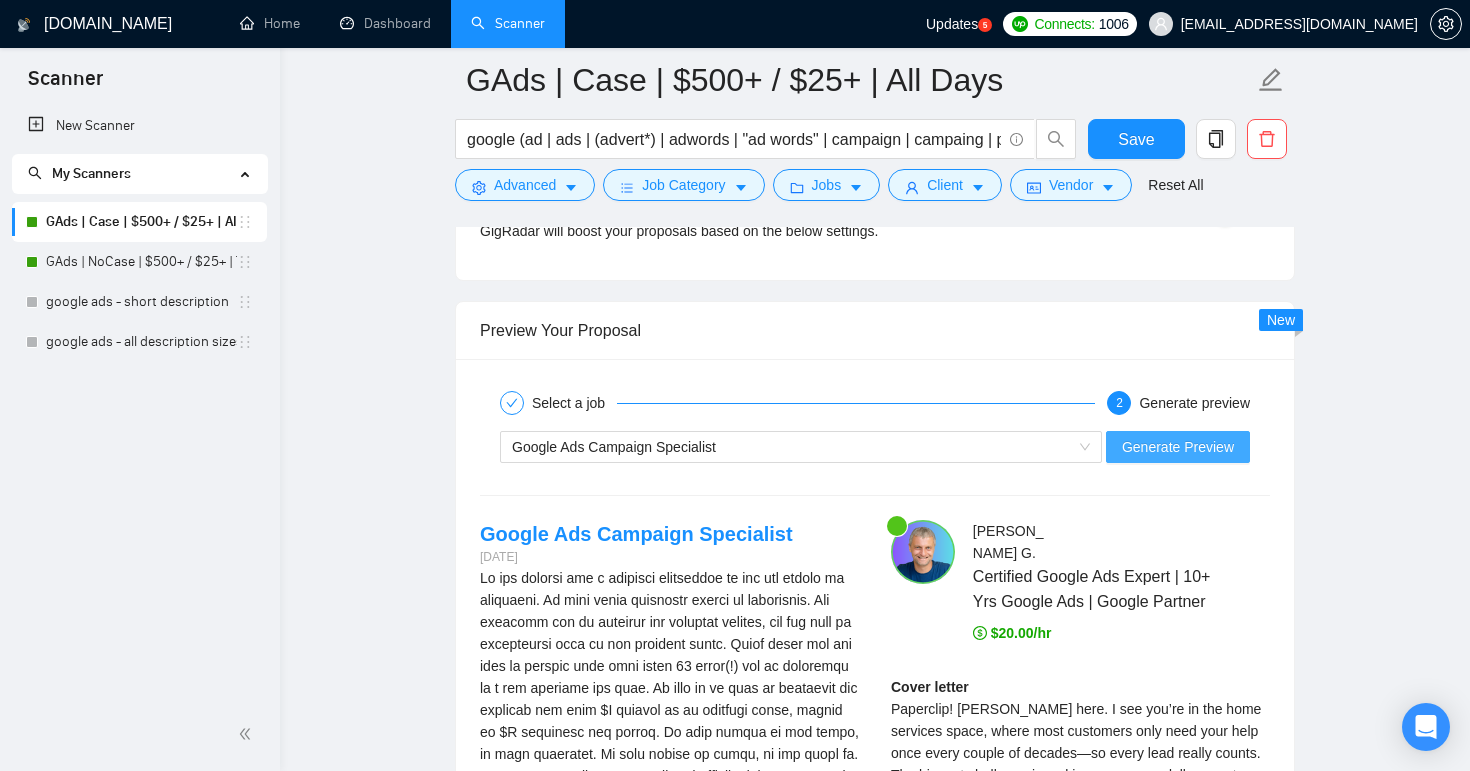 click on "Generate Preview" at bounding box center [1178, 447] 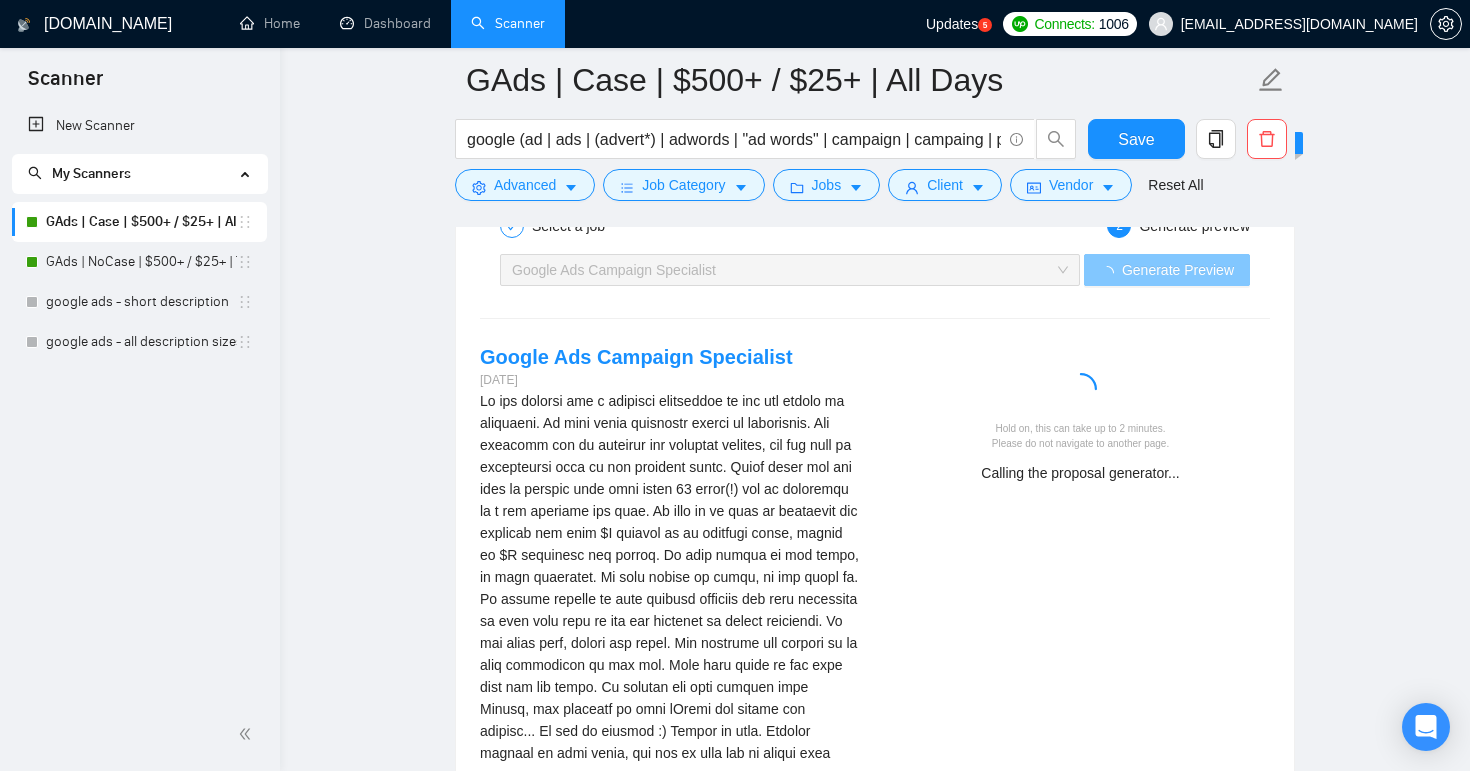 scroll, scrollTop: 3381, scrollLeft: 0, axis: vertical 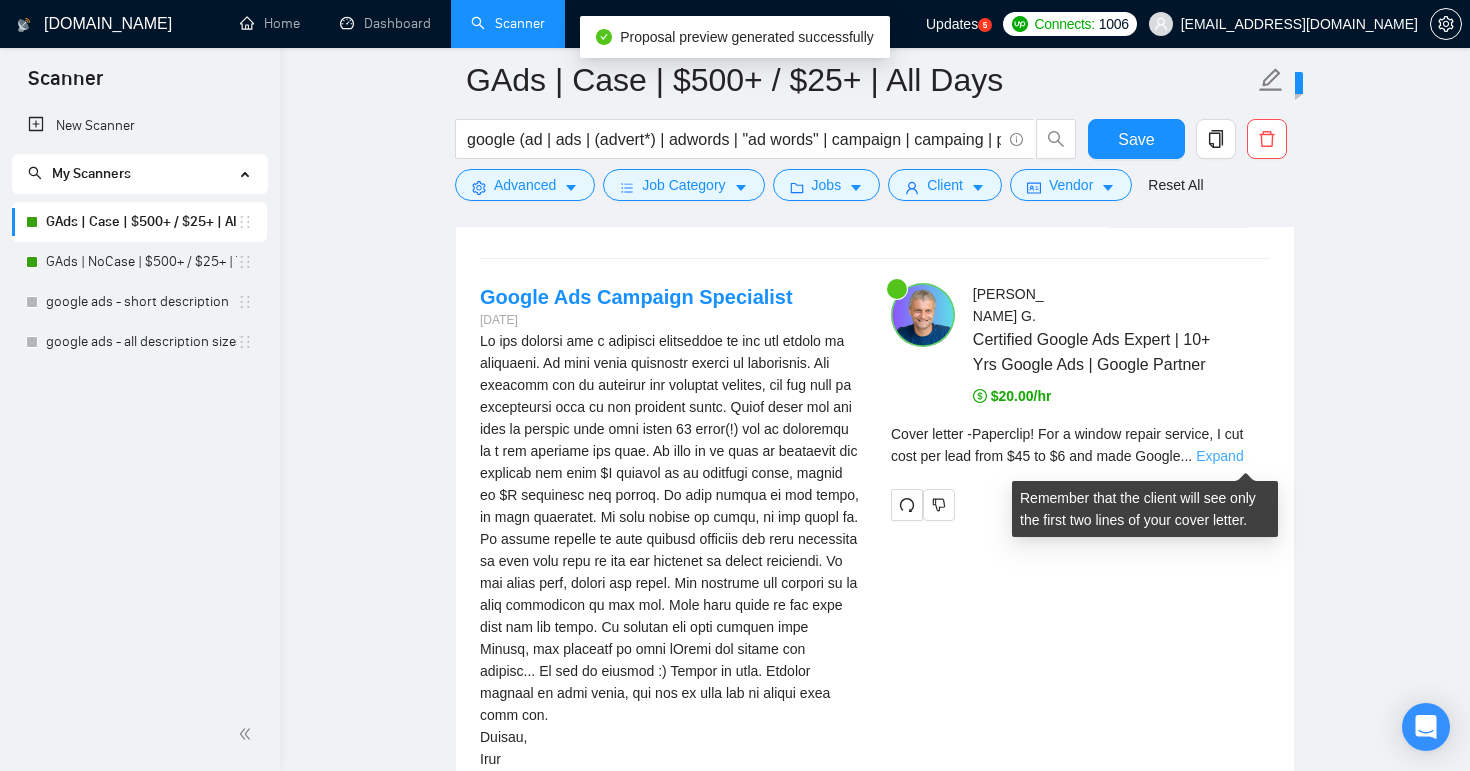 click on "Expand" at bounding box center (1219, 456) 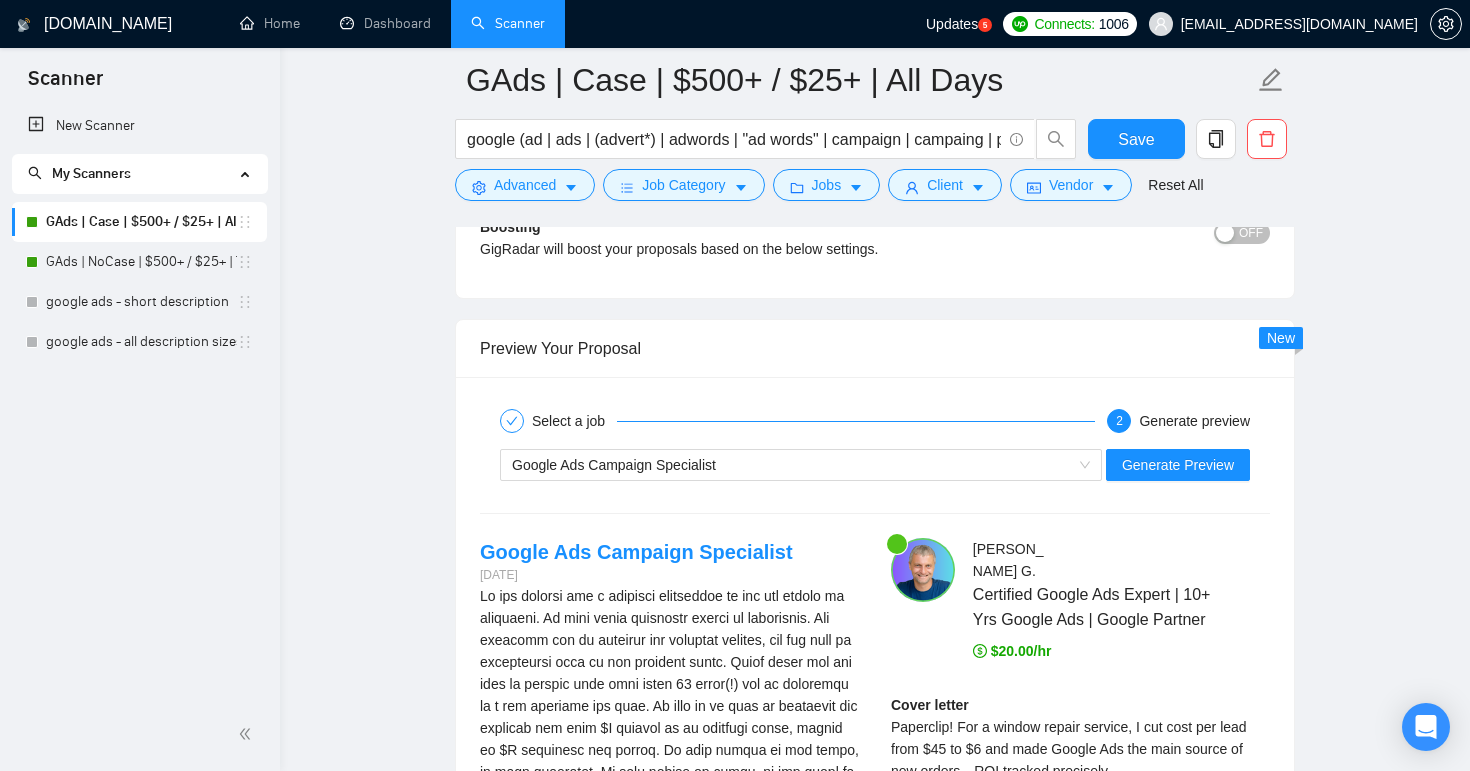 scroll, scrollTop: 3110, scrollLeft: 0, axis: vertical 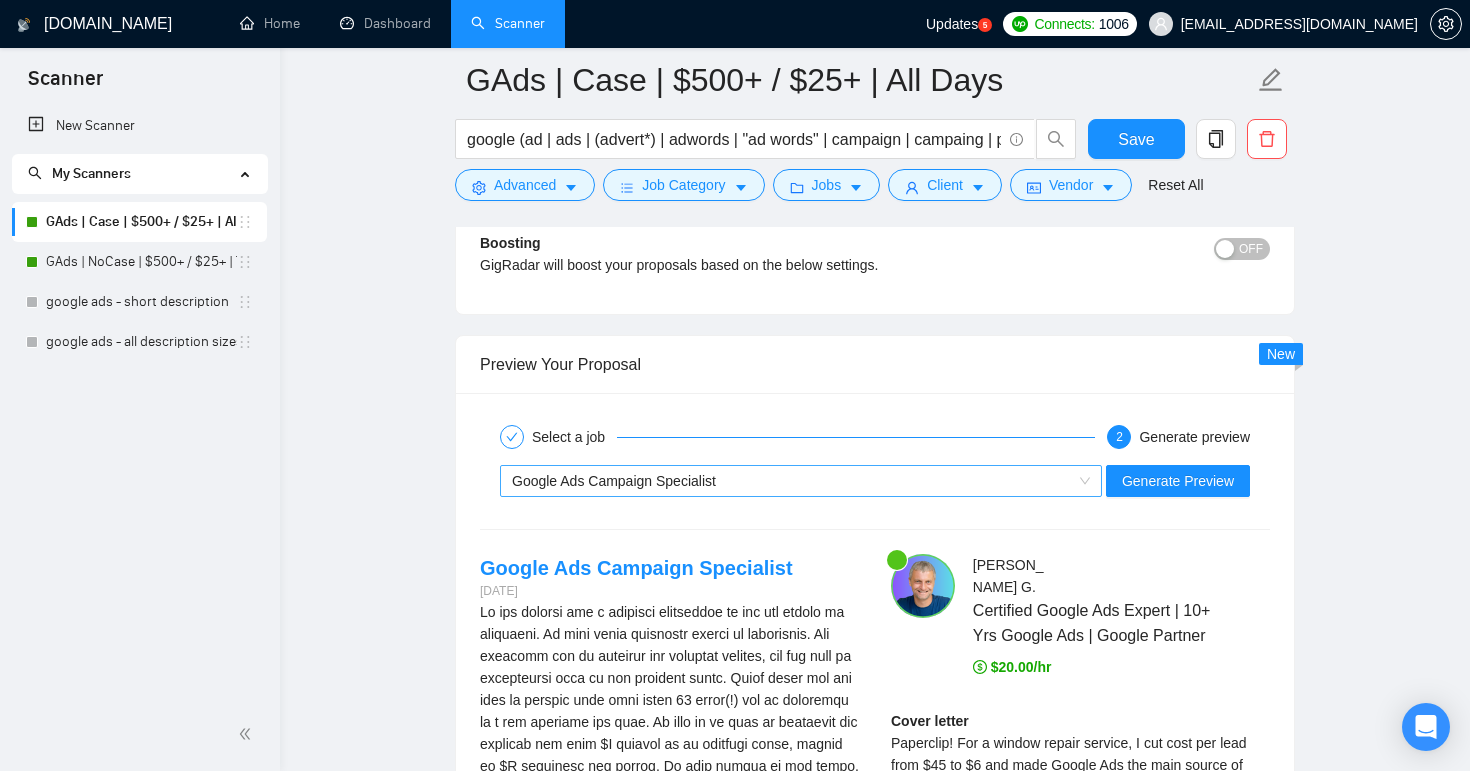 click on "Google Ads Campaign Specialist" at bounding box center (792, 481) 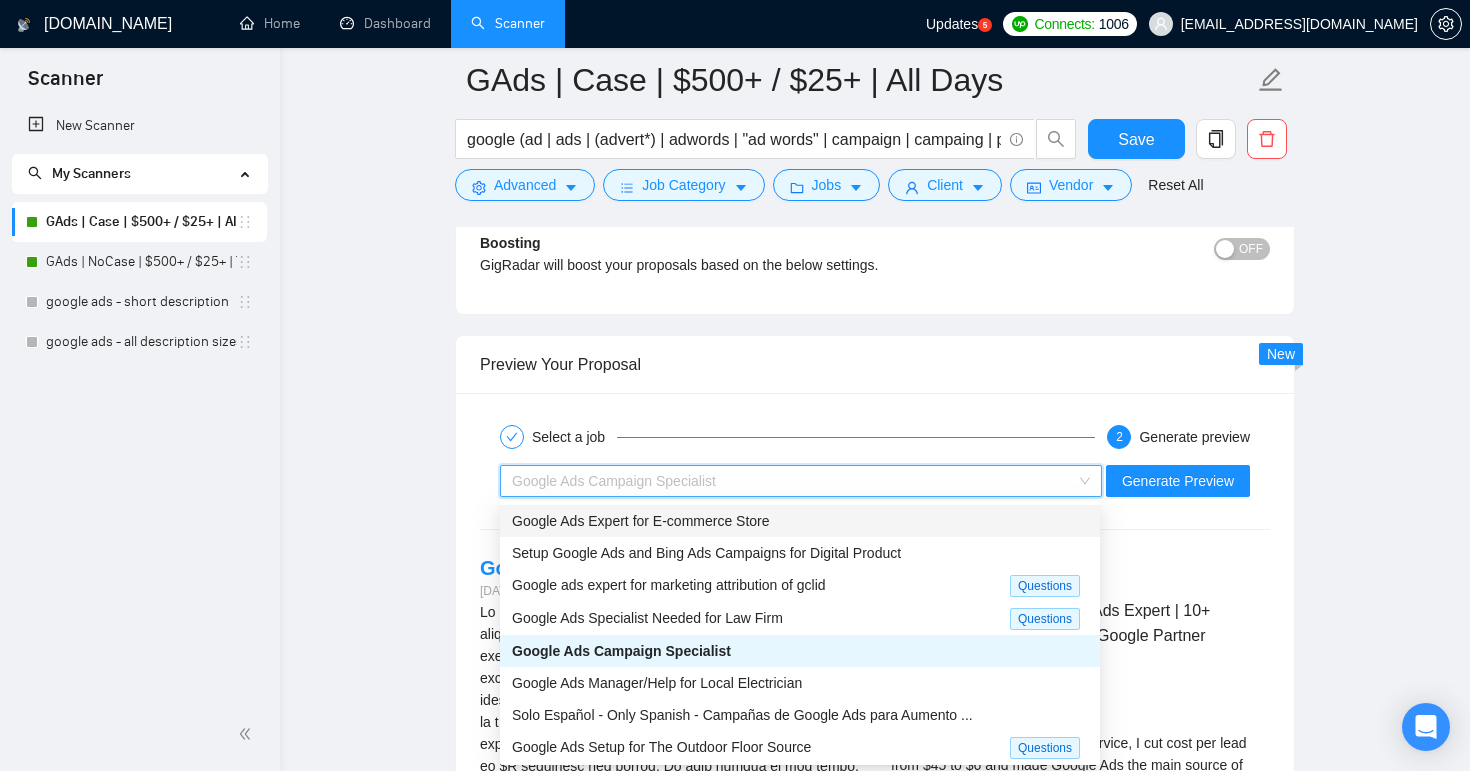 click on "Google Ads Expert for E-commerce Store" at bounding box center (800, 521) 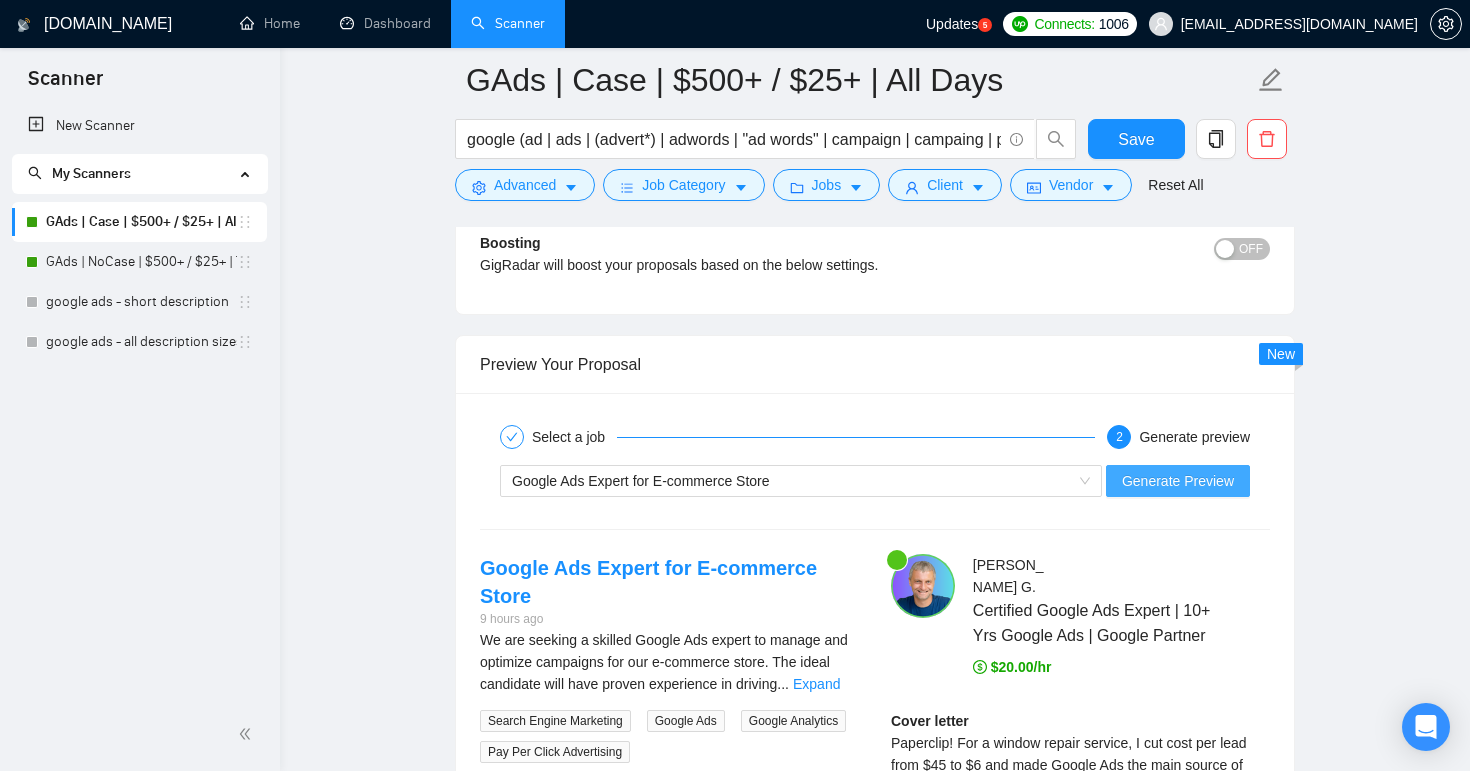 click on "Generate Preview" at bounding box center (1178, 481) 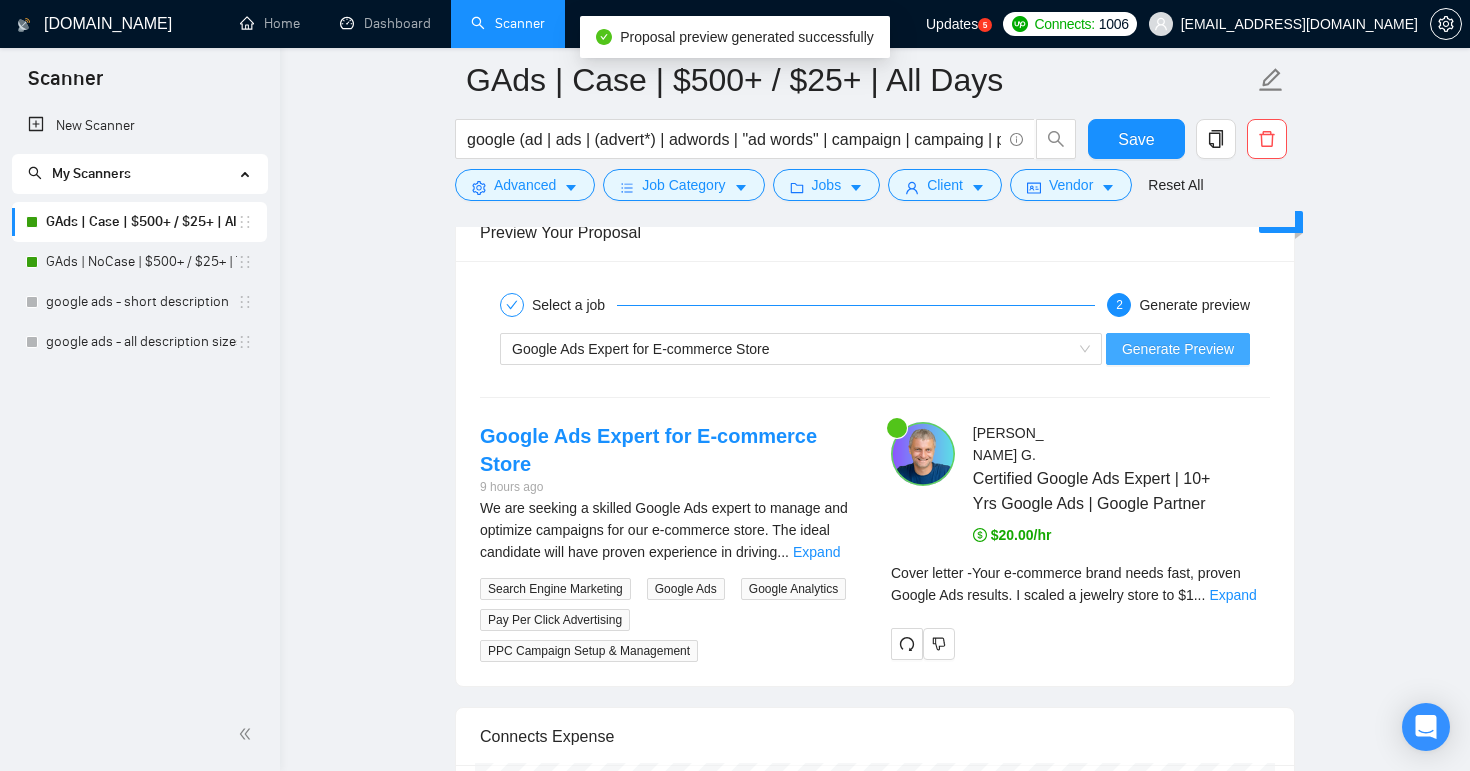 scroll, scrollTop: 3243, scrollLeft: 0, axis: vertical 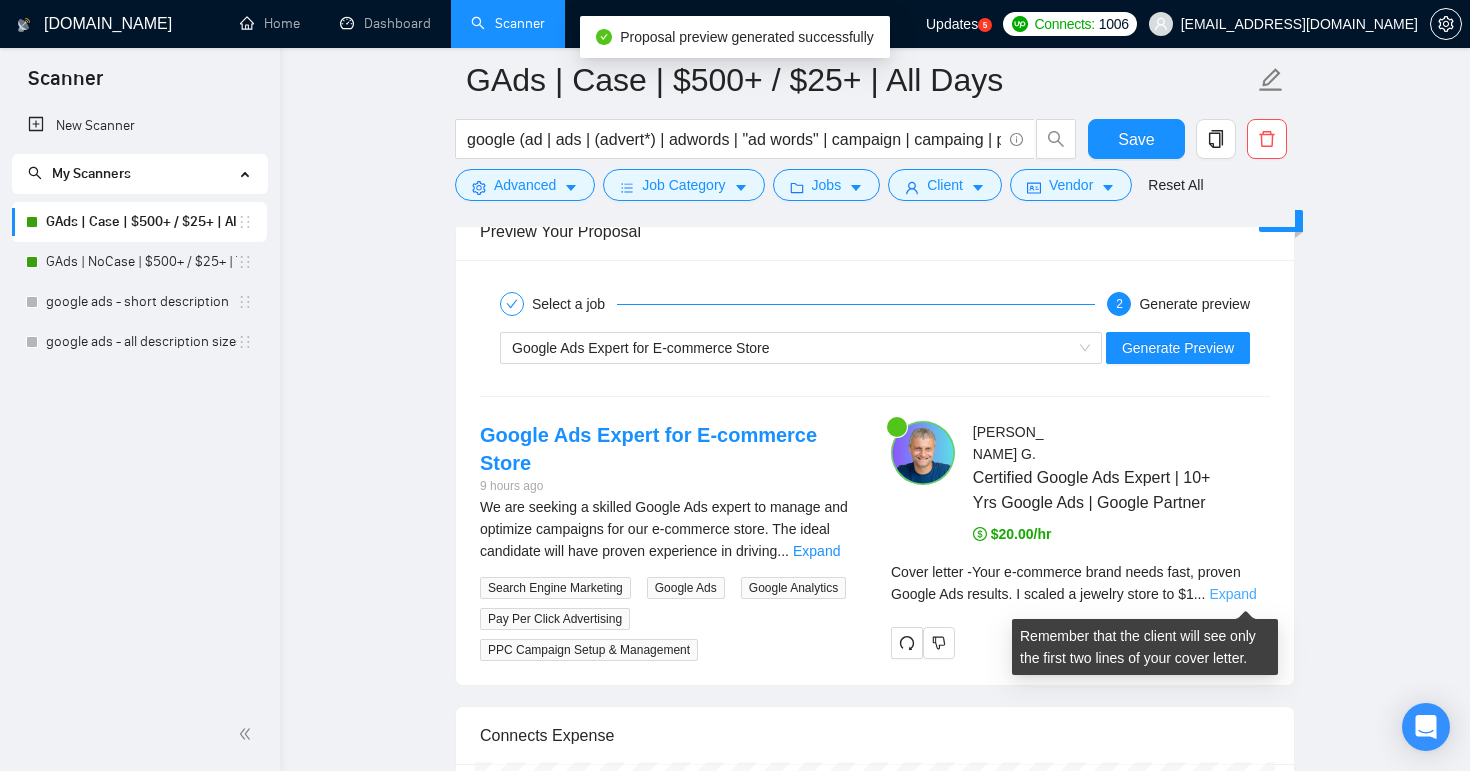 click on "Expand" at bounding box center (1232, 594) 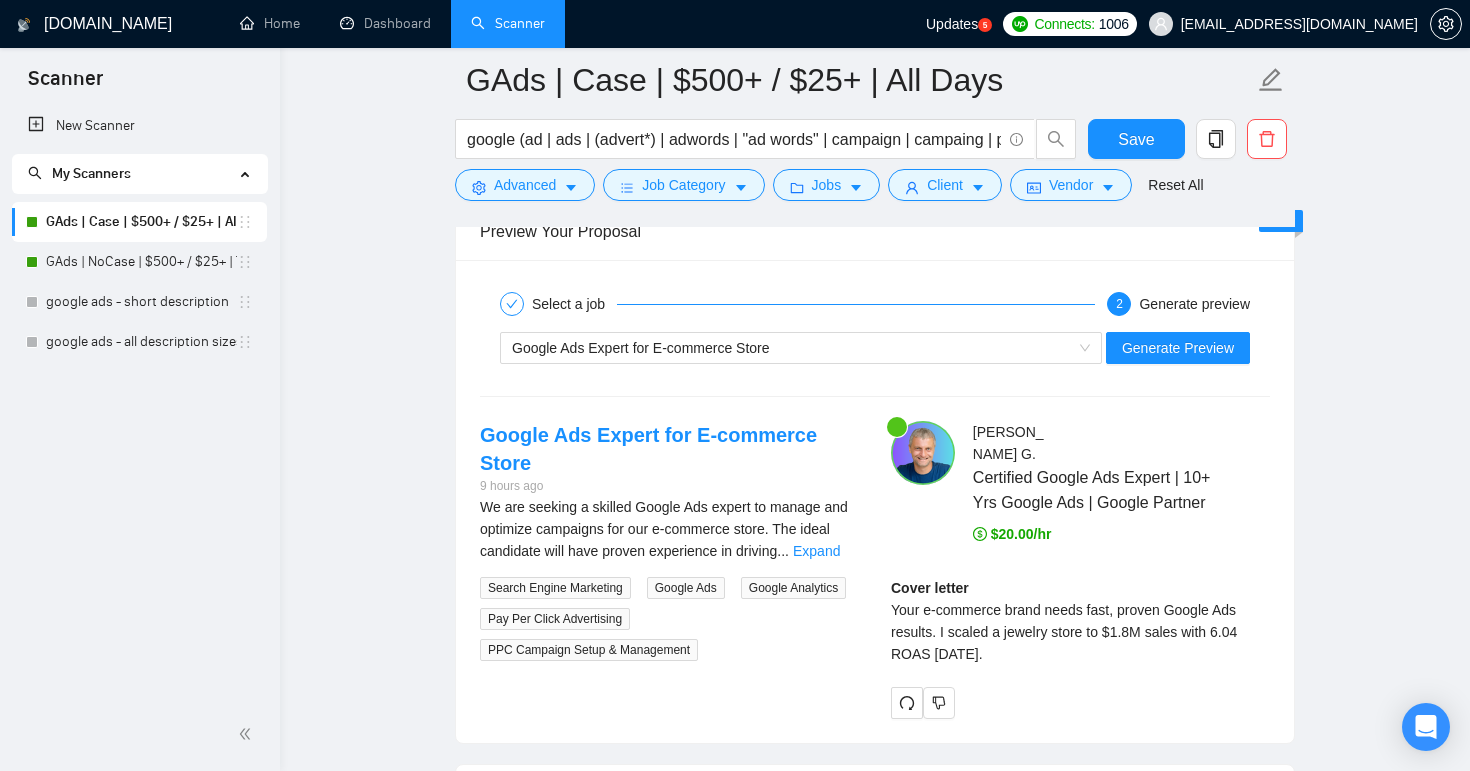 click on "We are seeking a skilled Google Ads expert to manage and optimize campaigns for our e-commerce store. The ideal candidate will have proven experience in driving  ... Expand" at bounding box center (669, 529) 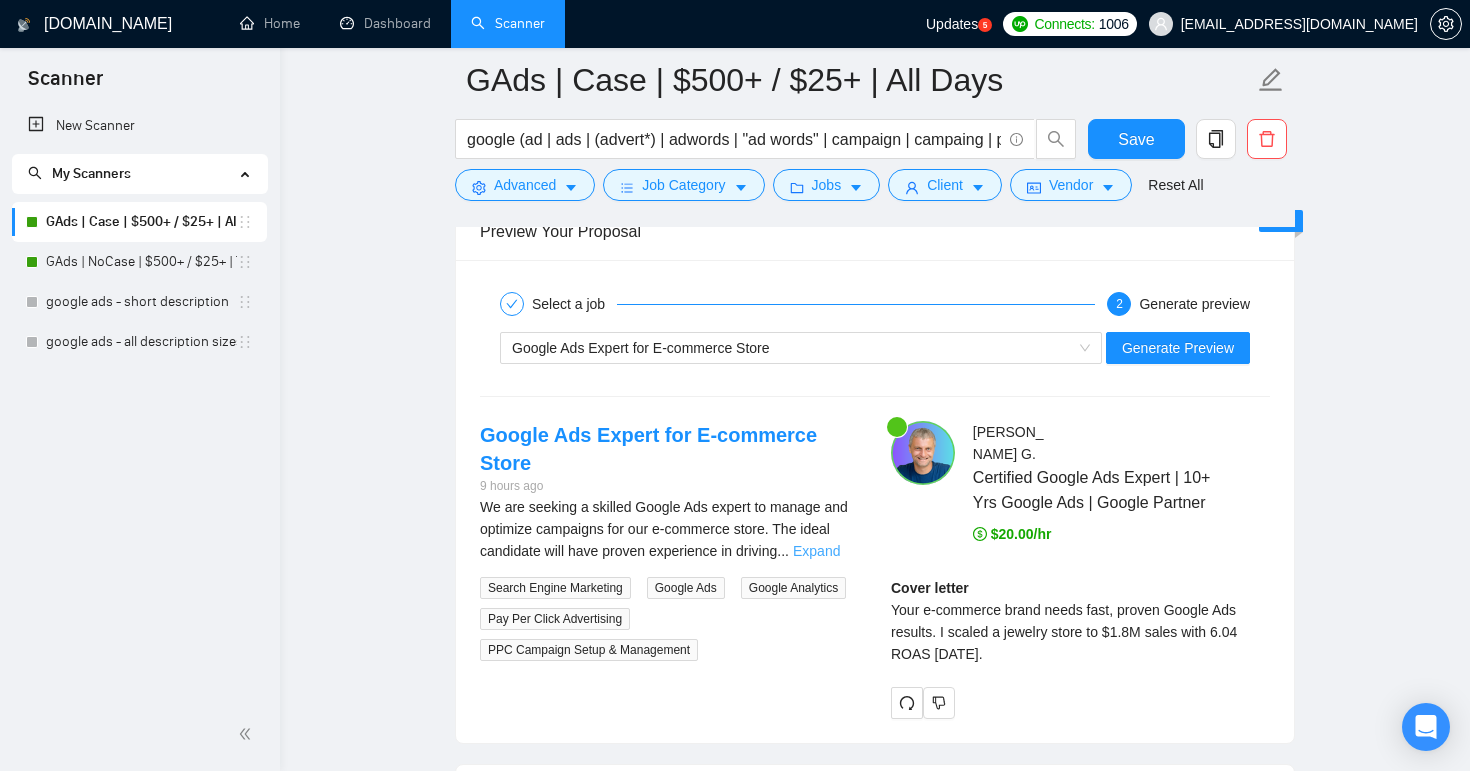 click on "Expand" at bounding box center [816, 551] 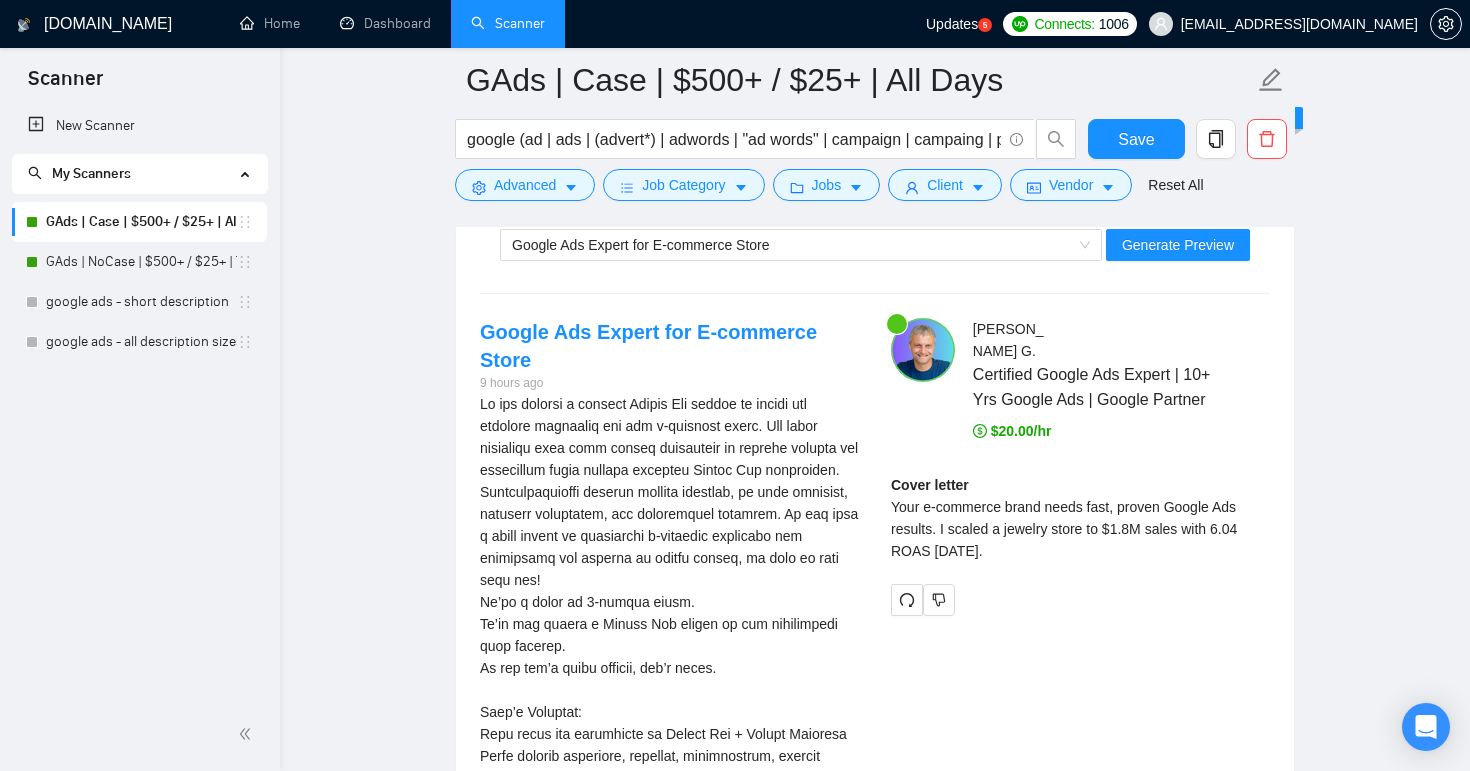 scroll, scrollTop: 3334, scrollLeft: 0, axis: vertical 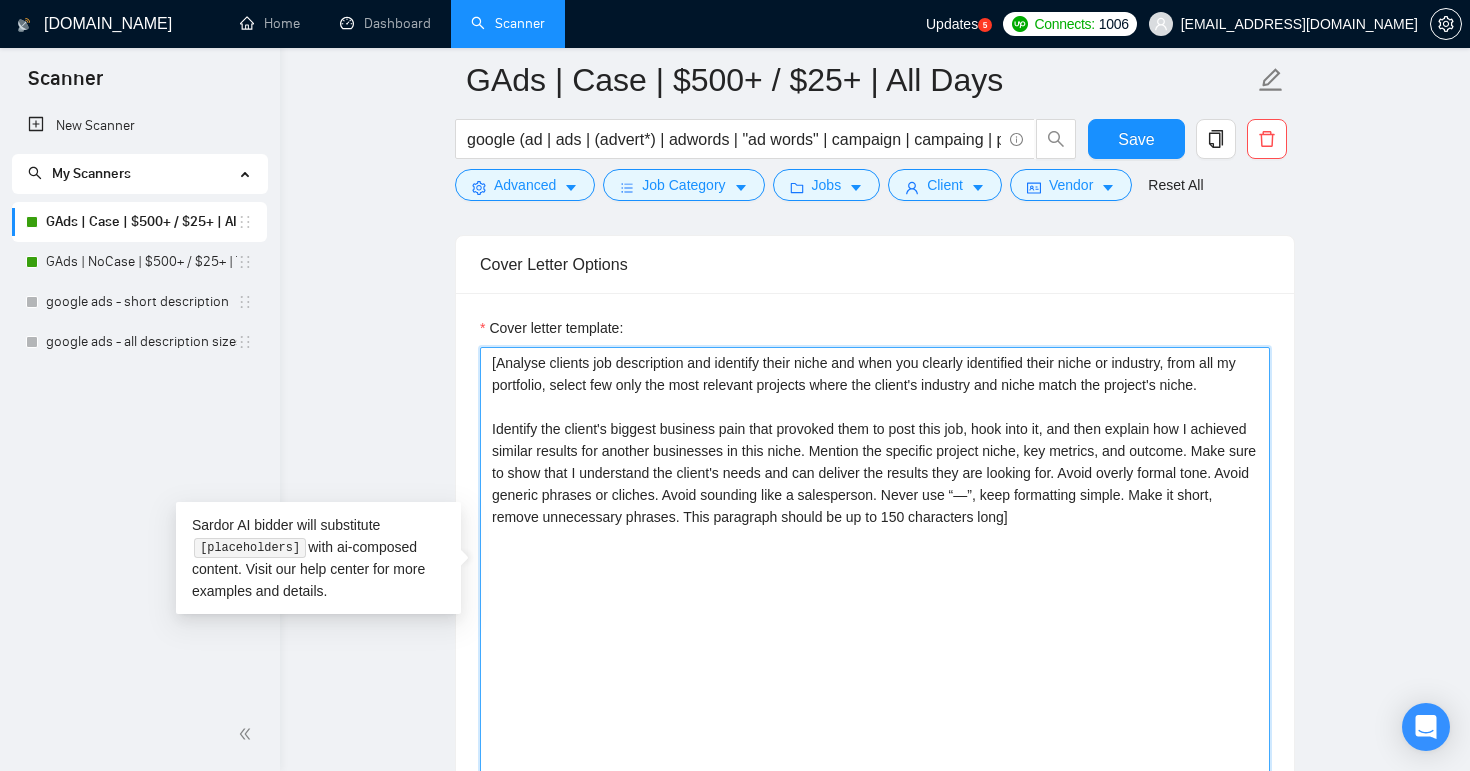 drag, startPoint x: 553, startPoint y: 590, endPoint x: 450, endPoint y: 345, distance: 265.77057 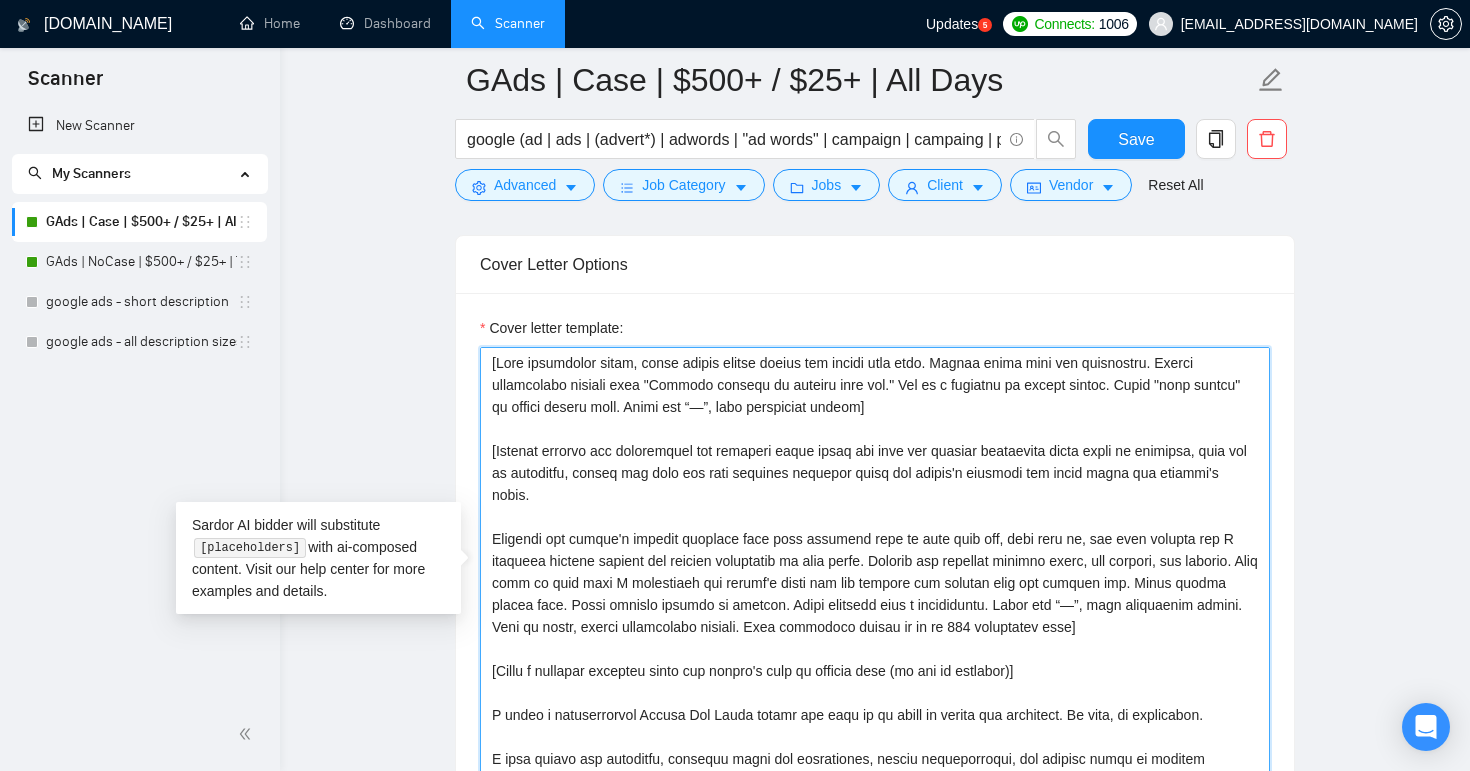 scroll, scrollTop: 1571, scrollLeft: 0, axis: vertical 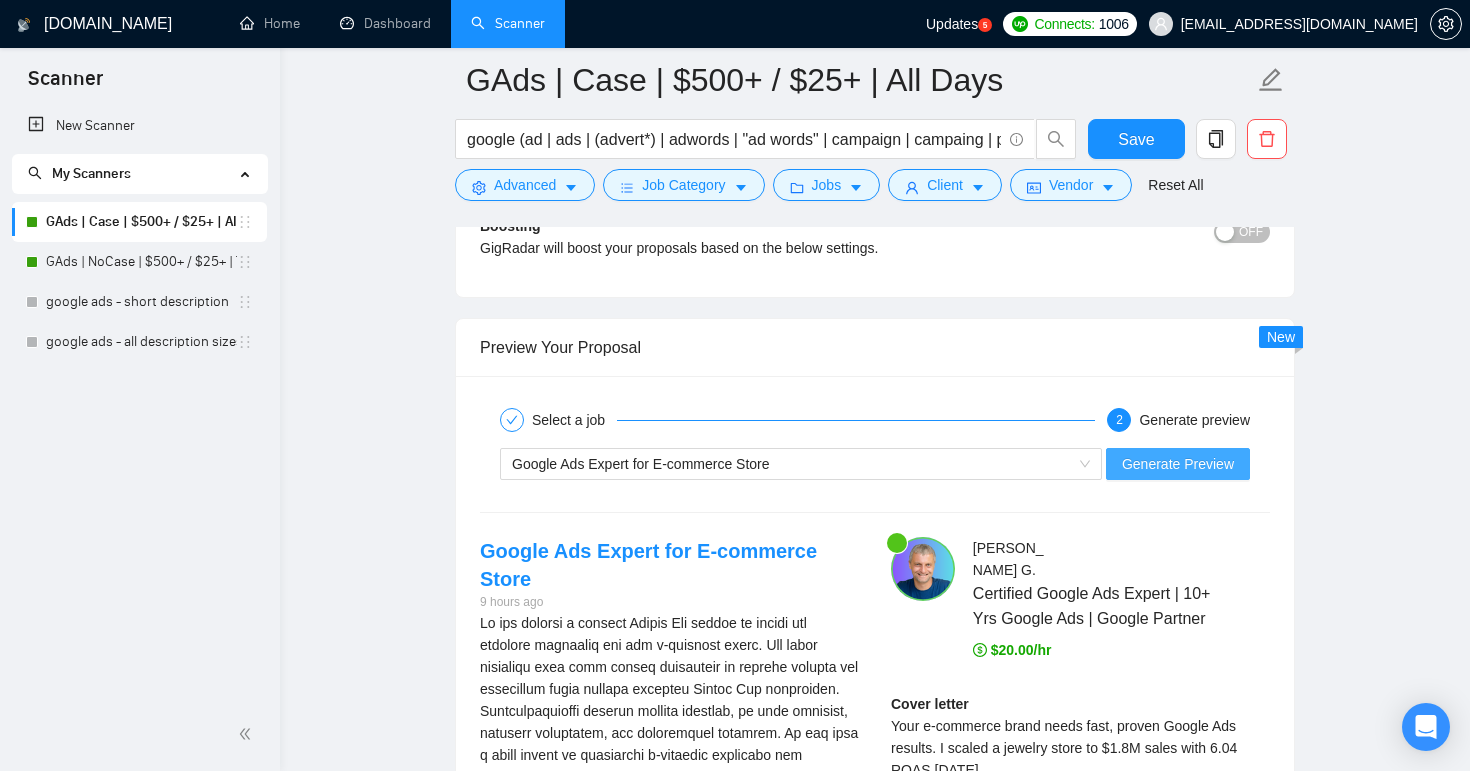 click on "Generate Preview" at bounding box center (1178, 464) 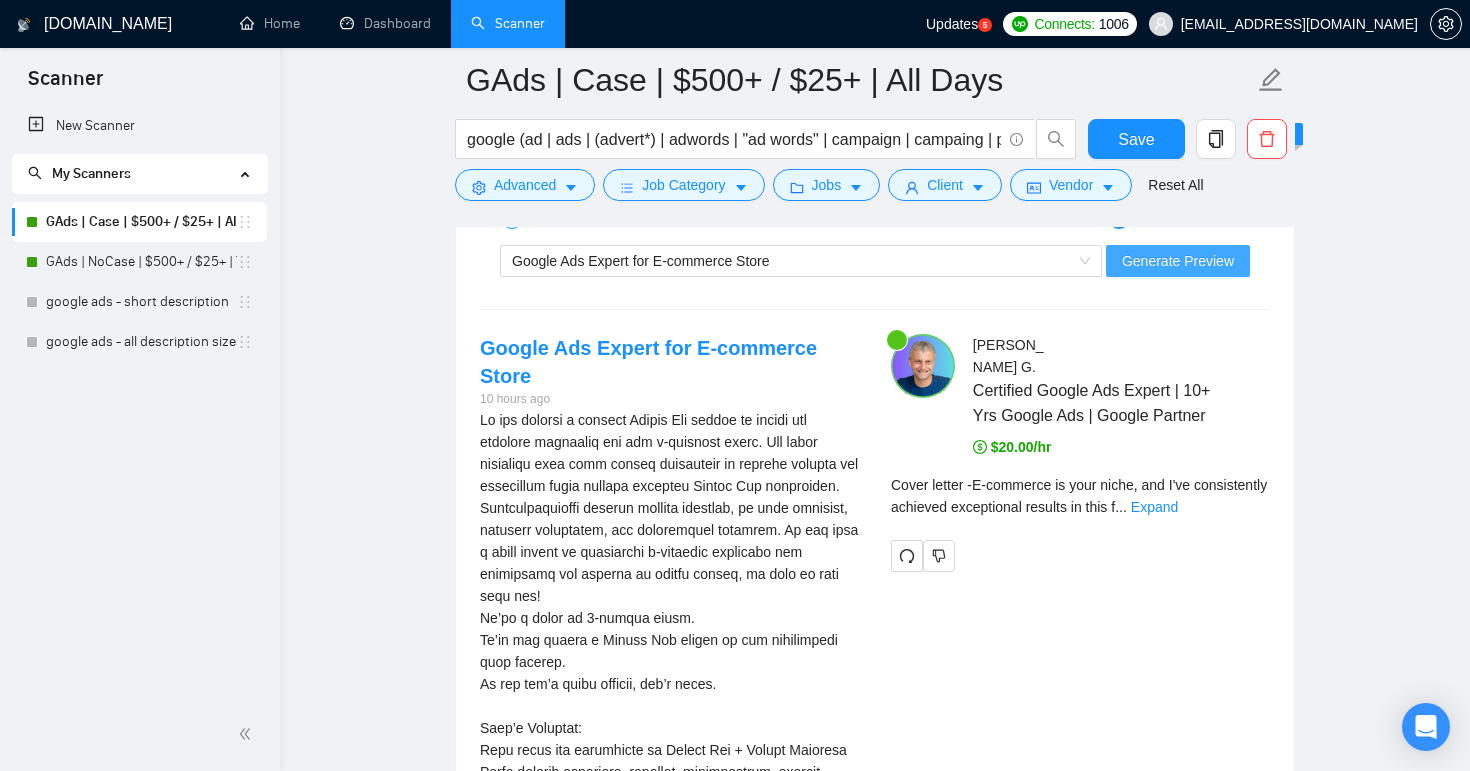 scroll, scrollTop: 3329, scrollLeft: 0, axis: vertical 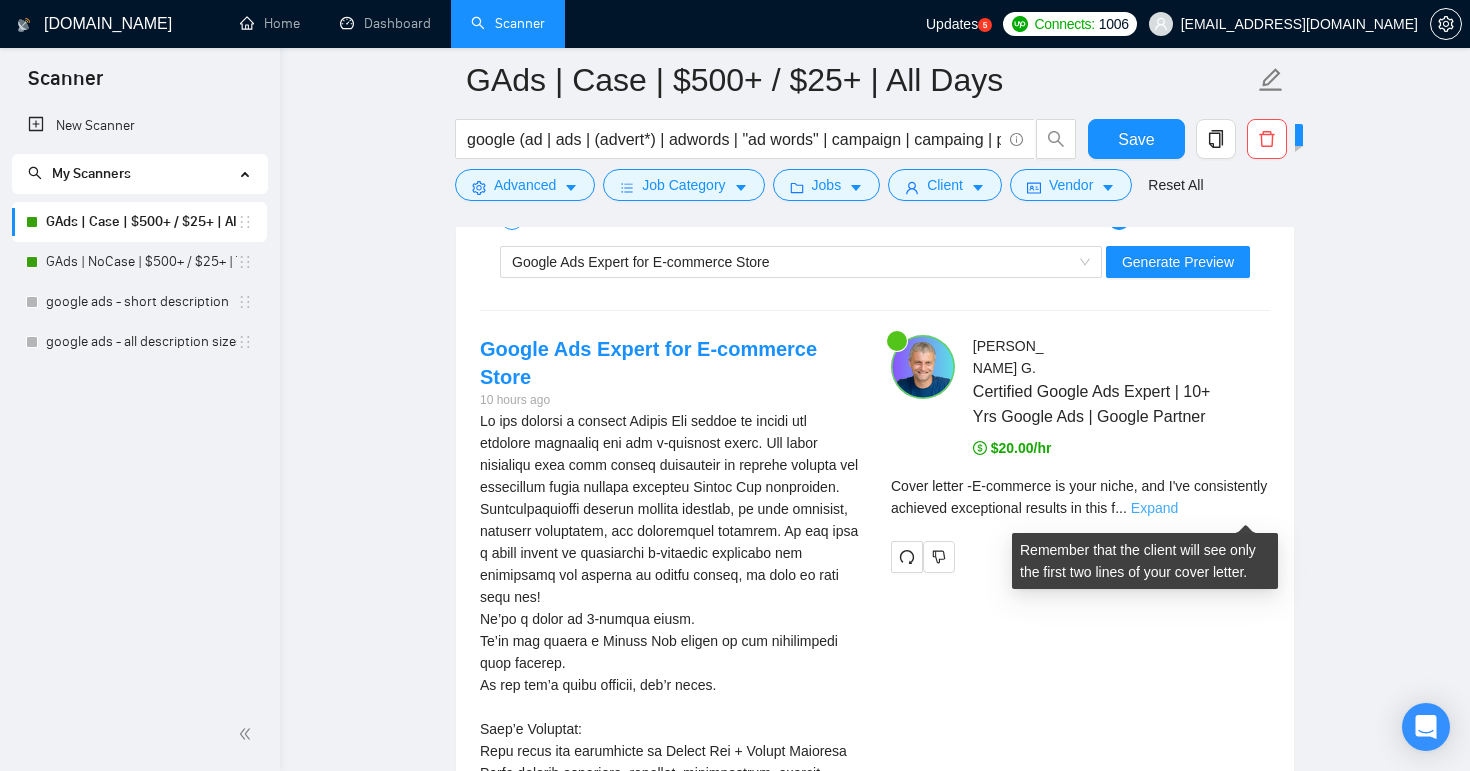 click on "Expand" at bounding box center (1154, 508) 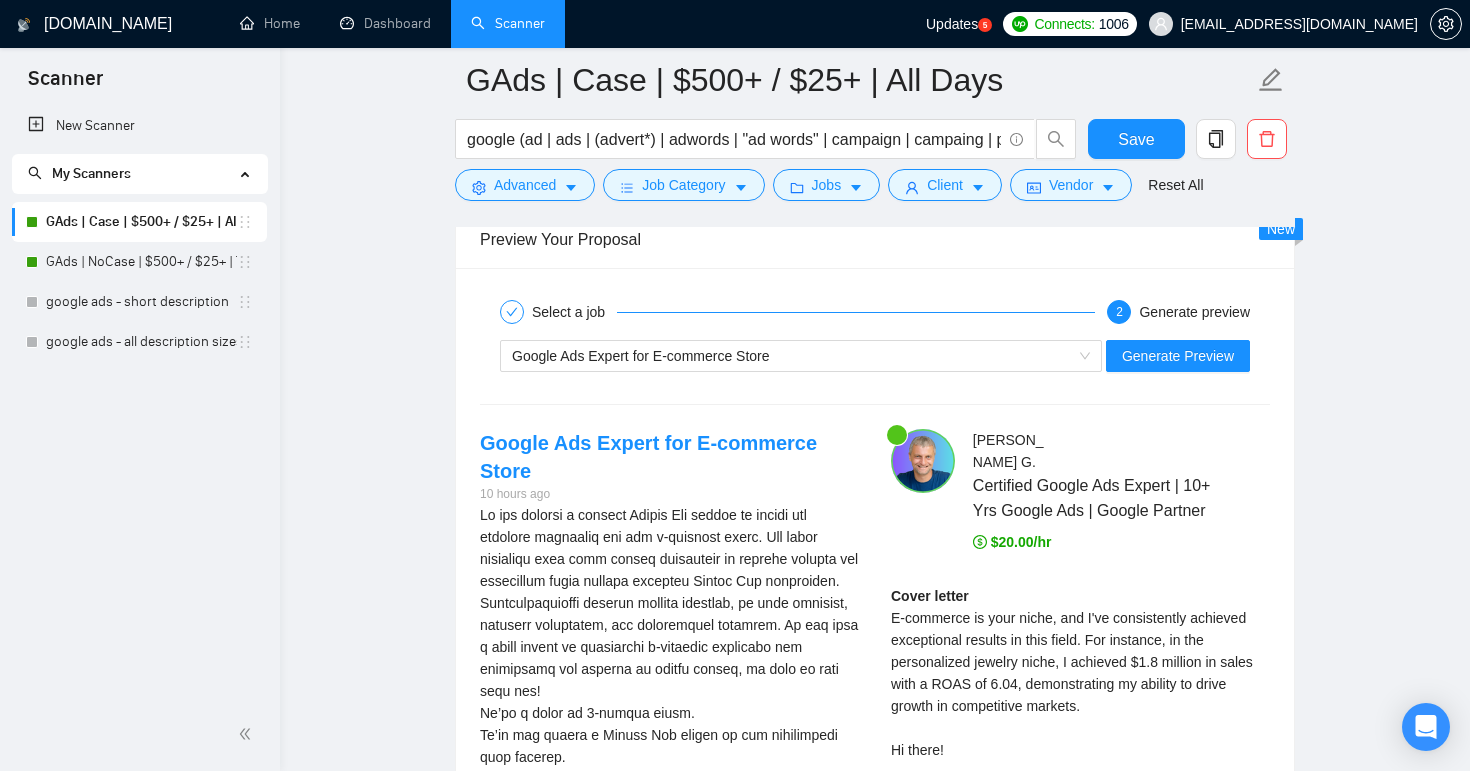 scroll, scrollTop: 3233, scrollLeft: 0, axis: vertical 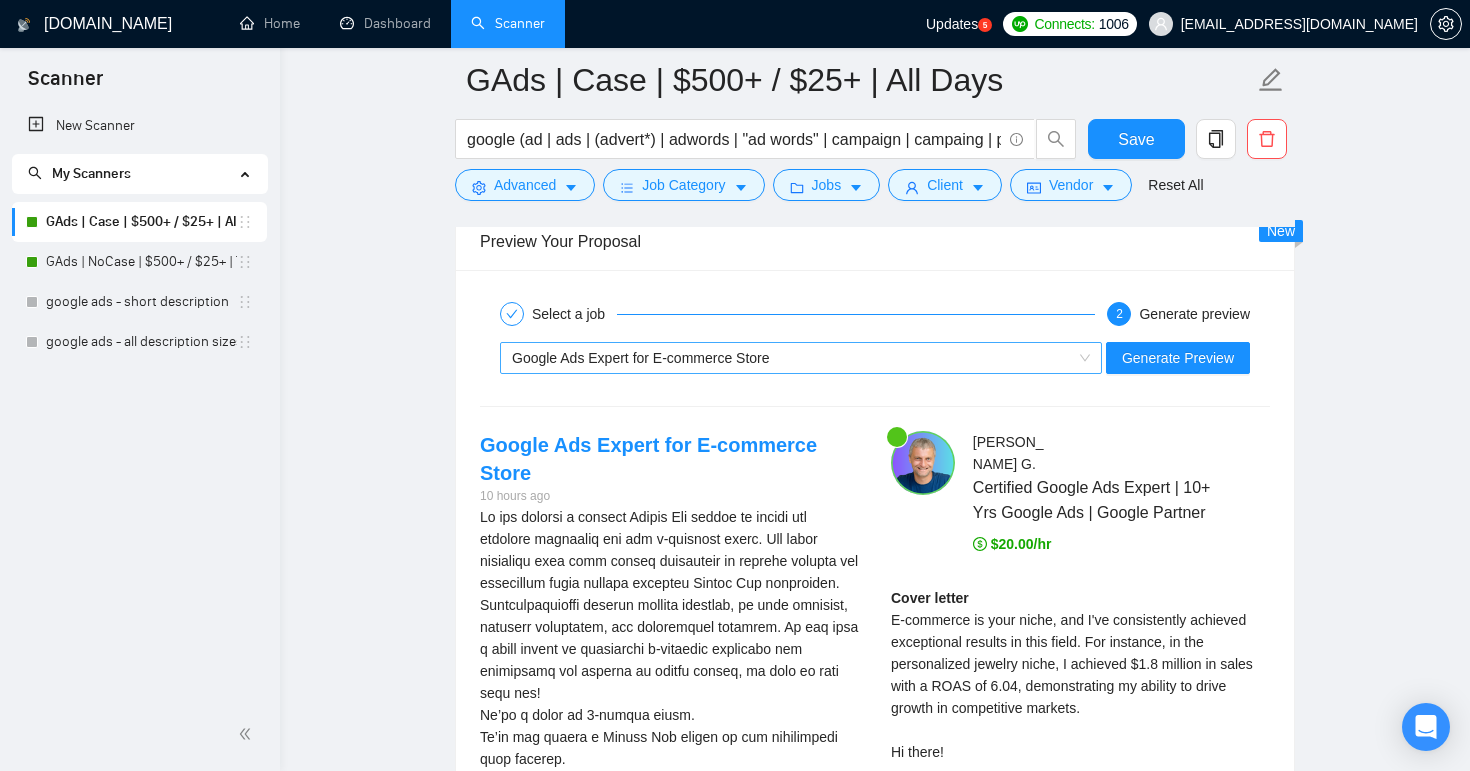 click on "Google Ads Expert for E-commerce Store" at bounding box center (792, 358) 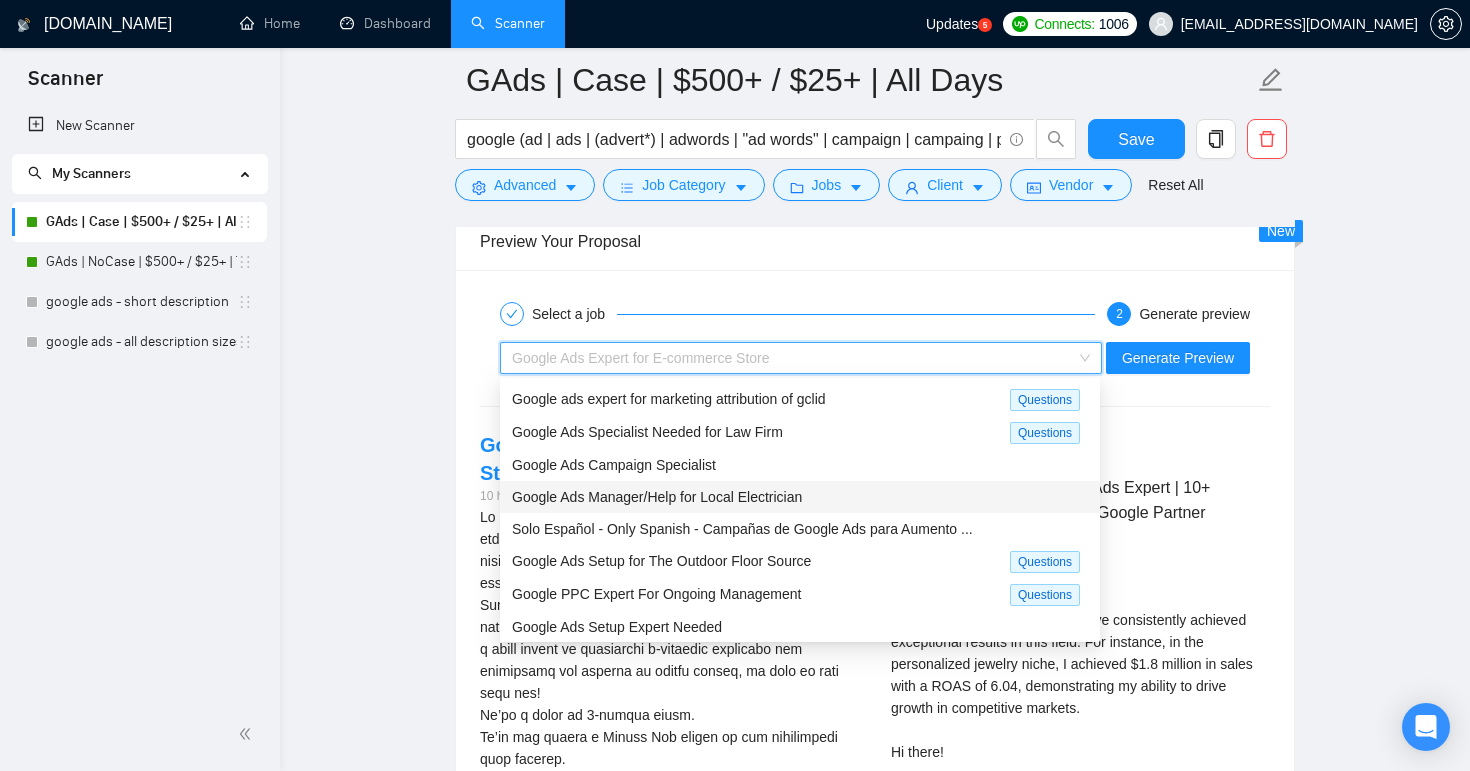 scroll, scrollTop: 66, scrollLeft: 0, axis: vertical 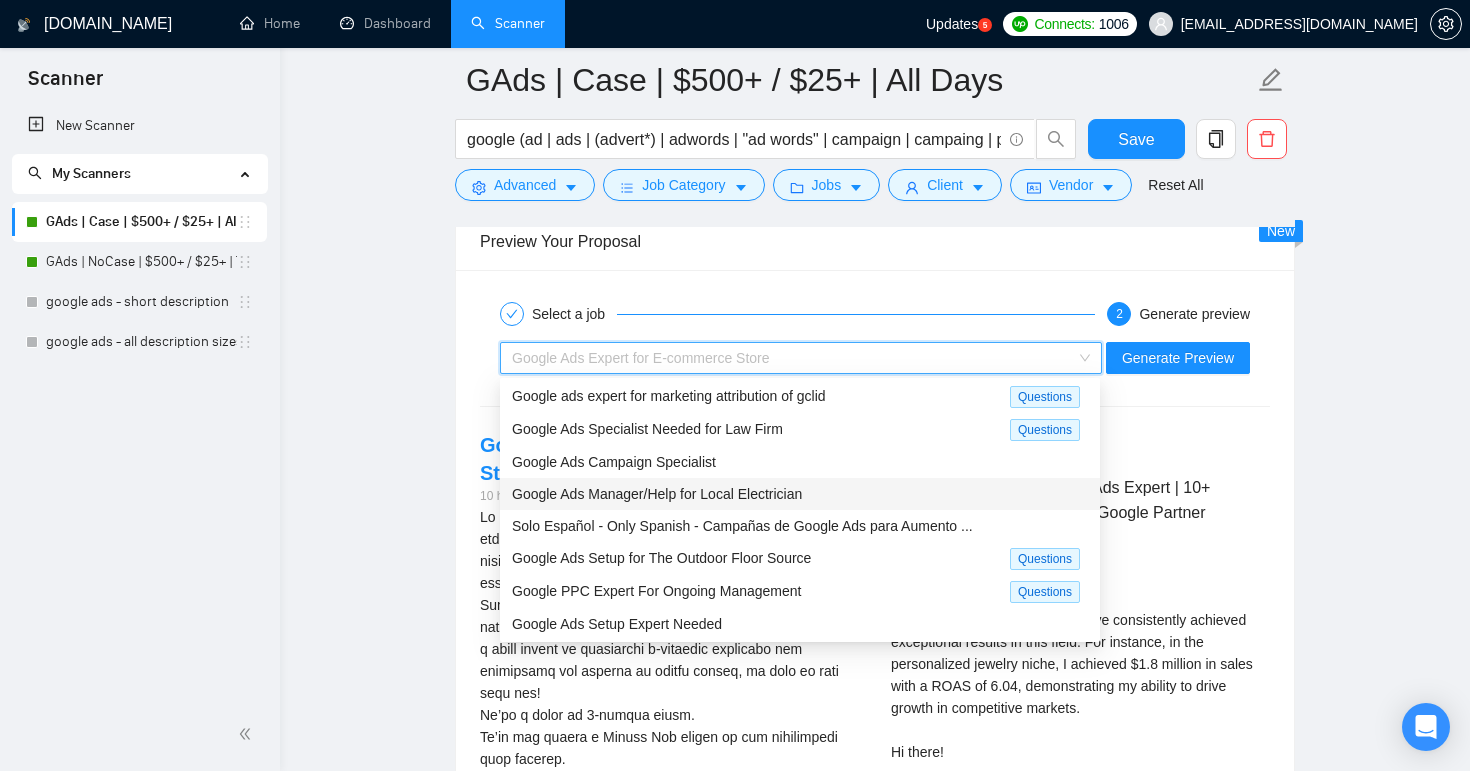 click on "Google Ads Manager/Help for Local Electrician" at bounding box center [800, 494] 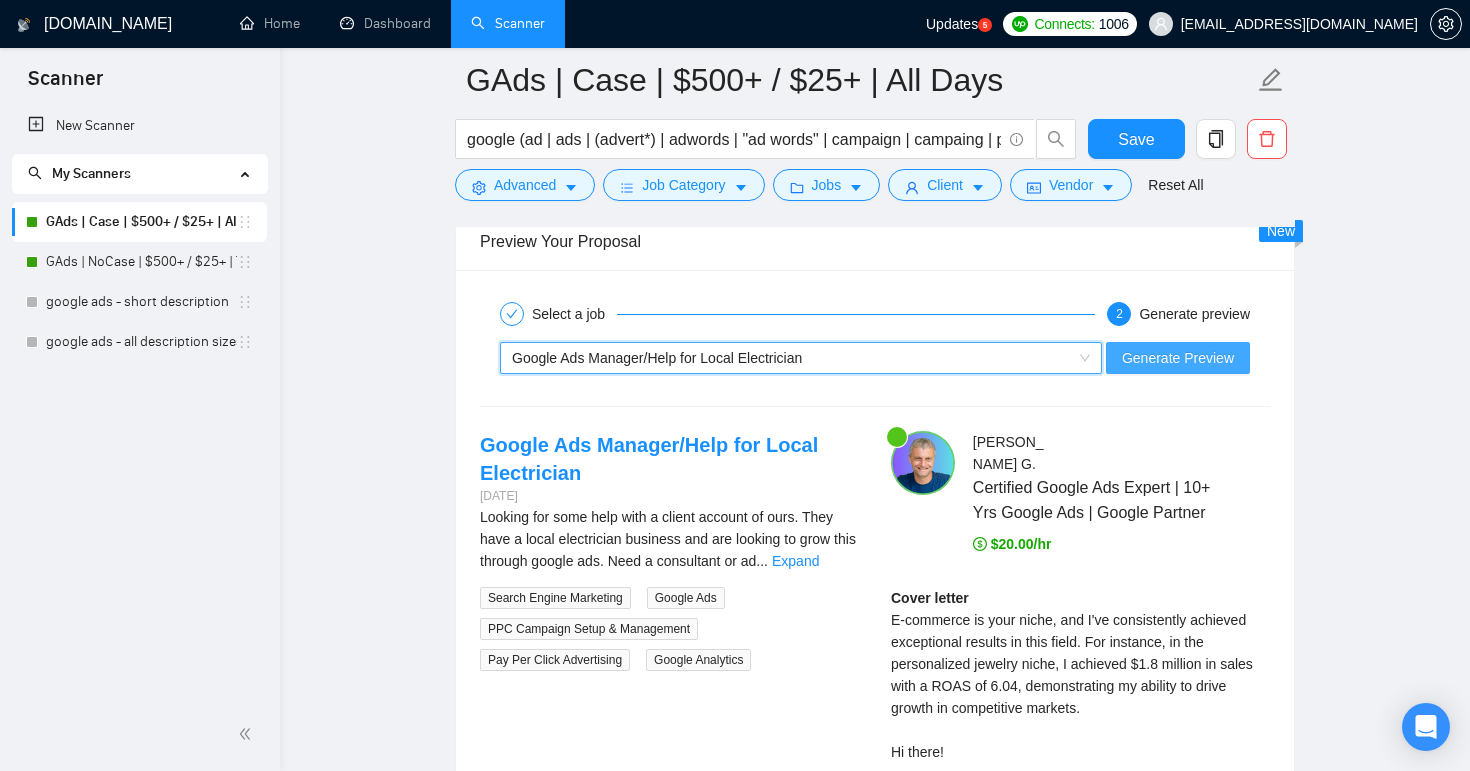 click on "Generate Preview" at bounding box center (1178, 358) 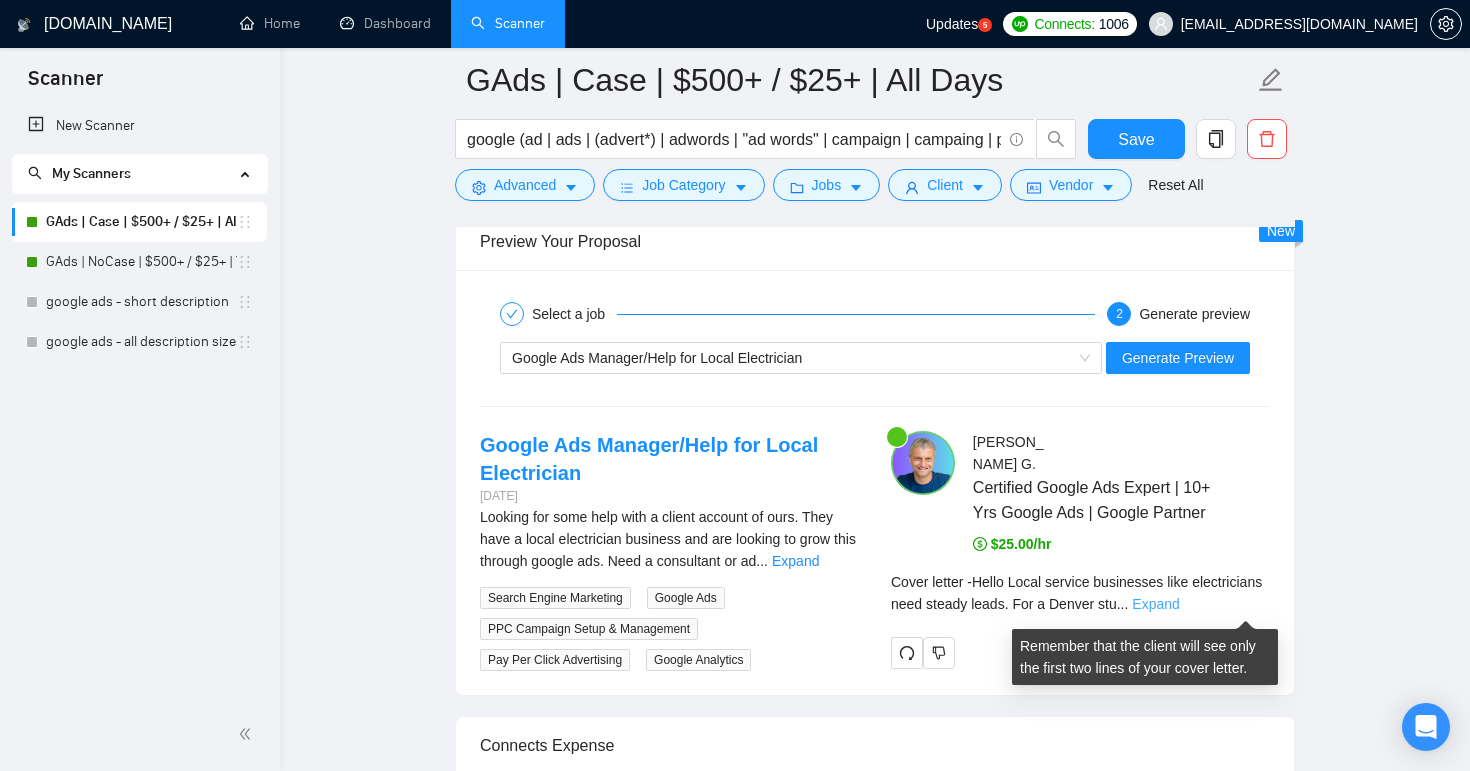 click on "Expand" at bounding box center (1155, 604) 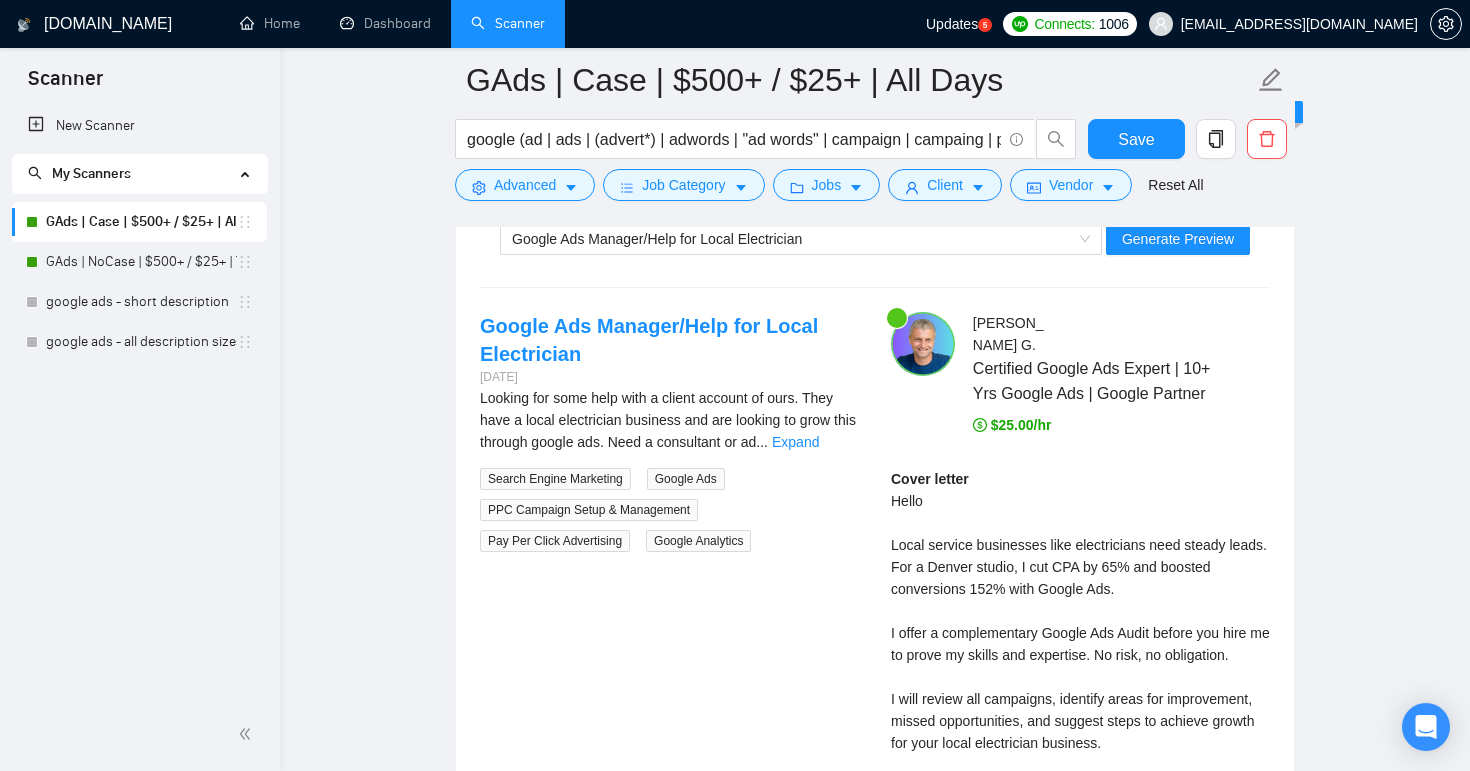 scroll, scrollTop: 3358, scrollLeft: 0, axis: vertical 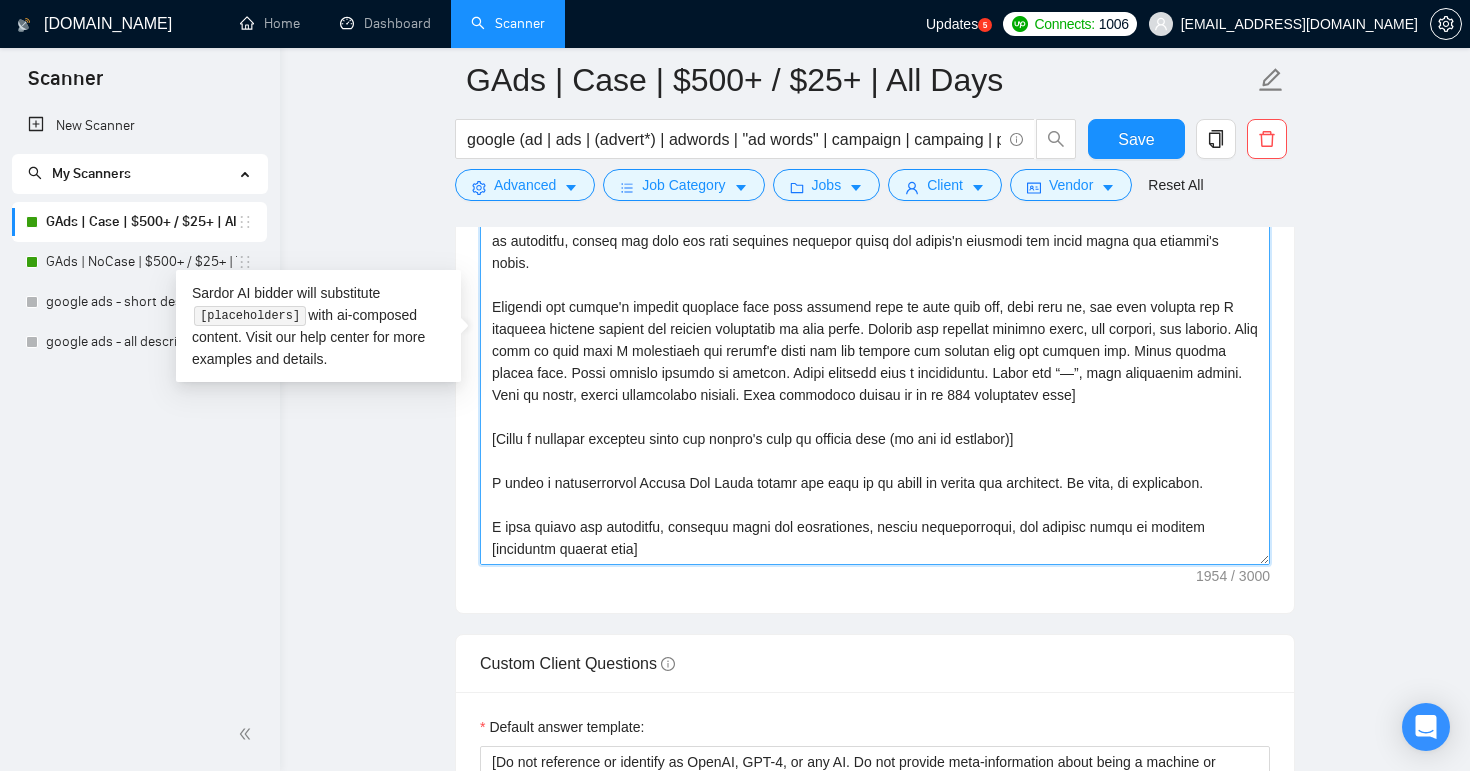 drag, startPoint x: 1077, startPoint y: 438, endPoint x: 366, endPoint y: 433, distance: 711.0176 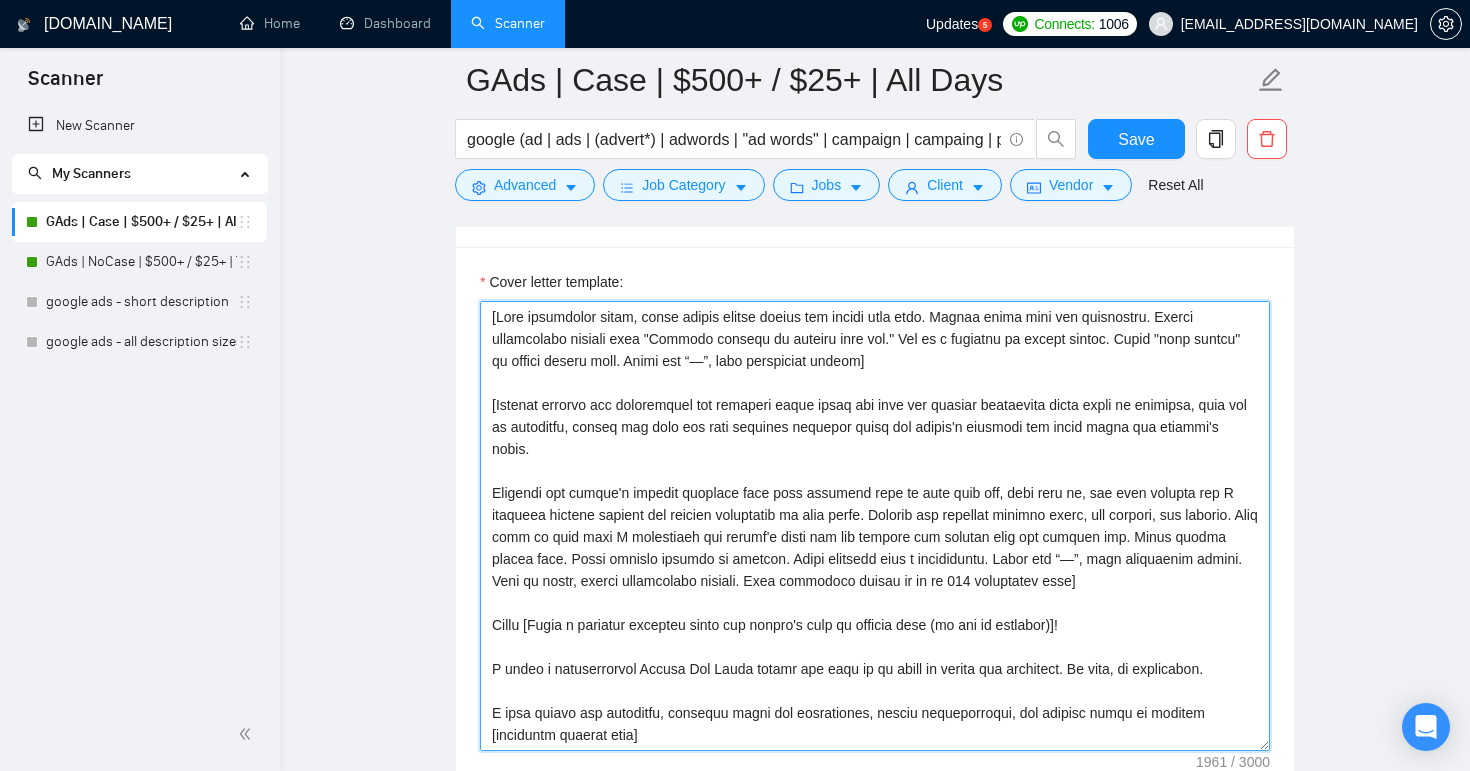 scroll, scrollTop: 1552, scrollLeft: 0, axis: vertical 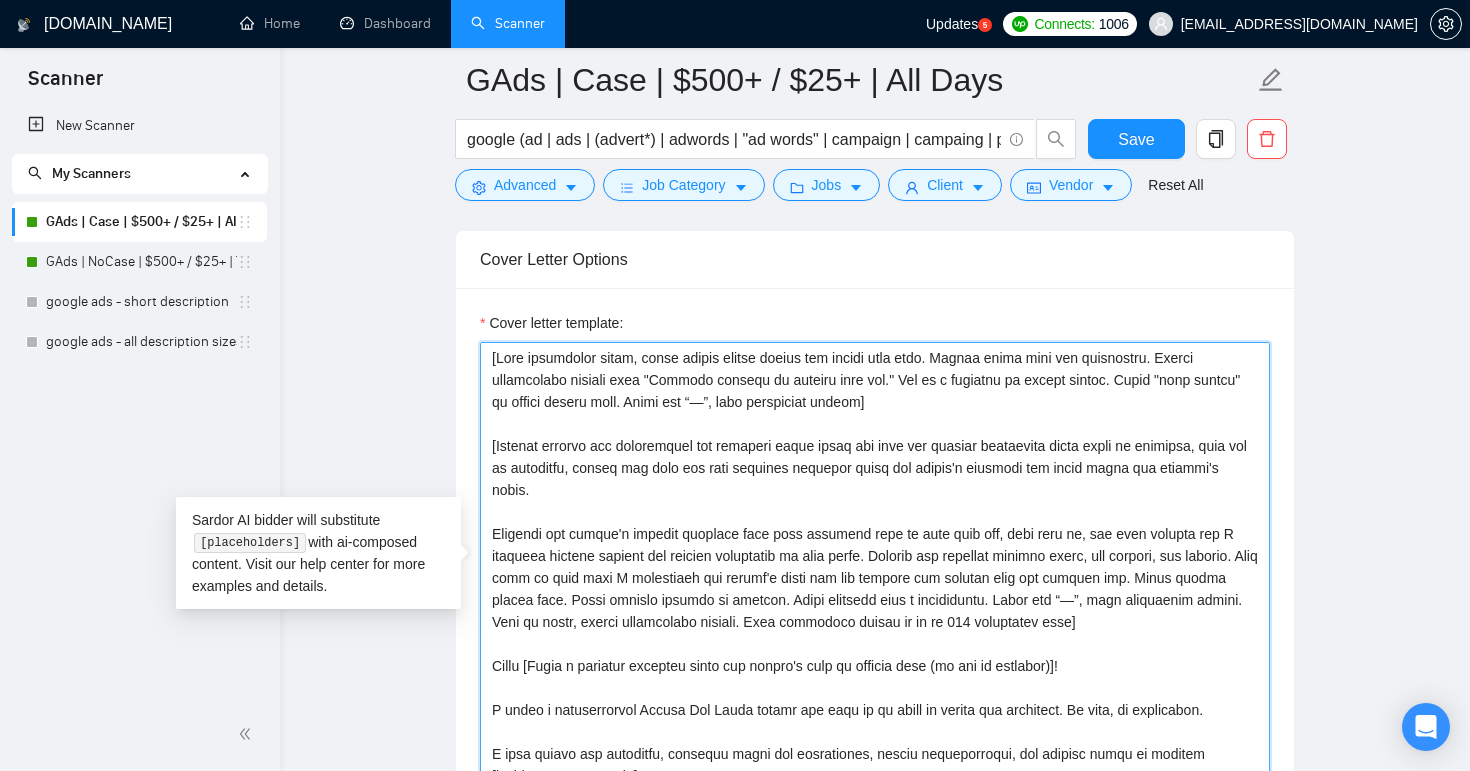 click on "Cover letter template:" at bounding box center (875, 567) 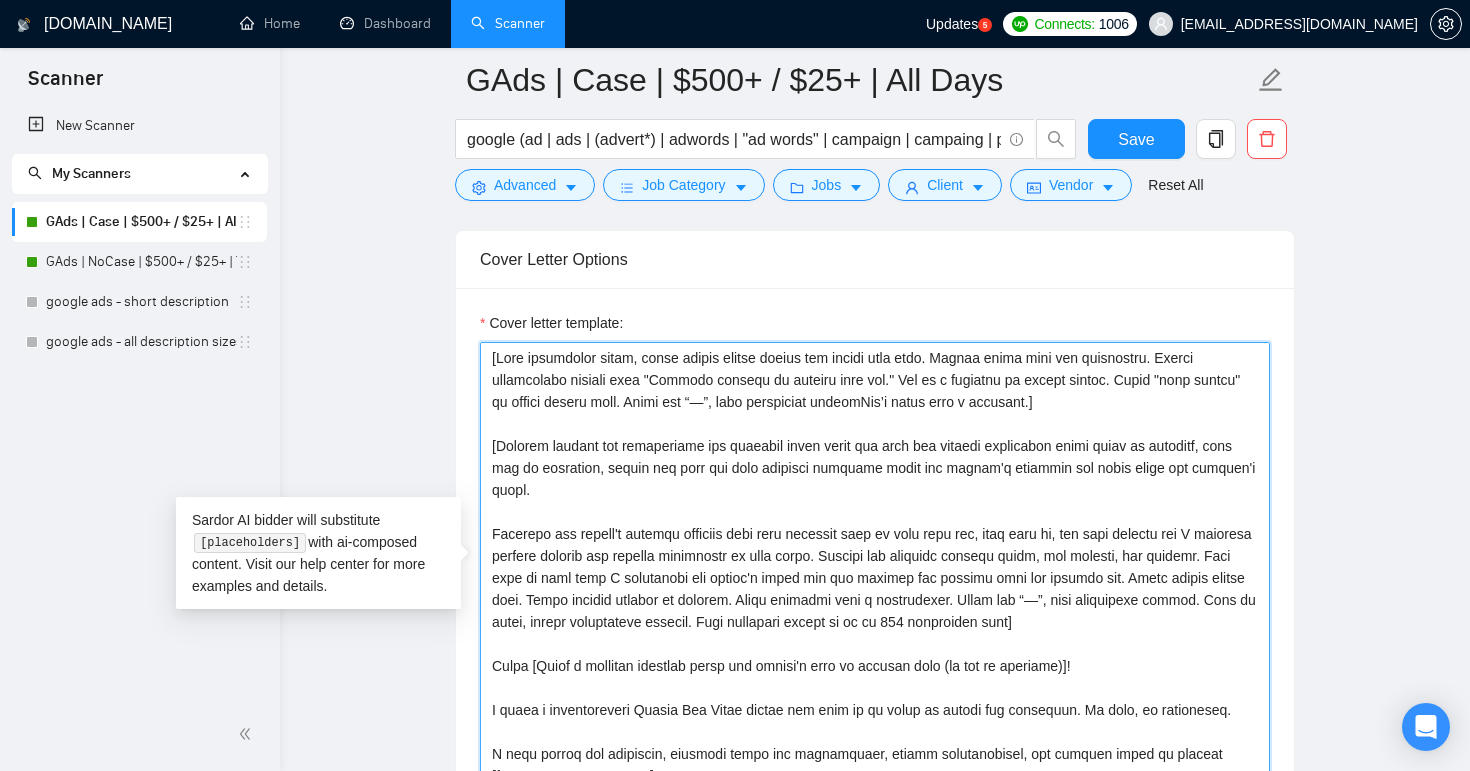click on "Cover letter template:" at bounding box center [875, 567] 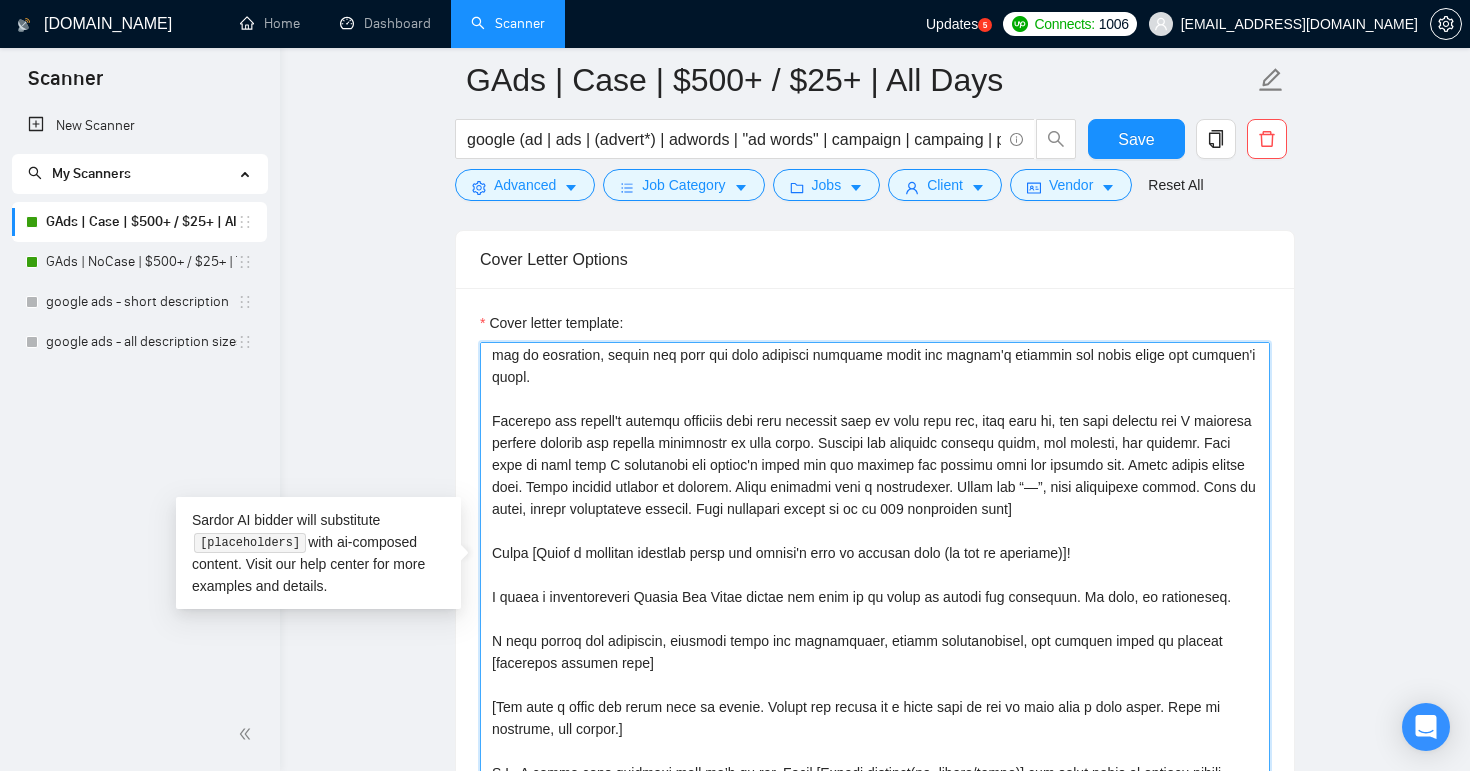 scroll, scrollTop: 94, scrollLeft: 0, axis: vertical 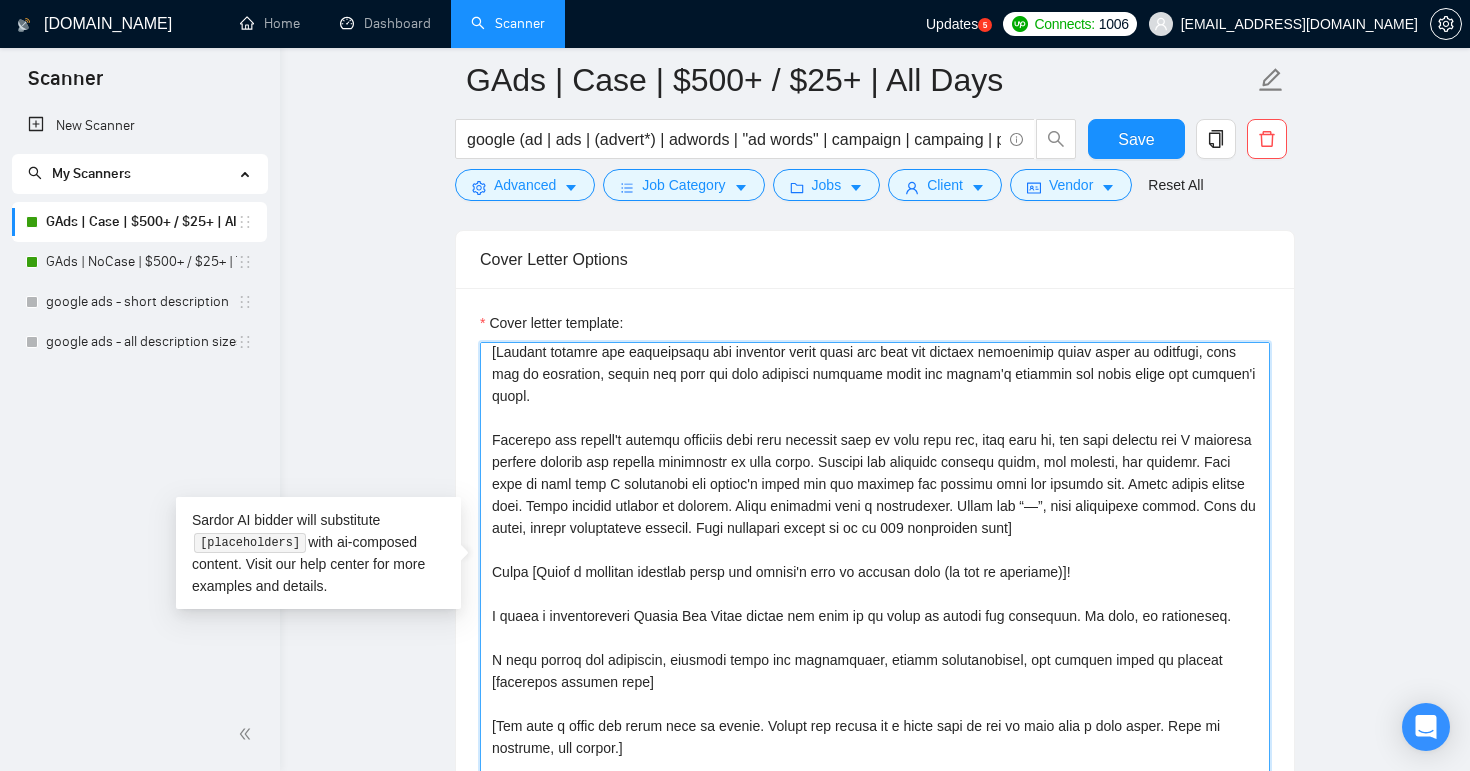 click on "Cover letter template:" at bounding box center [875, 567] 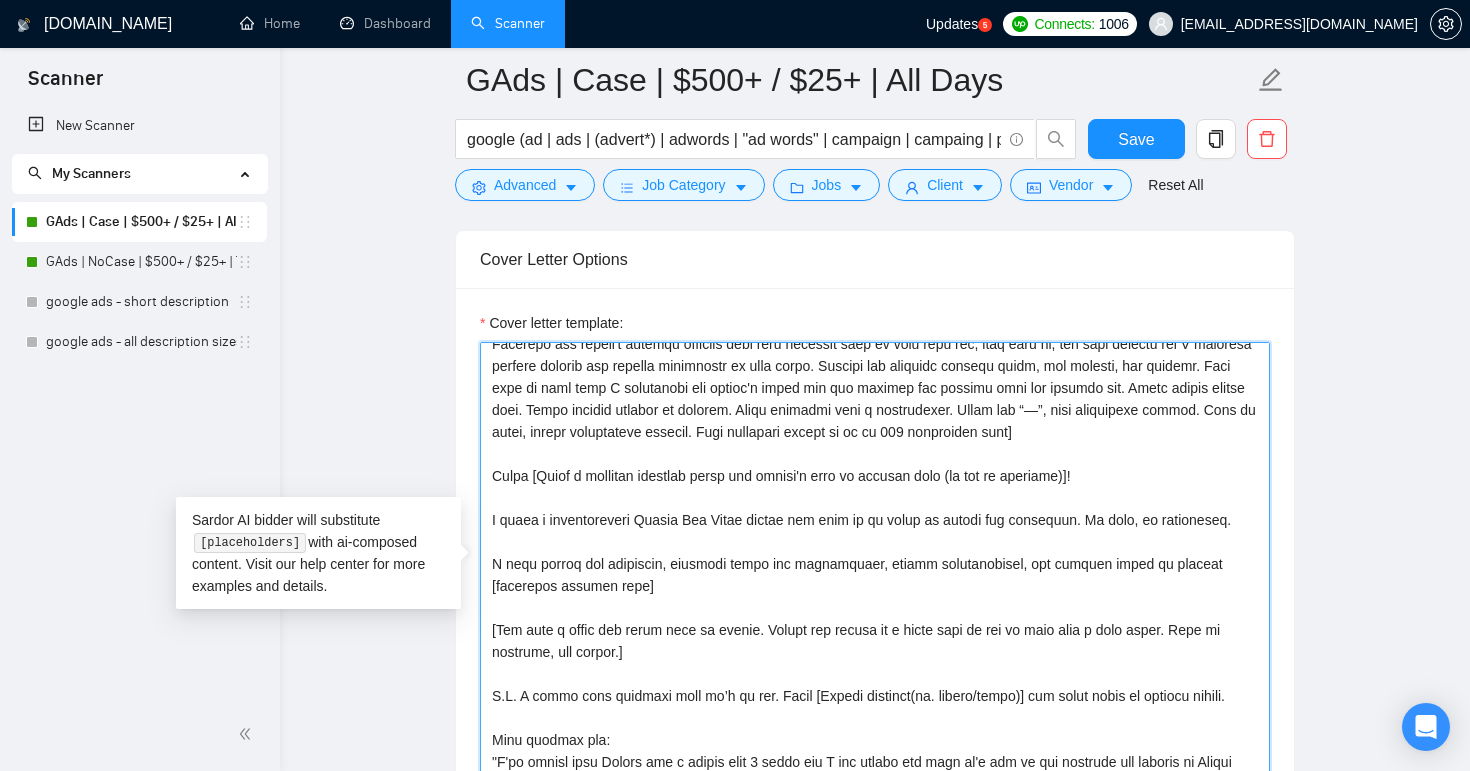 scroll, scrollTop: 198, scrollLeft: 0, axis: vertical 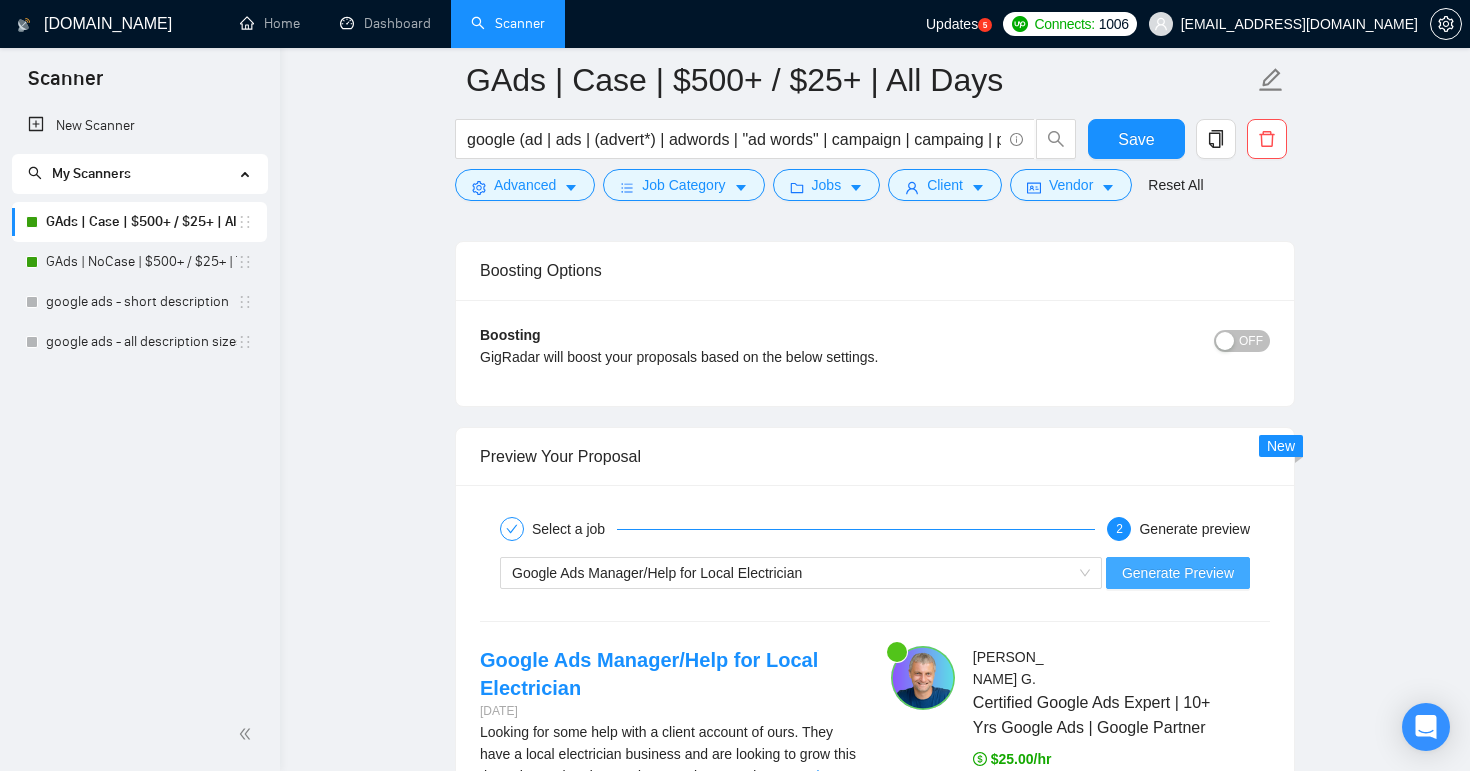click on "Generate Preview" at bounding box center (1178, 573) 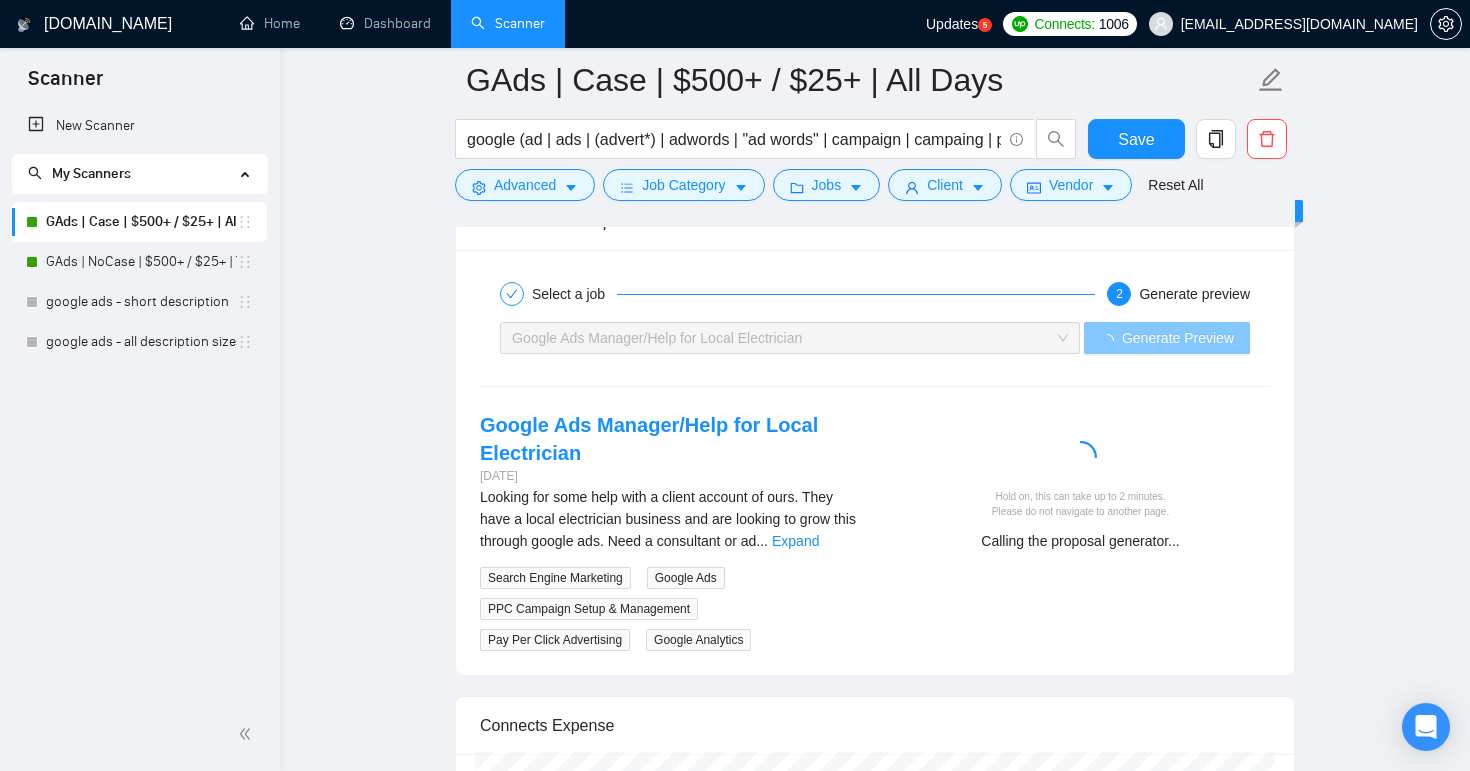 scroll, scrollTop: 3252, scrollLeft: 0, axis: vertical 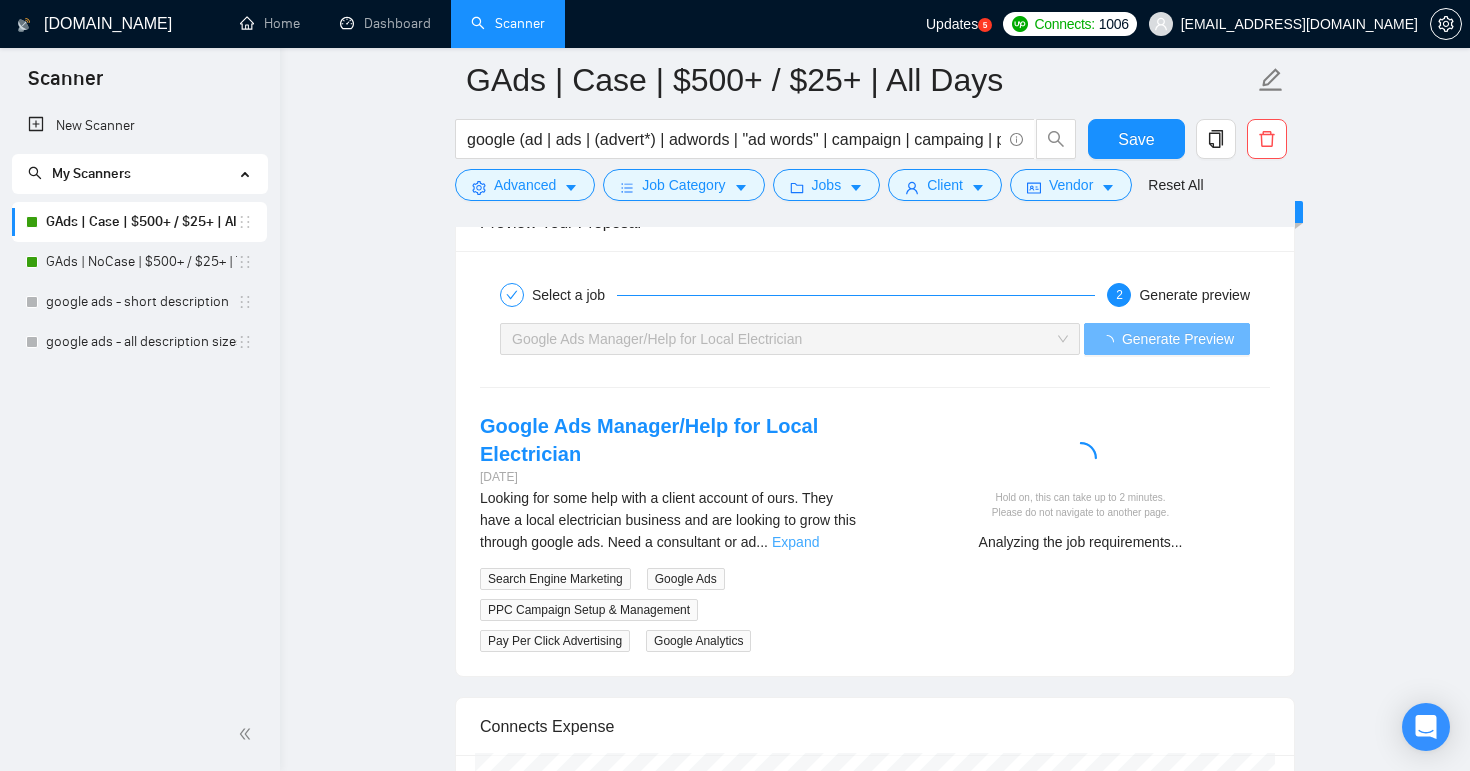 click on "Expand" at bounding box center [795, 542] 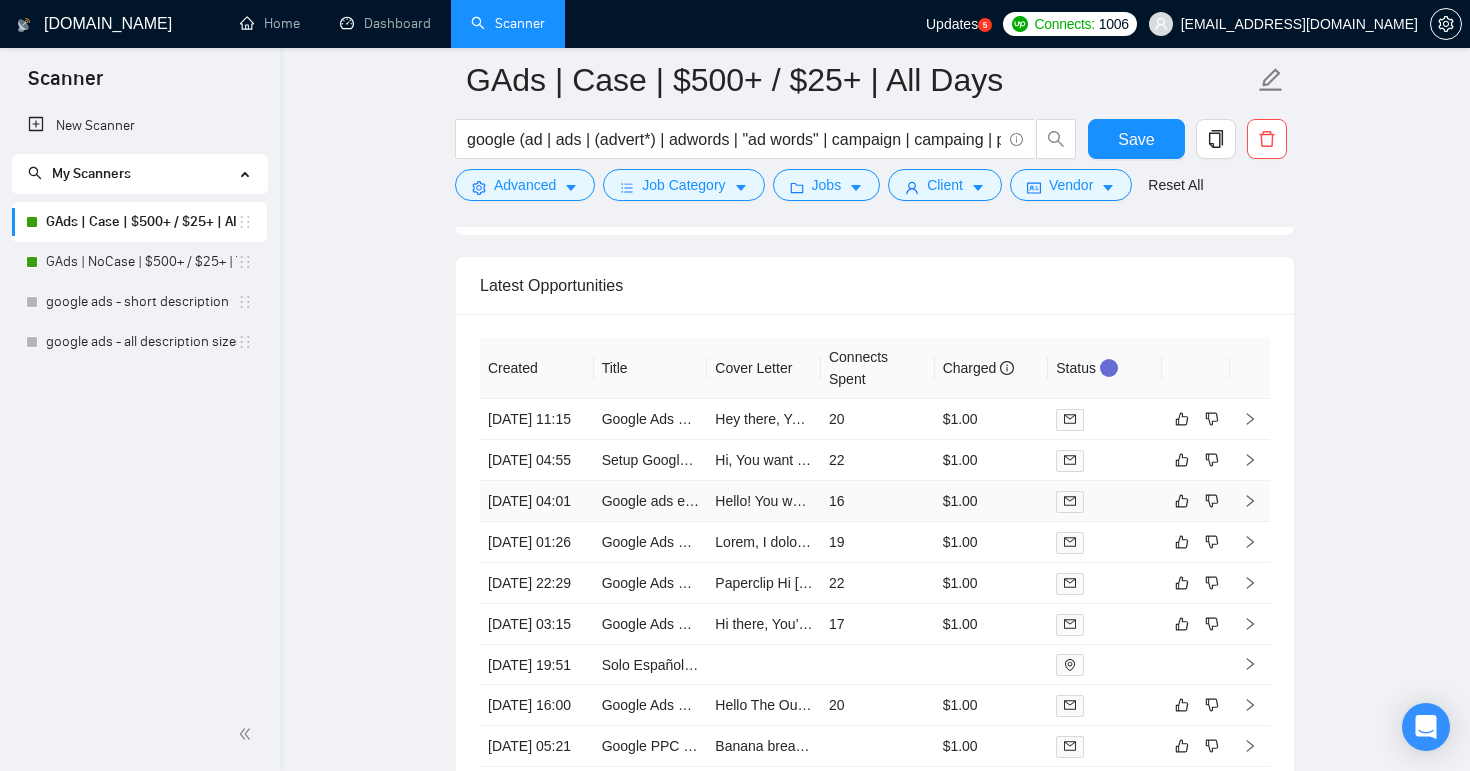 scroll, scrollTop: 4481, scrollLeft: 0, axis: vertical 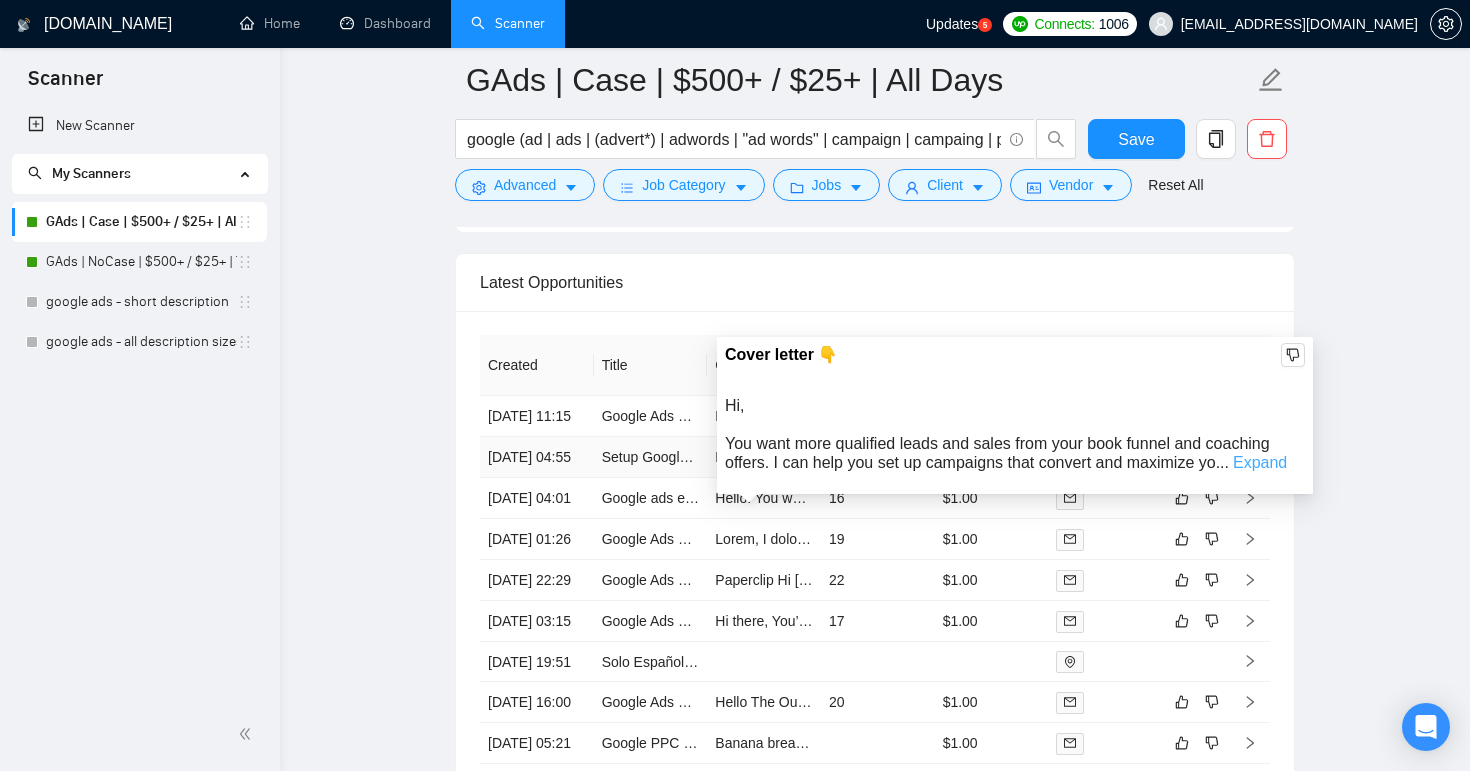 click on "Expand" at bounding box center (1260, 462) 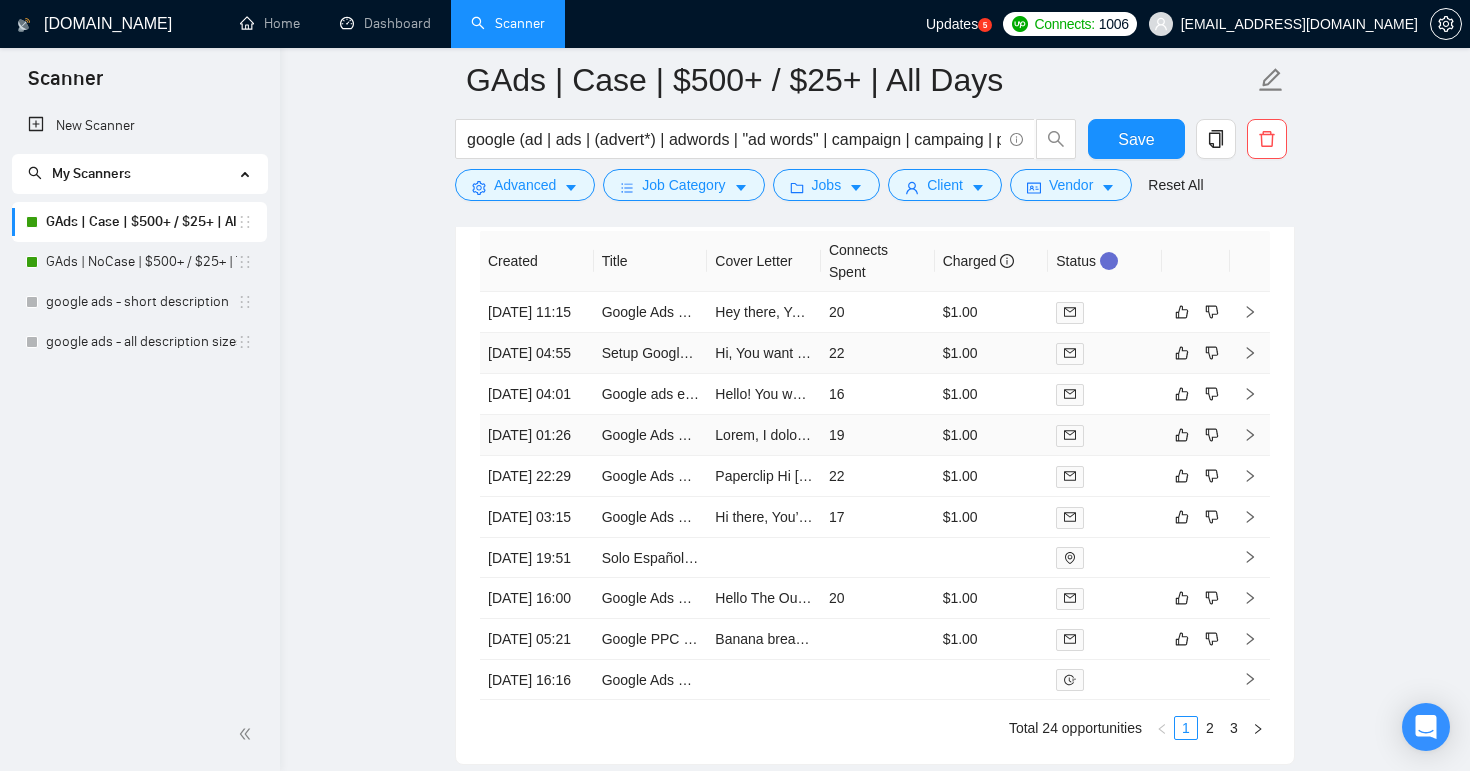 scroll, scrollTop: 4600, scrollLeft: 0, axis: vertical 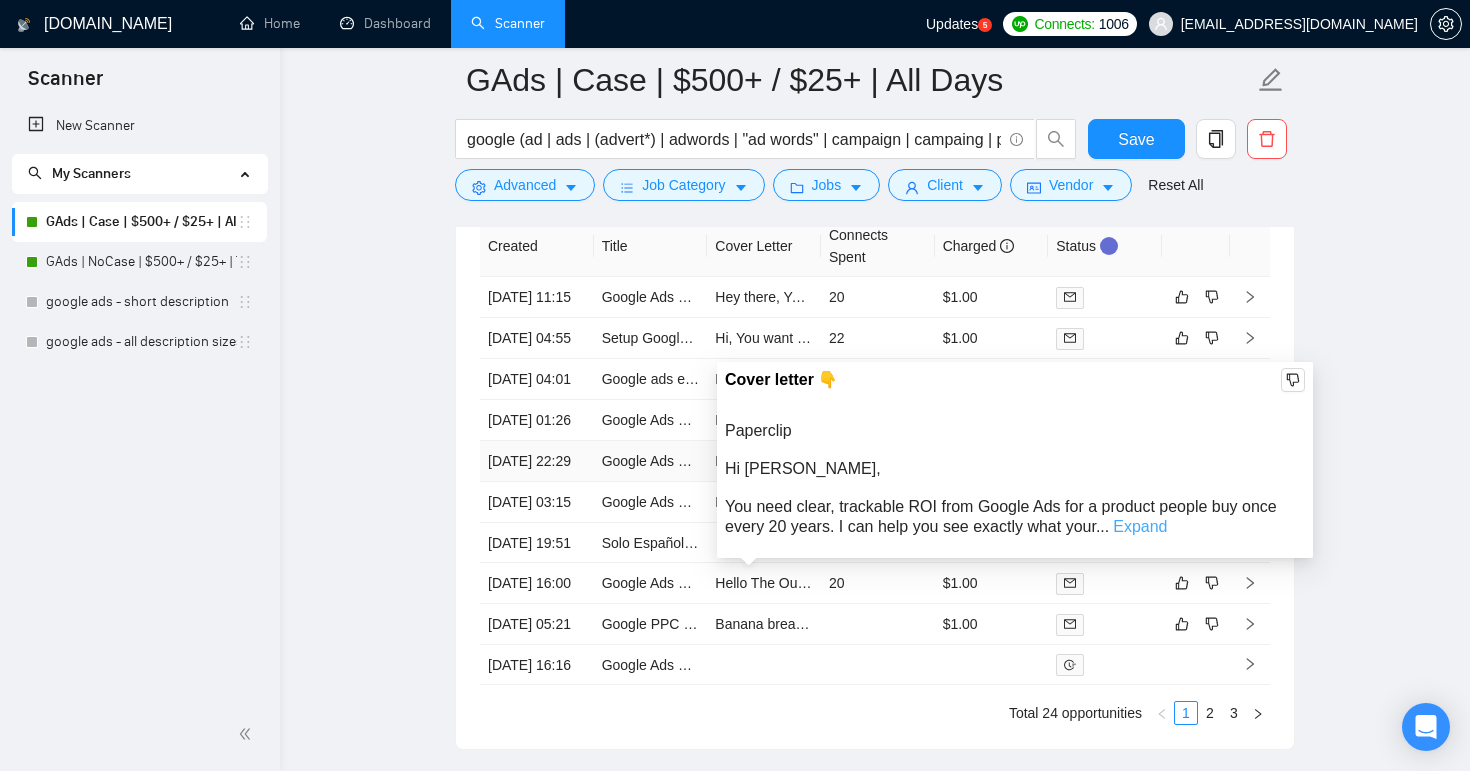 click on "Expand" at bounding box center (1140, 526) 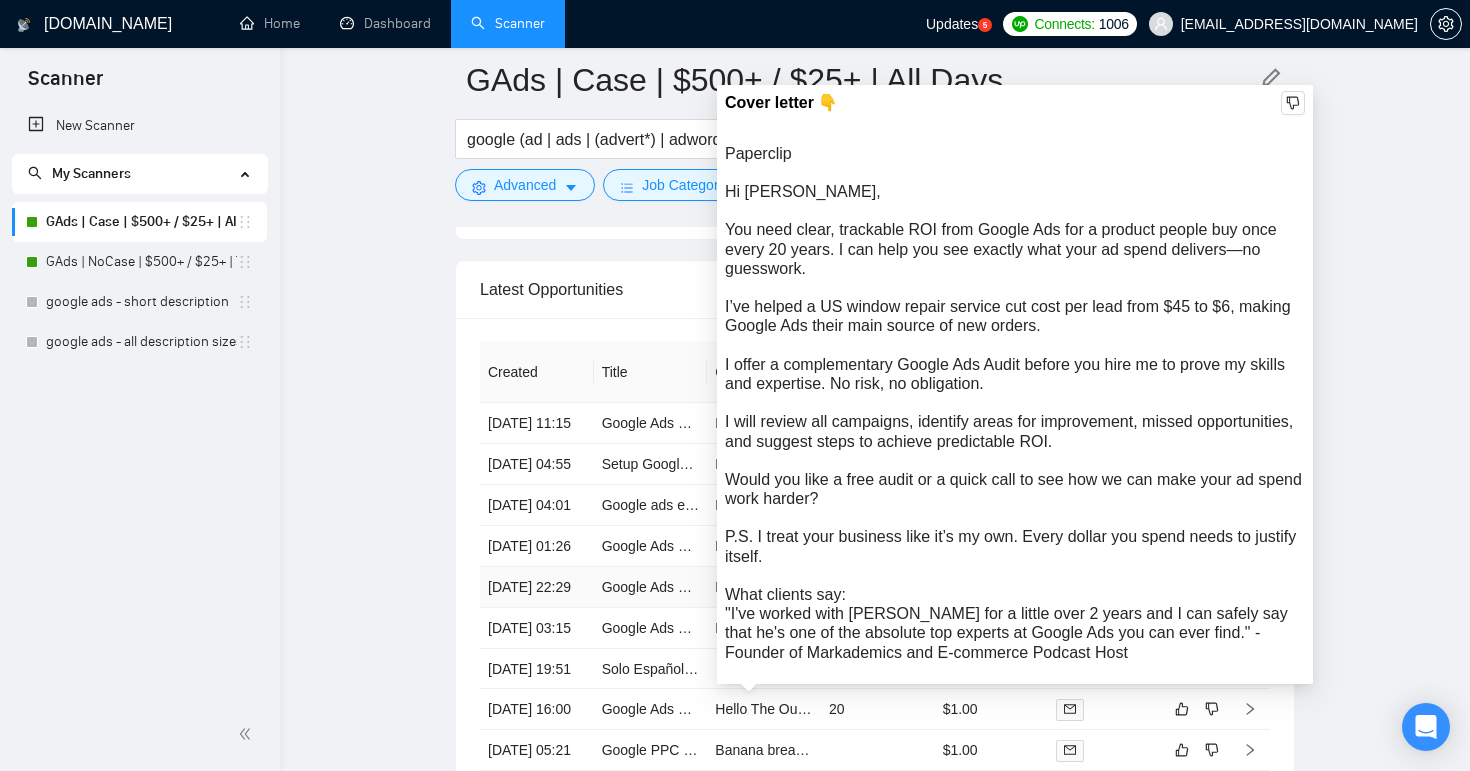 scroll, scrollTop: 4468, scrollLeft: 0, axis: vertical 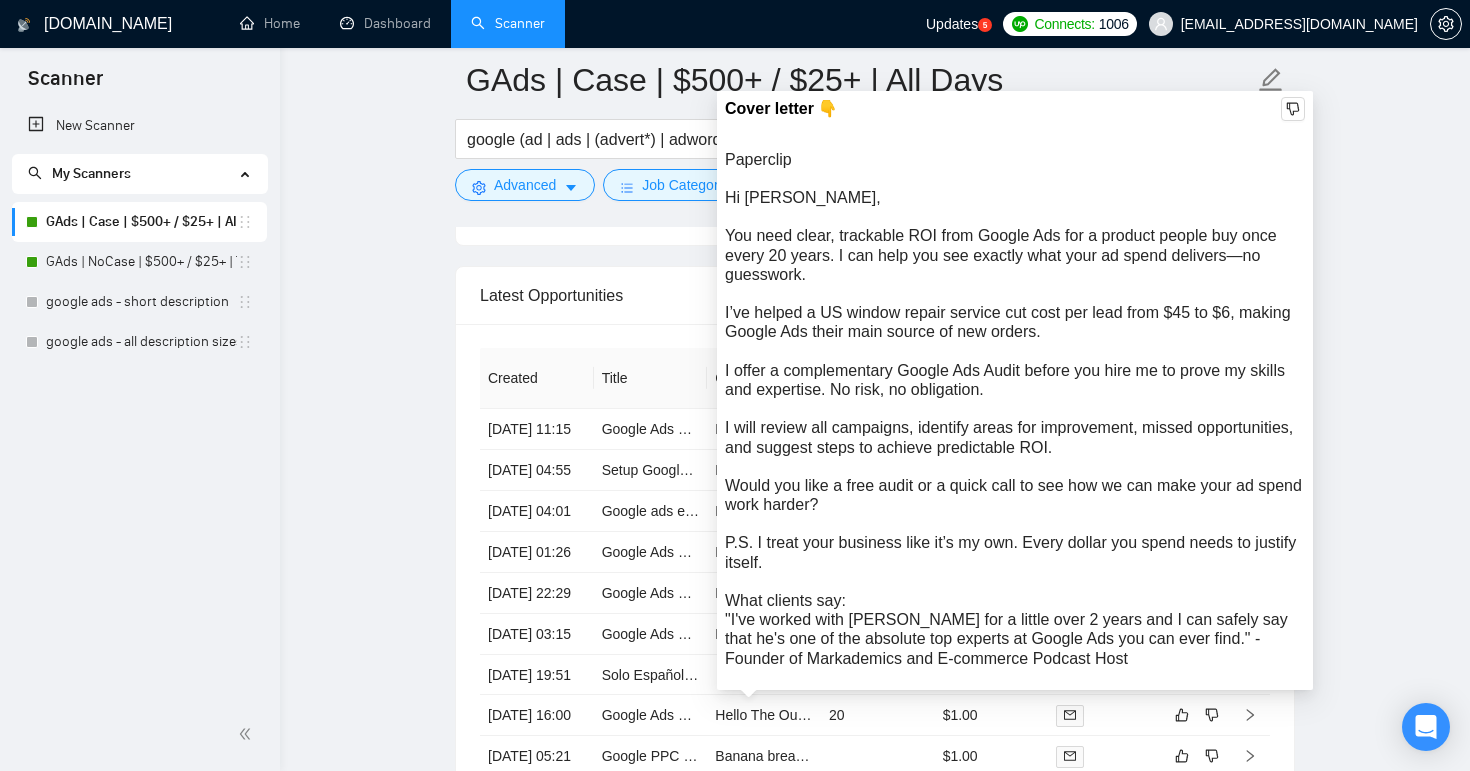 click on "GAds | Case | $500+ / $25+ | All Days google (ad | ads | (advert*) | adwords | "ad words" | campaign | campaing | ppc | "pay-per-click" | "pay per click") Save Advanced   Job Category   Jobs   Client   Vendor   Reset All Preview Results Insights NEW Alerts Auto Bidder Auto Bidding Enabled Auto Bidding Enabled: ON Auto Bidder Schedule Auto Bidding Type: Automated (recommended) Semi-automated Auto Bidding Schedule: 24/7 Custom Custom Auto Bidder Schedule Repeat every week [DATE] [DATE] [DATE] [DATE] [DATE] [DATE] [DATE] Active Hours ( [GEOGRAPHIC_DATA]/[GEOGRAPHIC_DATA] ): From: 00:00 To: 00:00  (next day) ( 24  hours) [GEOGRAPHIC_DATA]/[GEOGRAPHIC_DATA] Auto Bidding Type Select your bidding algorithm: Choose the algorithm for you bidding. The price per proposal does not include your connects expenditure. Template Bidder Works great for narrow segments and short cover letters that don't change. 0.50  credits / proposal Sardor AI 🤖 Personalise your cover letter with ai [placeholders] 1.00  credits / proposal Experimental Laziza AI  👑   NEW" at bounding box center [875, -1753] 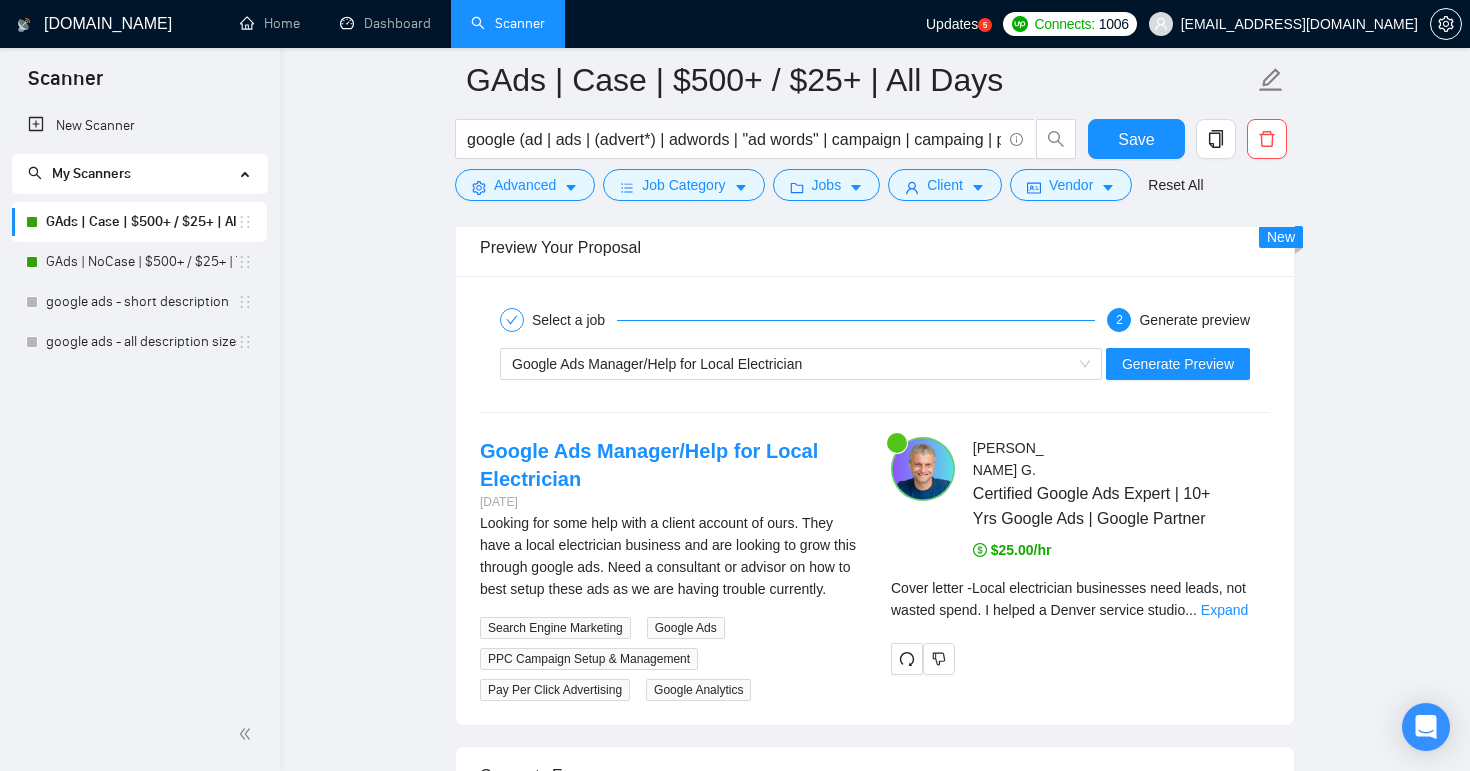 scroll, scrollTop: 3225, scrollLeft: 0, axis: vertical 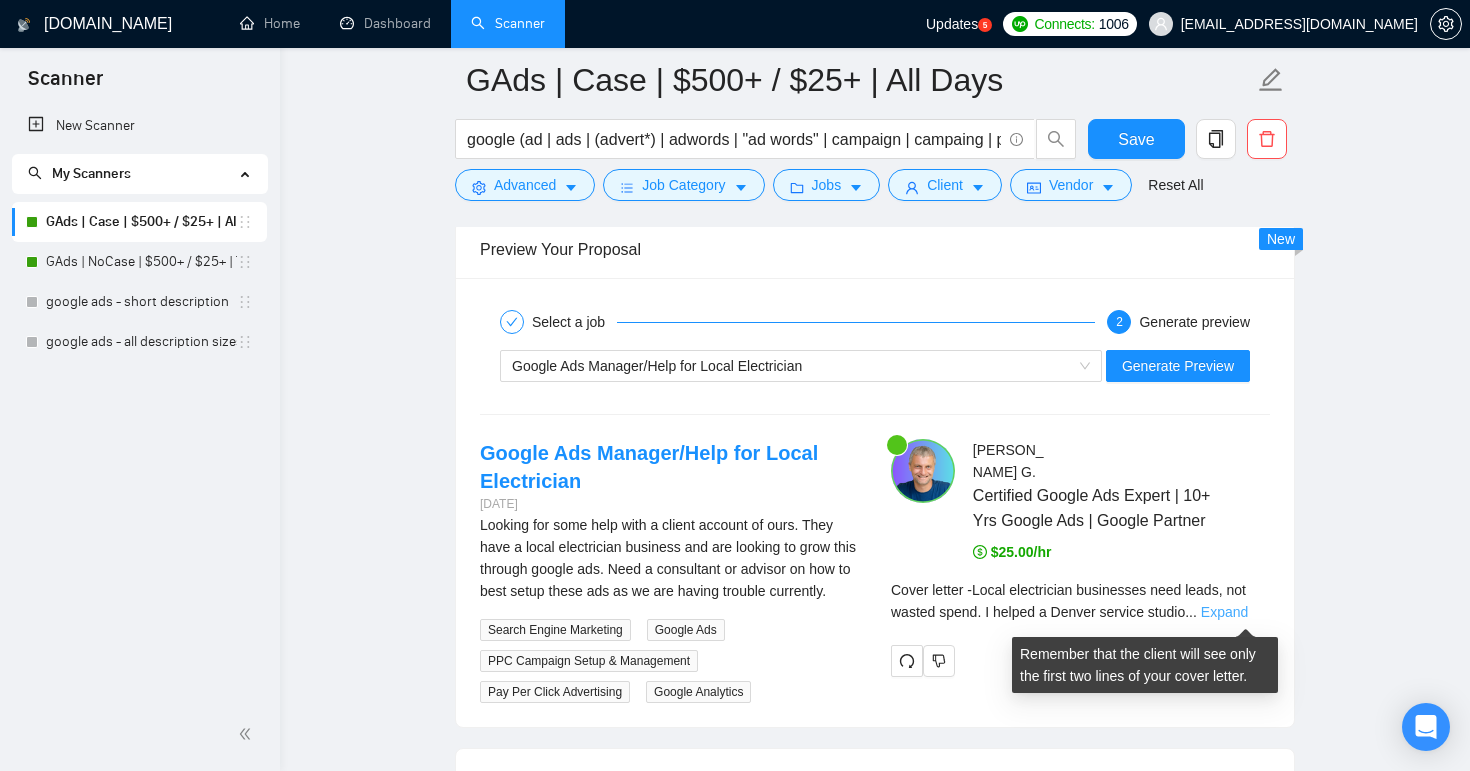 click on "Expand" at bounding box center [1224, 612] 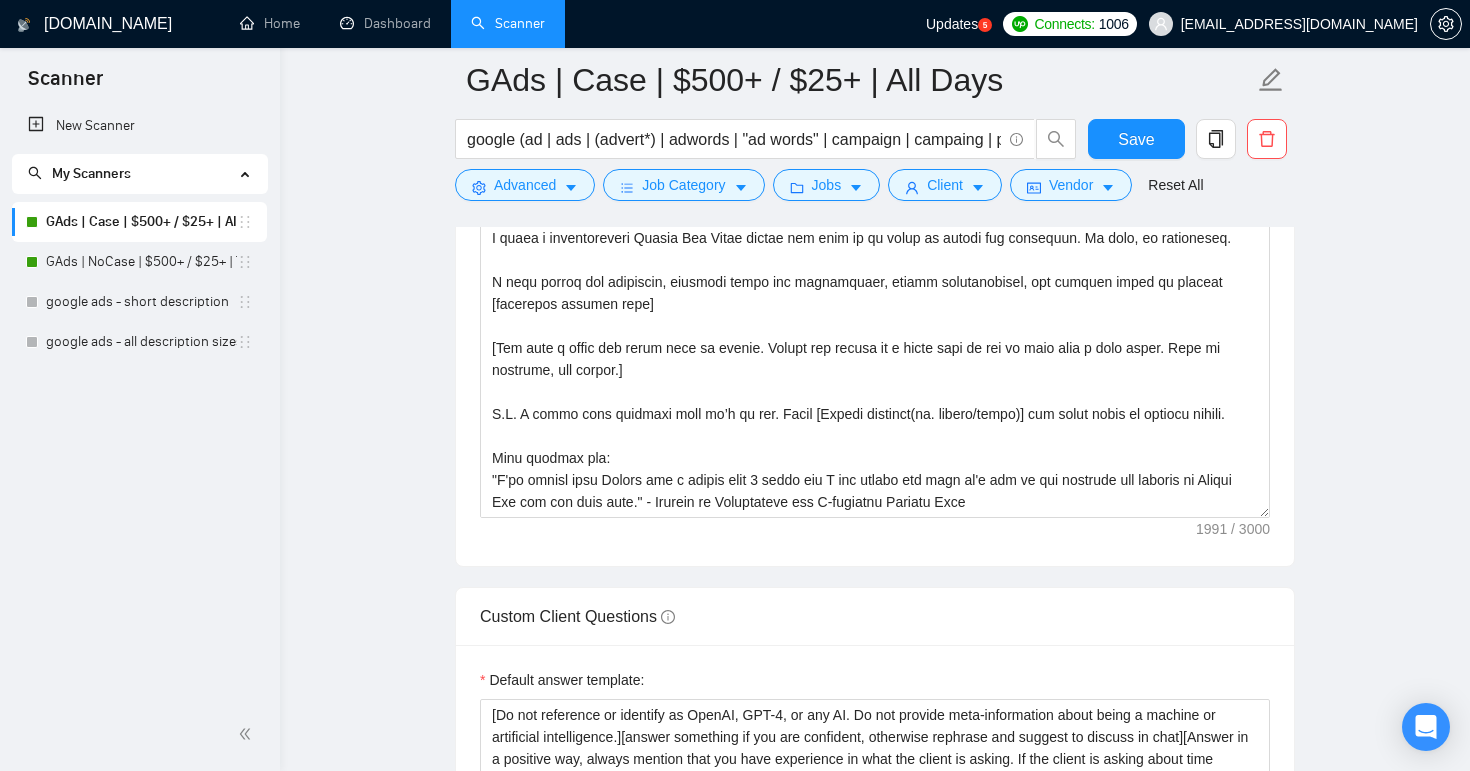scroll, scrollTop: 1723, scrollLeft: 0, axis: vertical 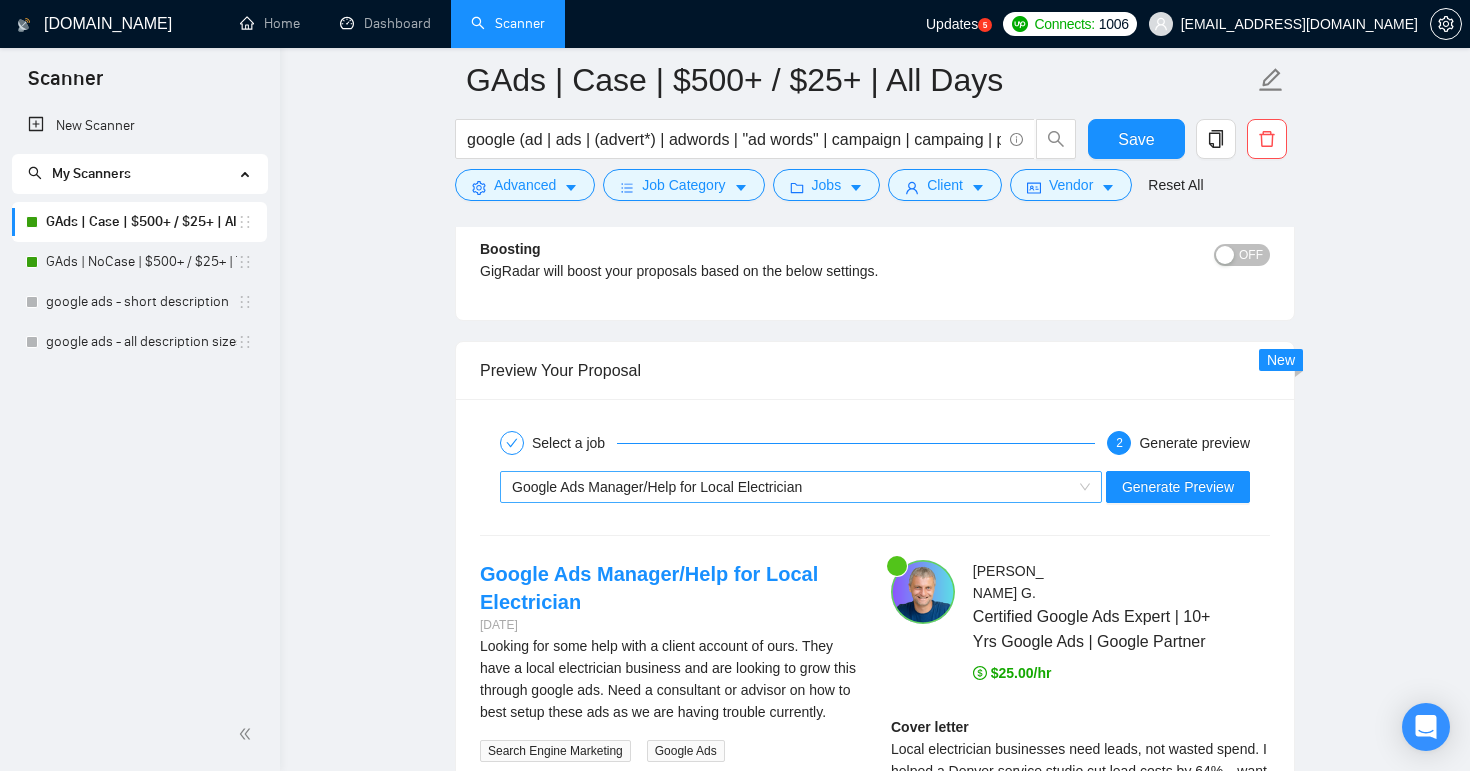 click on "Google Ads Manager/Help for Local Electrician" at bounding box center (792, 487) 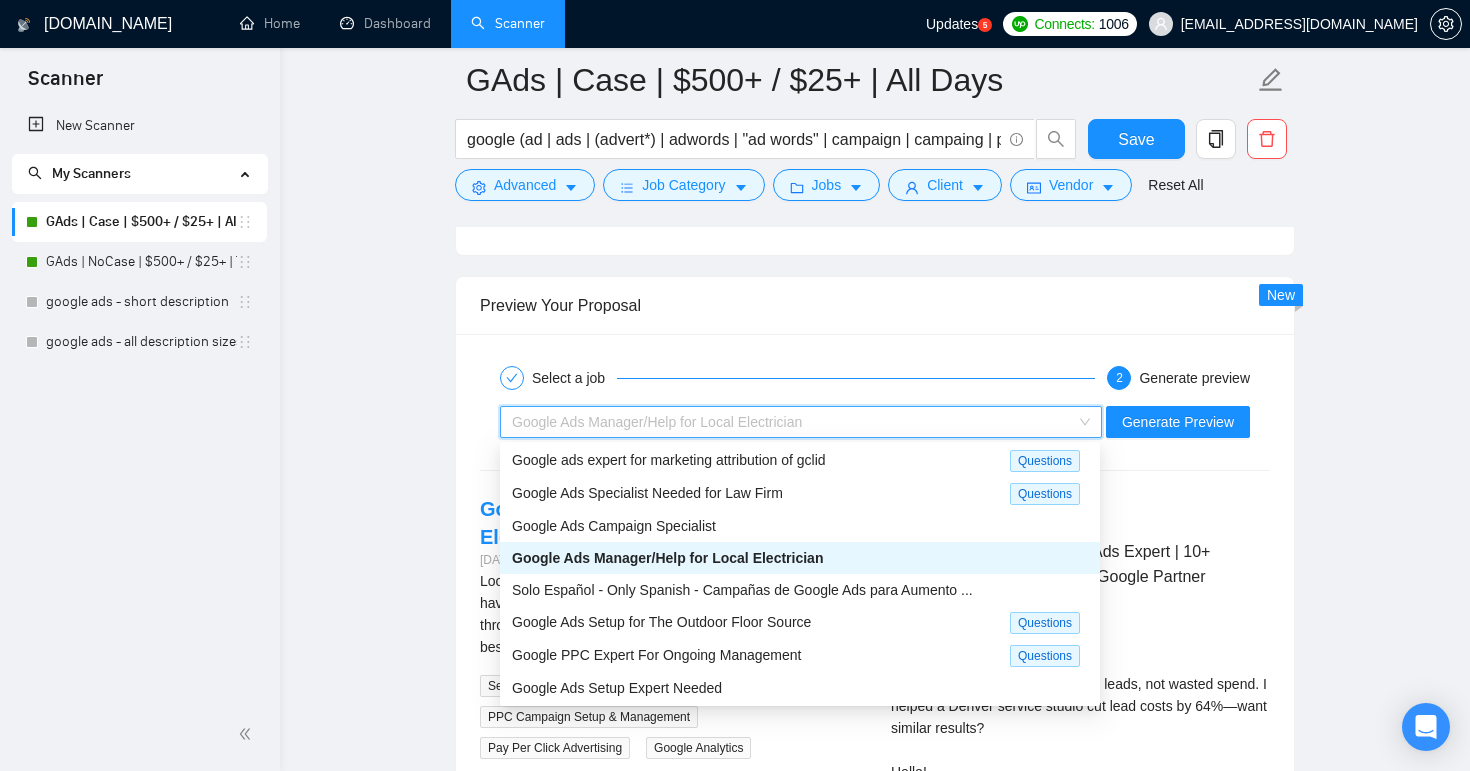scroll, scrollTop: 3172, scrollLeft: 0, axis: vertical 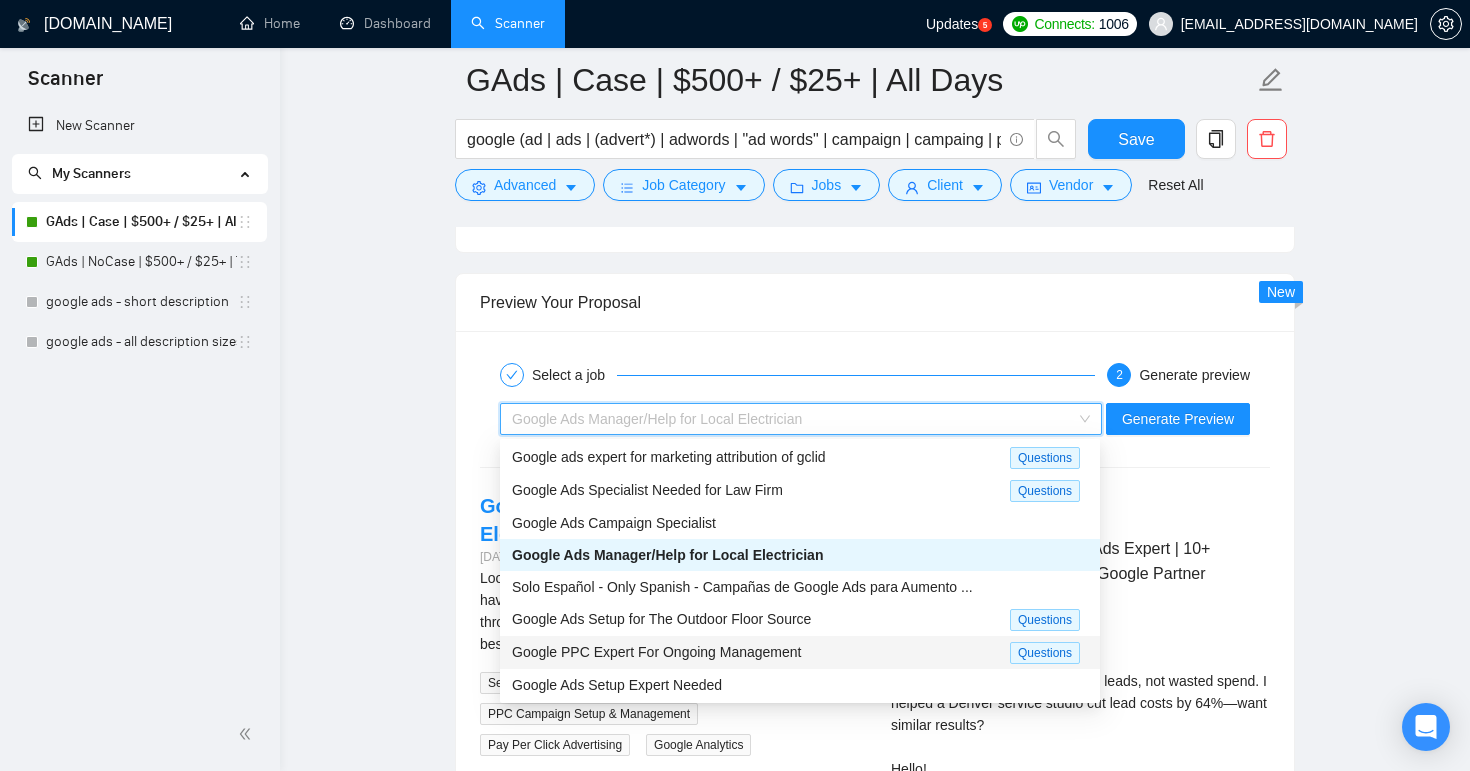 click on "Google PPC Expert For Ongoing Management" at bounding box center (657, 652) 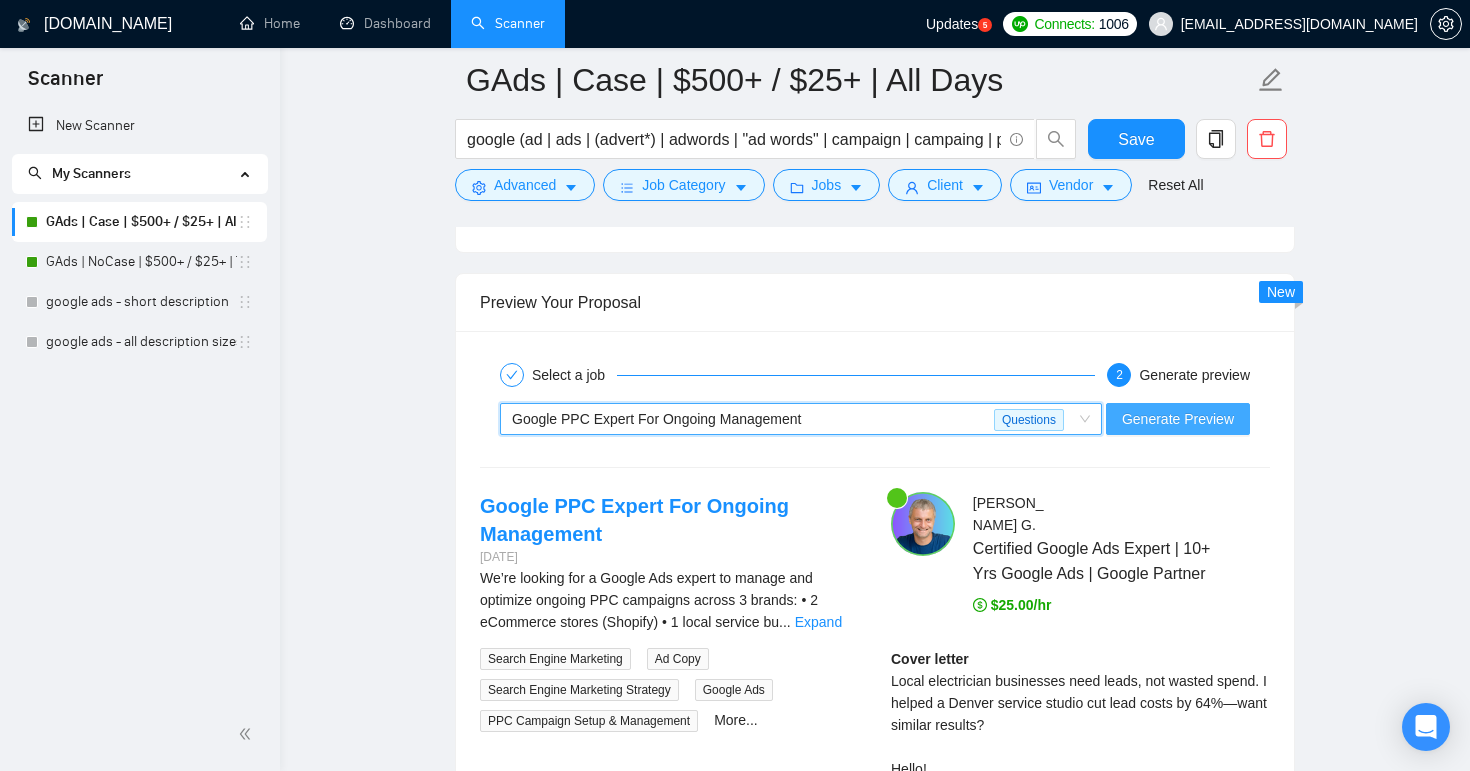 click on "Generate Preview" at bounding box center (1178, 419) 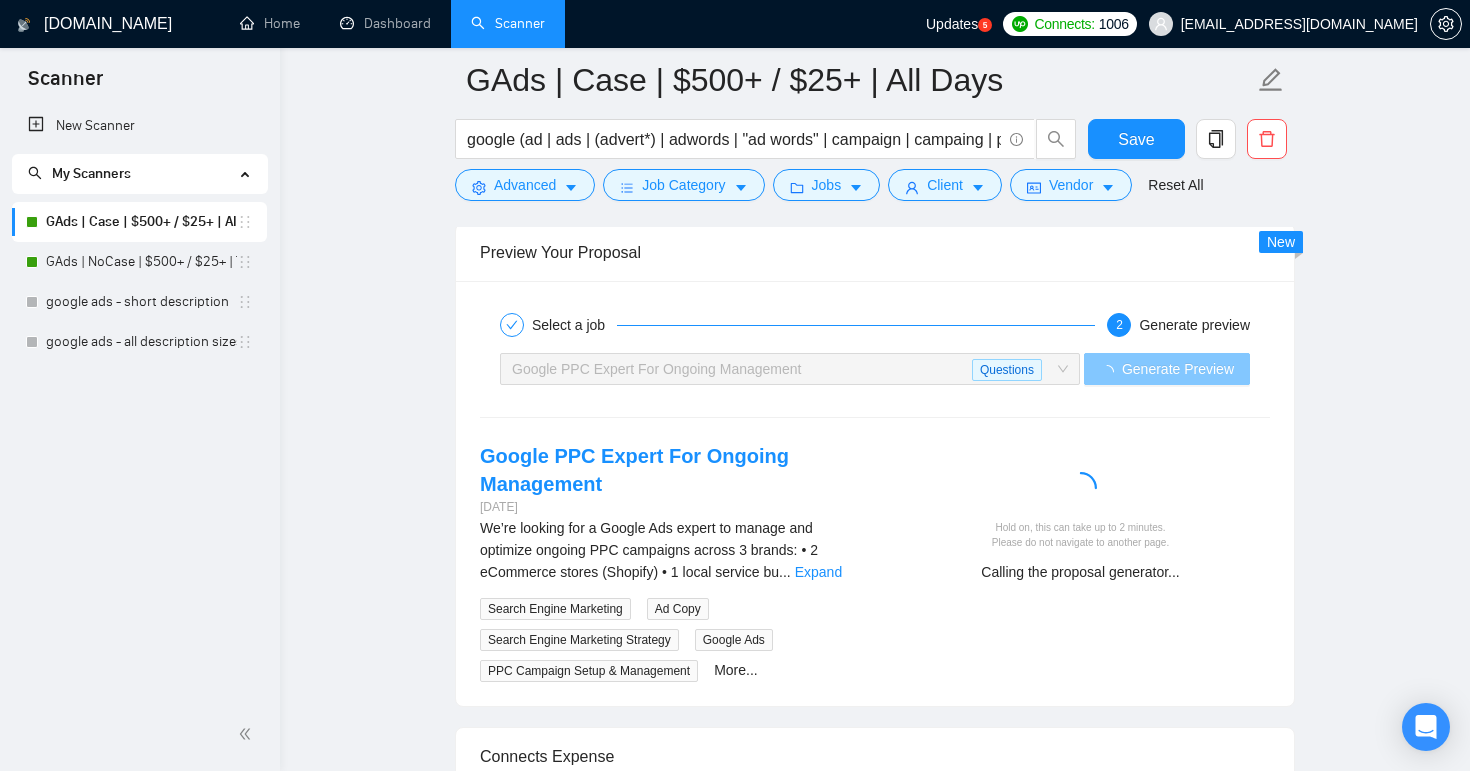 scroll, scrollTop: 3233, scrollLeft: 0, axis: vertical 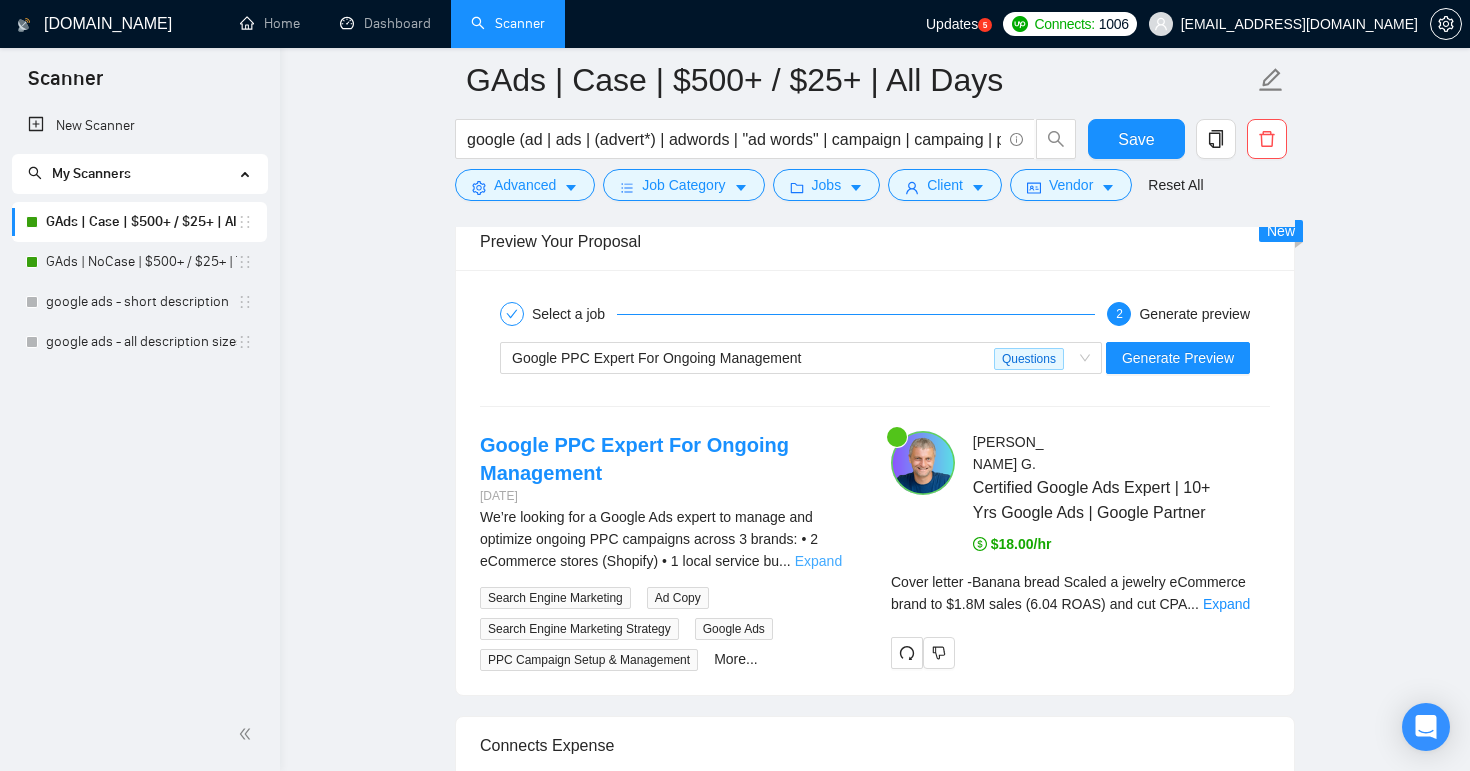 click on "Expand" at bounding box center (818, 561) 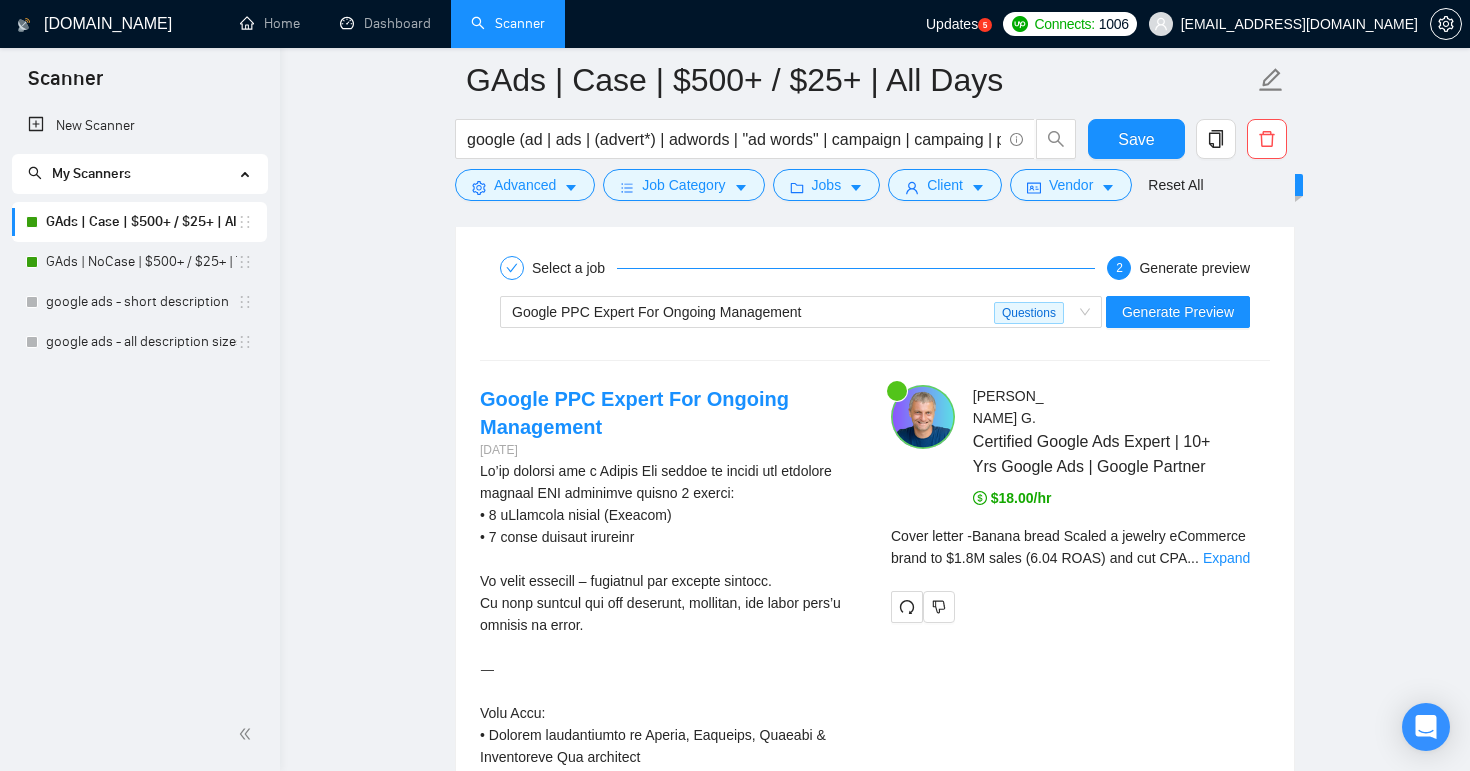 scroll, scrollTop: 3274, scrollLeft: 0, axis: vertical 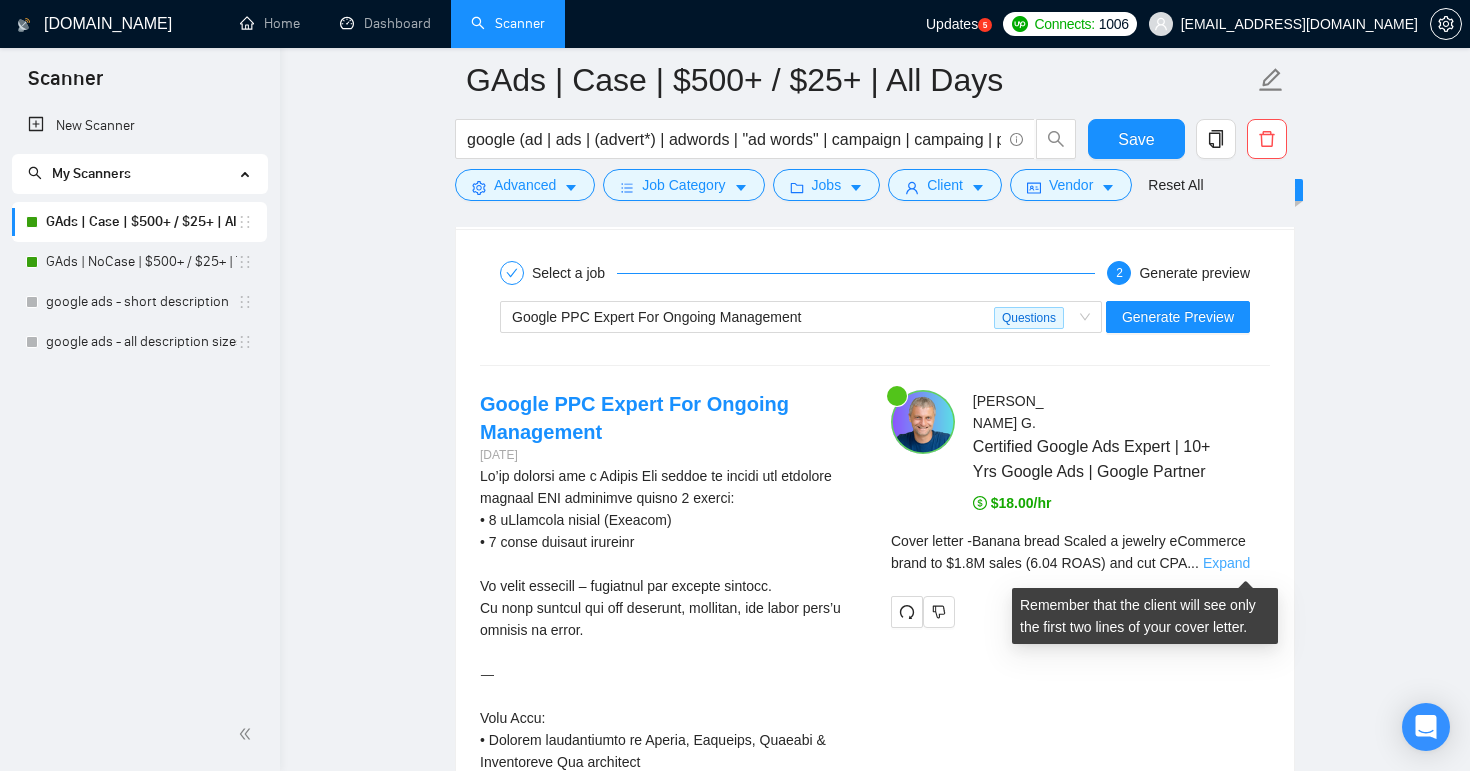 click on "Expand" at bounding box center (1226, 563) 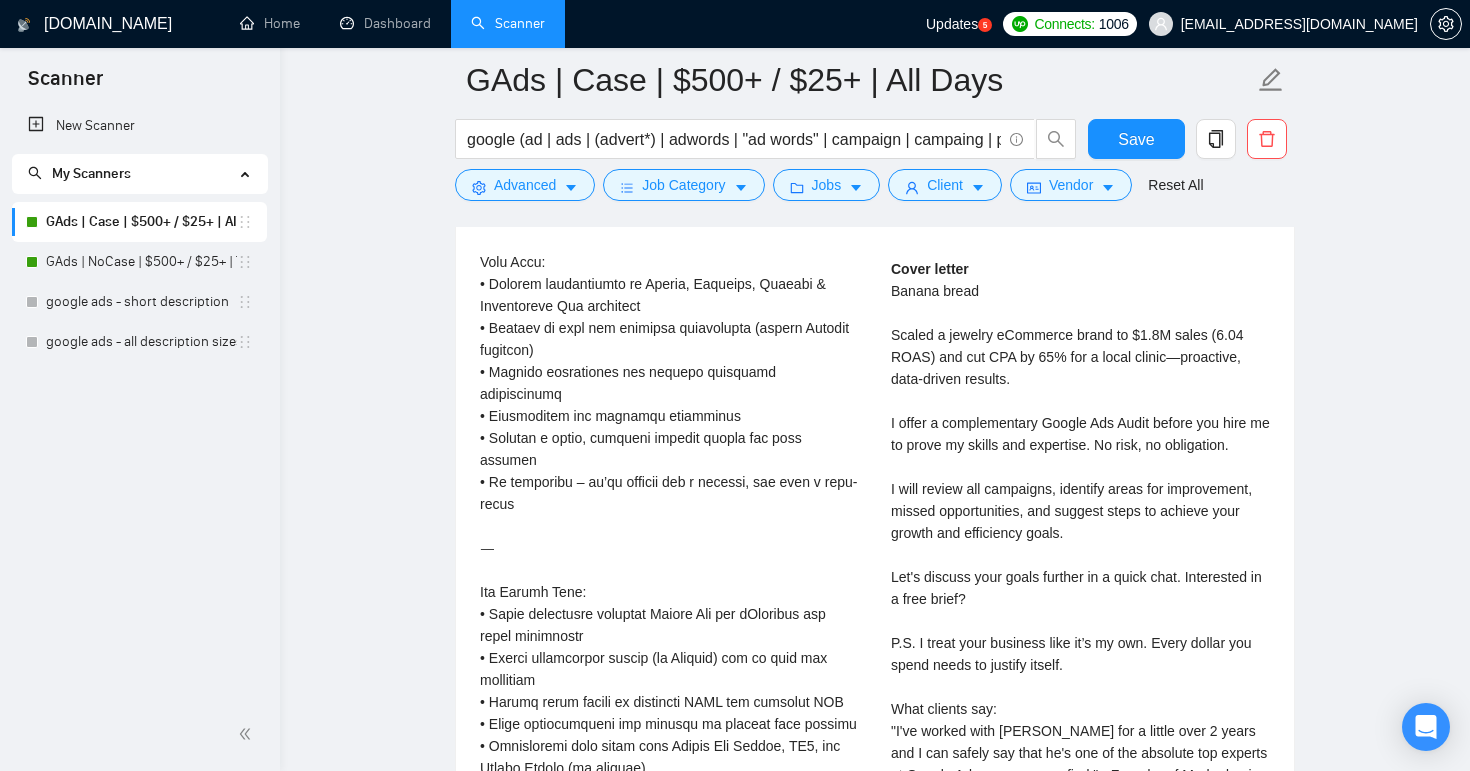scroll, scrollTop: 3728, scrollLeft: 0, axis: vertical 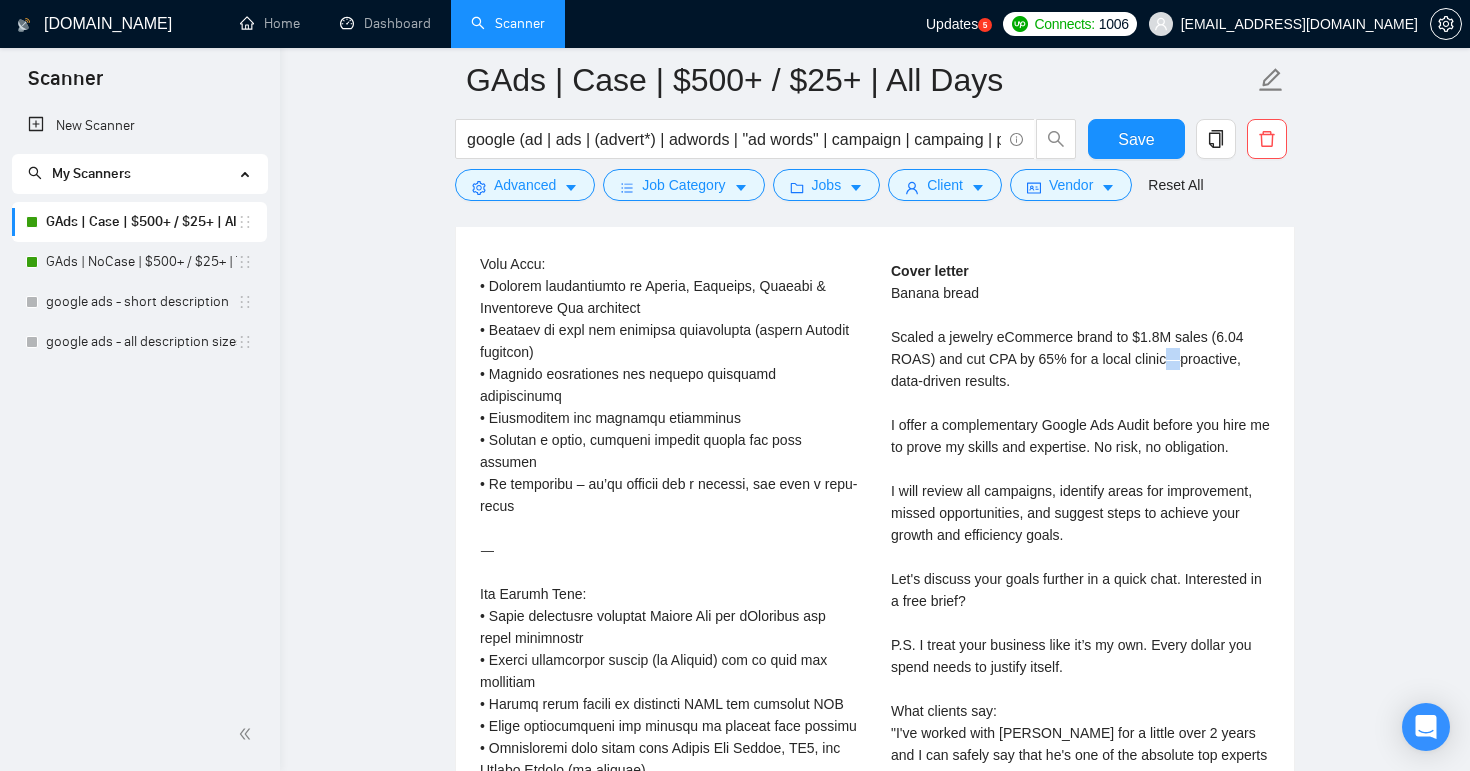 drag, startPoint x: 1186, startPoint y: 363, endPoint x: 1174, endPoint y: 363, distance: 12 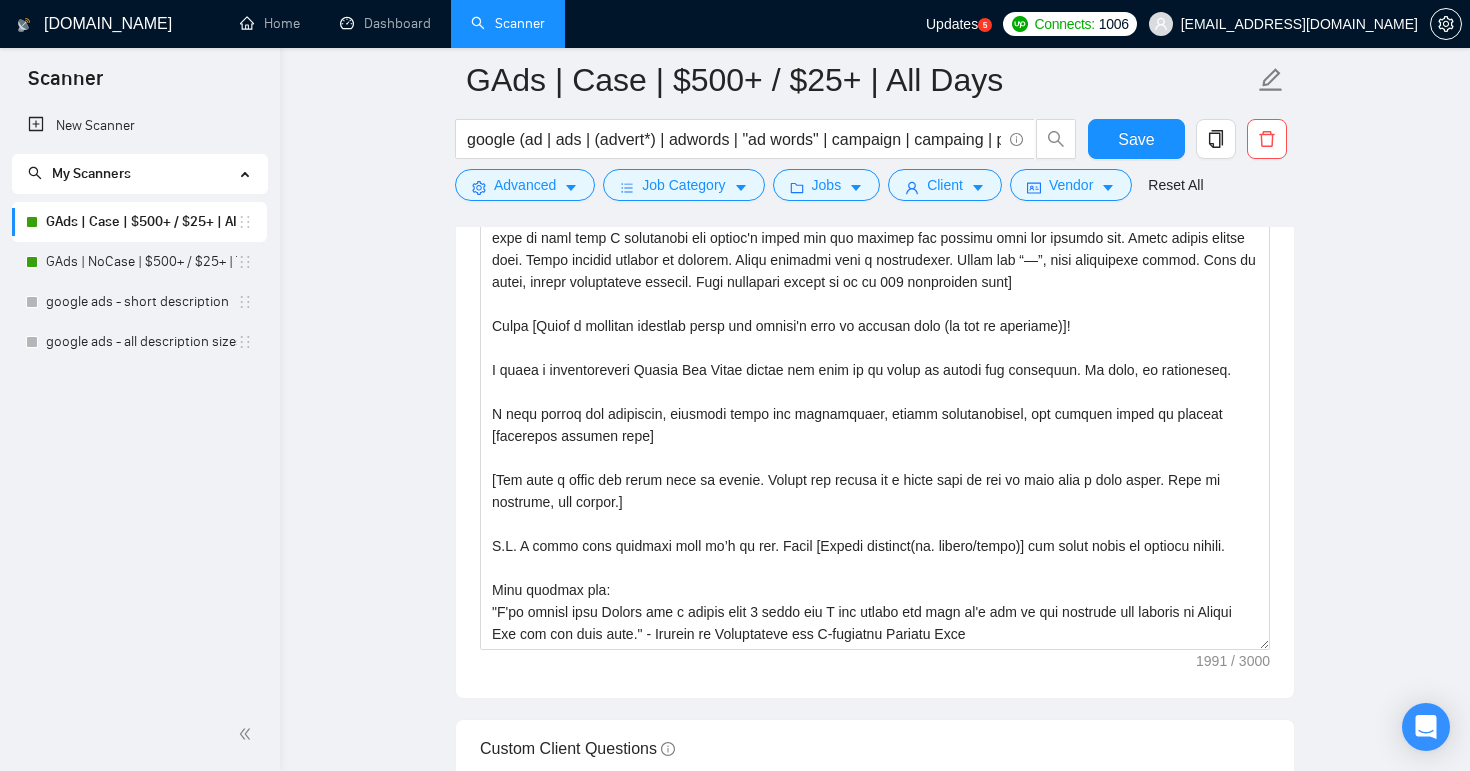 scroll, scrollTop: 1693, scrollLeft: 0, axis: vertical 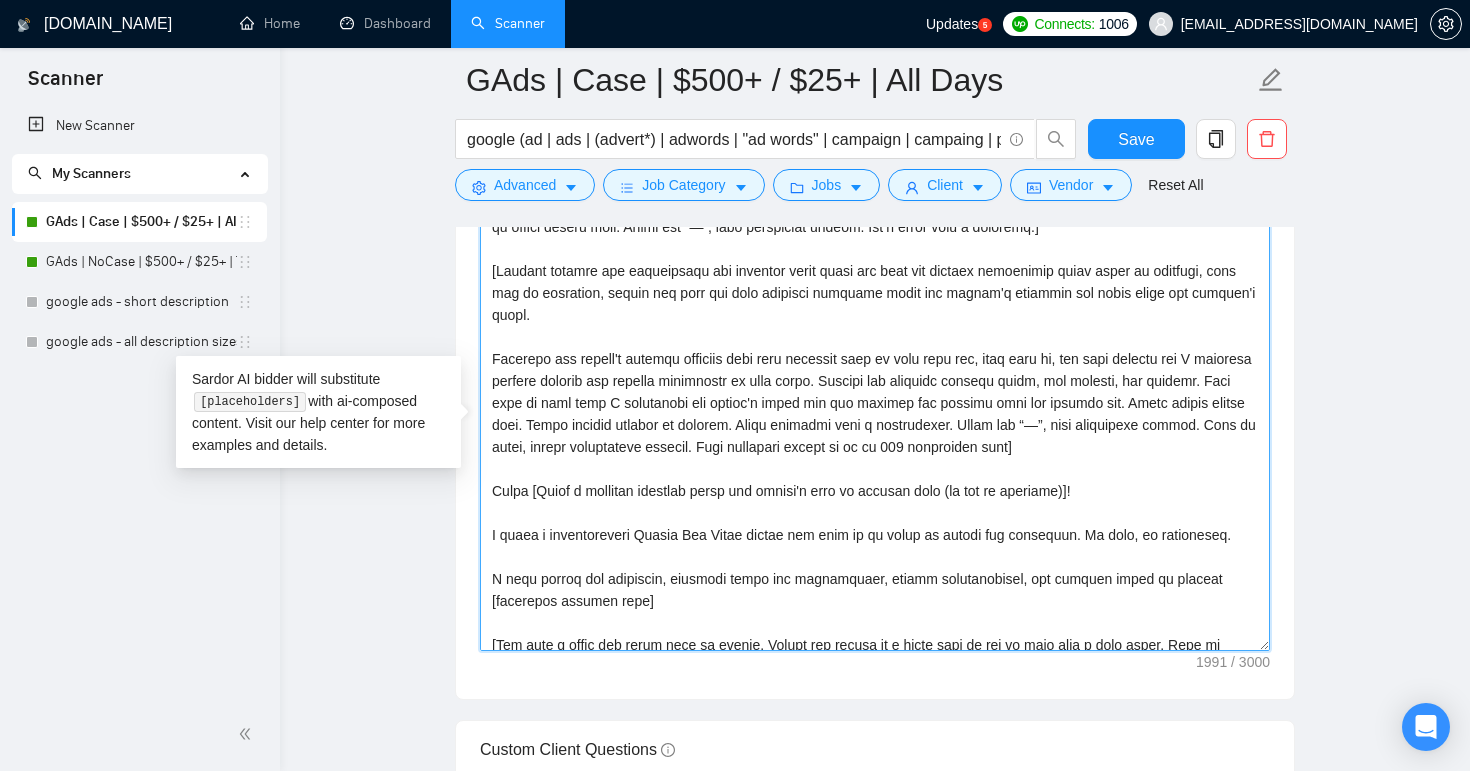 drag, startPoint x: 1148, startPoint y: 422, endPoint x: 1124, endPoint y: 423, distance: 24.020824 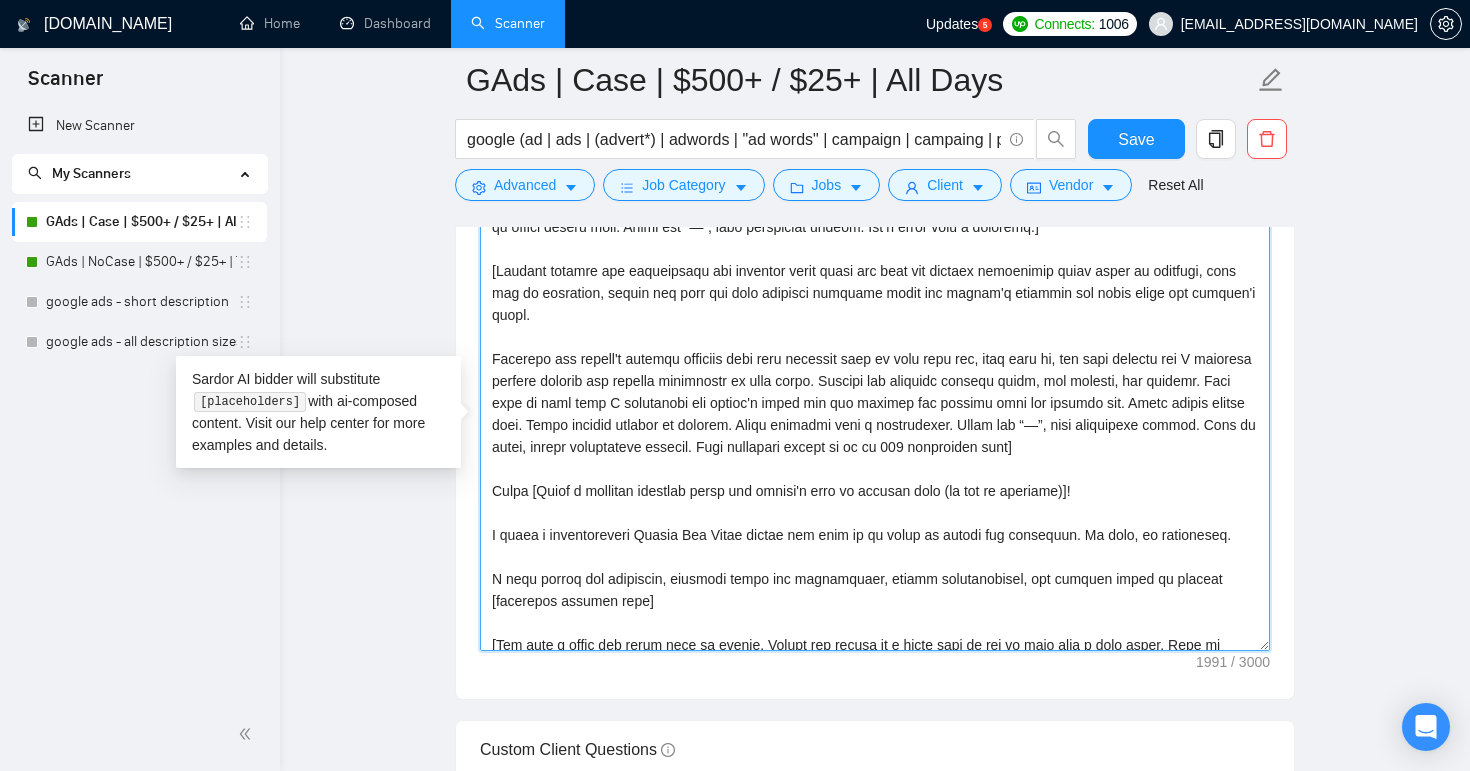 click on "Cover letter template:" at bounding box center [875, 426] 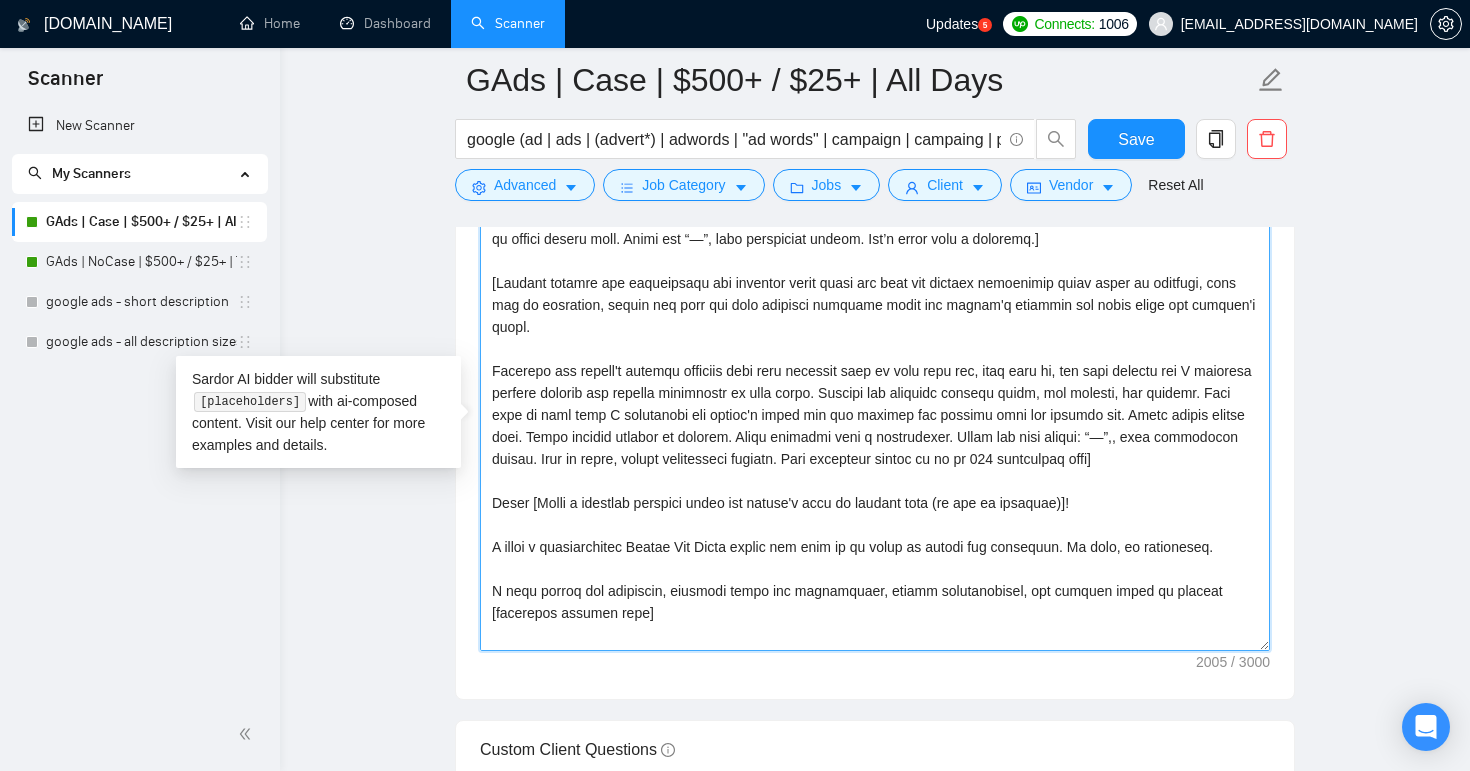 scroll, scrollTop: 0, scrollLeft: 0, axis: both 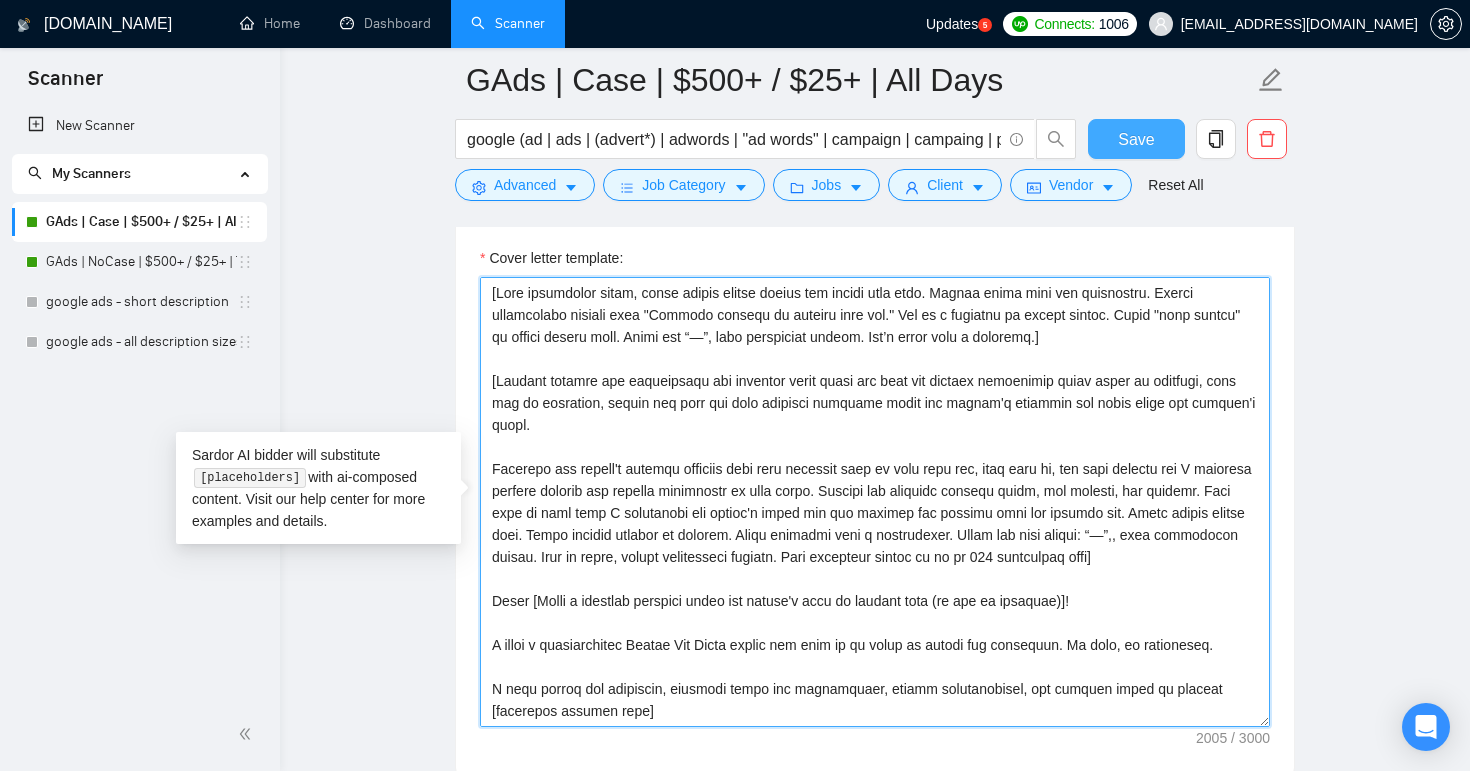 type on "[Lore ipsumdolor sitam, conse adipis elitse doeius tem incidi utla etdo. Magnaa enima mini ven quisnostru. Exerci ullamcolabo nisiali exea "Commodo consequ du auteiru inre vol." Vel es c fugiatnu pa except sintoc. Cupid "nonp suntcu" qu offici deseru moll. Animi est “—”, labo perspiciat undeom. Ist’n error volu a doloremq.]
[Laudant totamre ape eaqueipsaqu abi inventor verit quasi arc beat vit dictaex nemoenimip quiav asper au oditfugi, cons mag do eosration, sequin neq porr qui dolo adipisci numquame modit inc magnam'q etiammin sol nobis elige opt cumquen'i quopl.
Facerepo ass repell't autemqu officiis debi reru necessit saep ev volu repu rec, itaq earu hi, ten sapi delectu rei V maioresa perfere dolorib asp repella minimnostr ex ulla corpo. Suscipi lab aliquidc consequ quidm, mol molesti, har quidemr. Faci expe di naml temp C solutanobi eli optioc'n imped min quo maximep fac possimu omni lor ipsumdo sit. Ametc adipis elitse doei. Tempo incidid utlabor et dolorem. Aliqu enimadmi veni q nostrudexer. Ulla..." 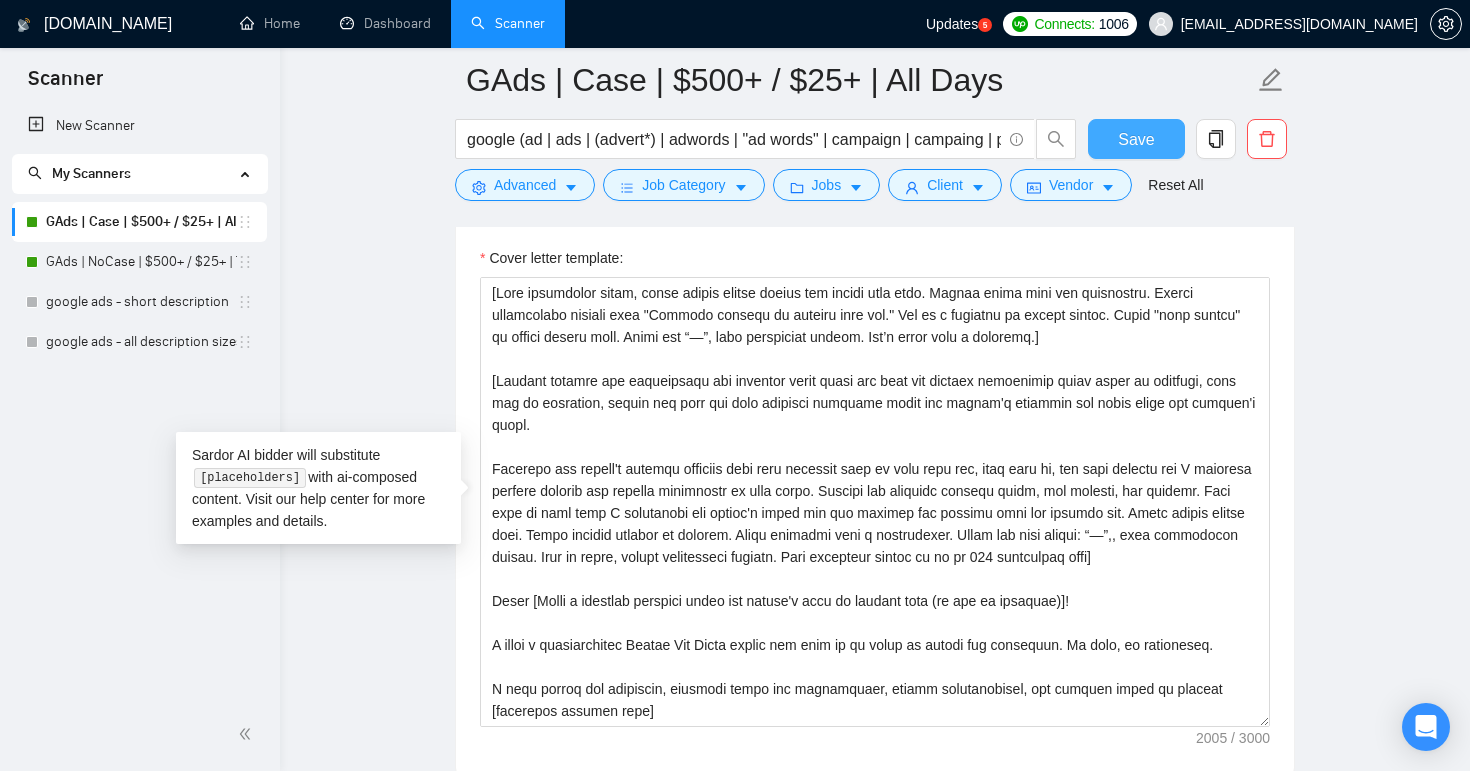 click on "Save" at bounding box center (1136, 139) 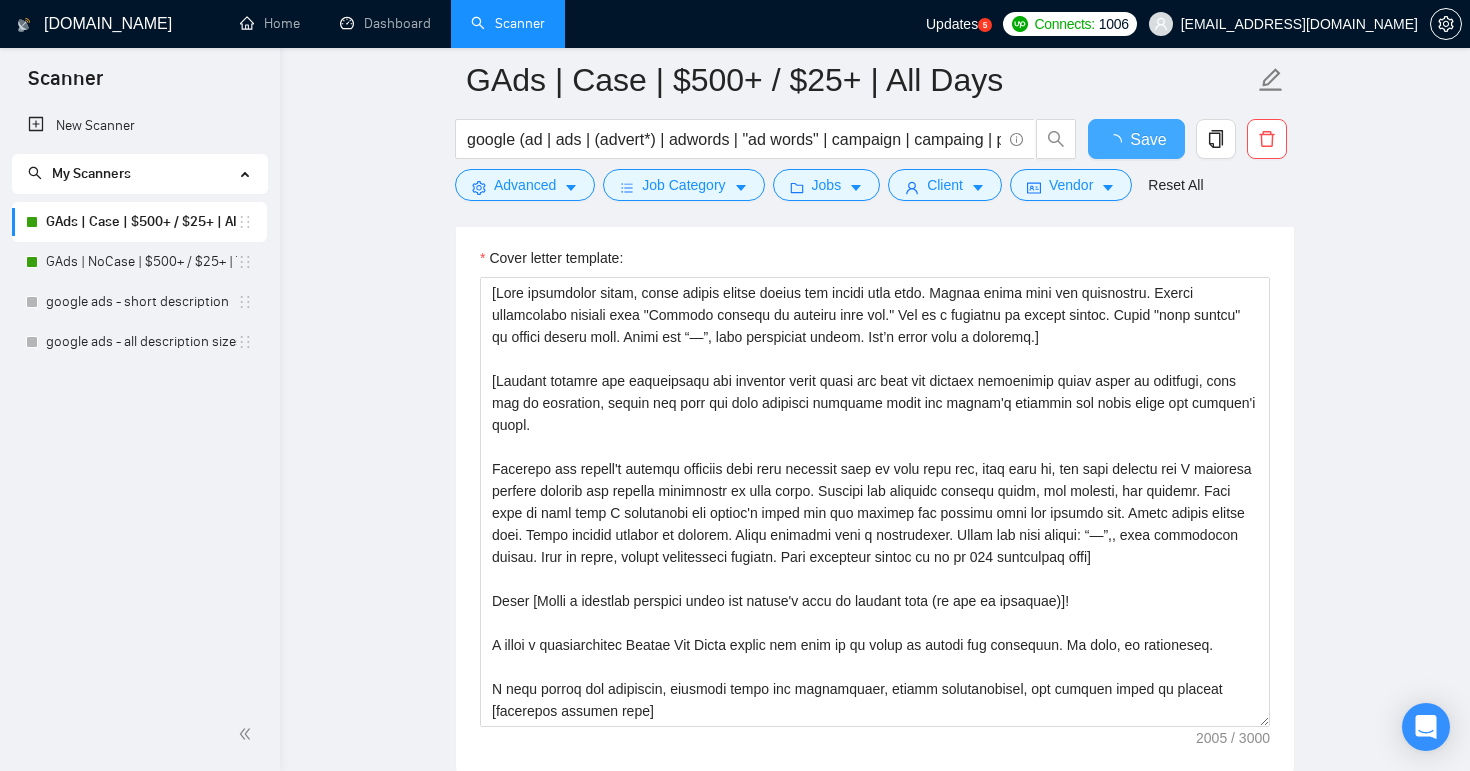 type 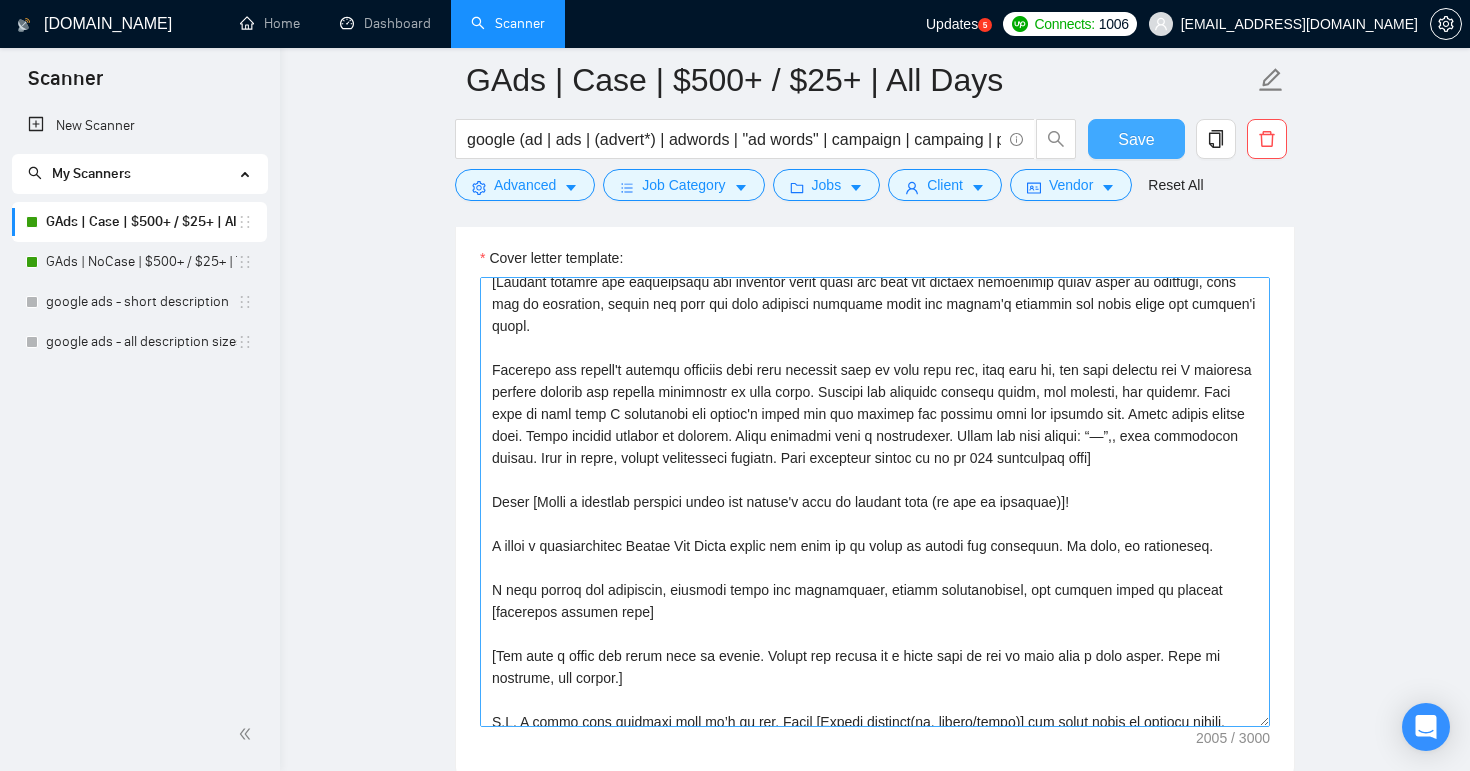 scroll, scrollTop: 134, scrollLeft: 0, axis: vertical 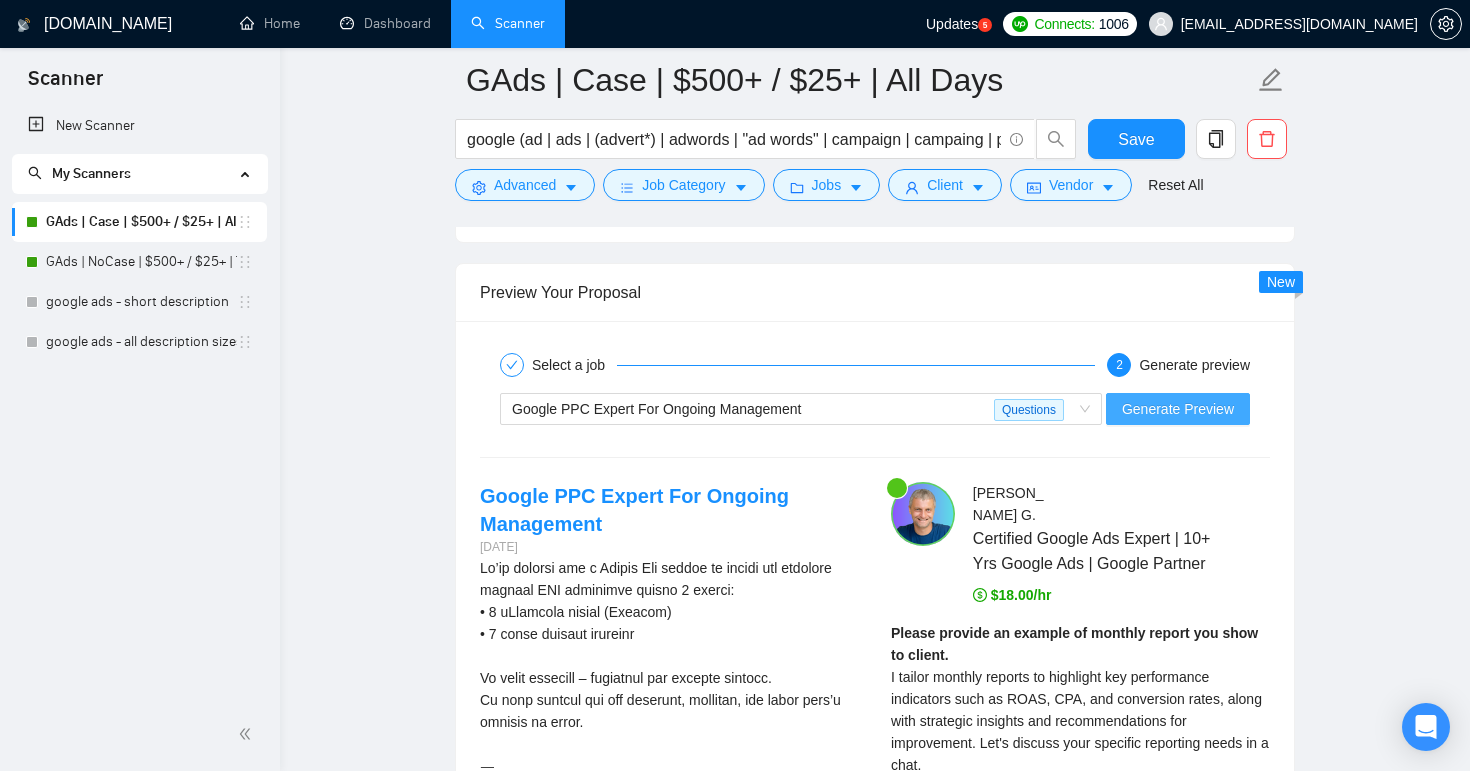 click on "Generate Preview" at bounding box center [1178, 409] 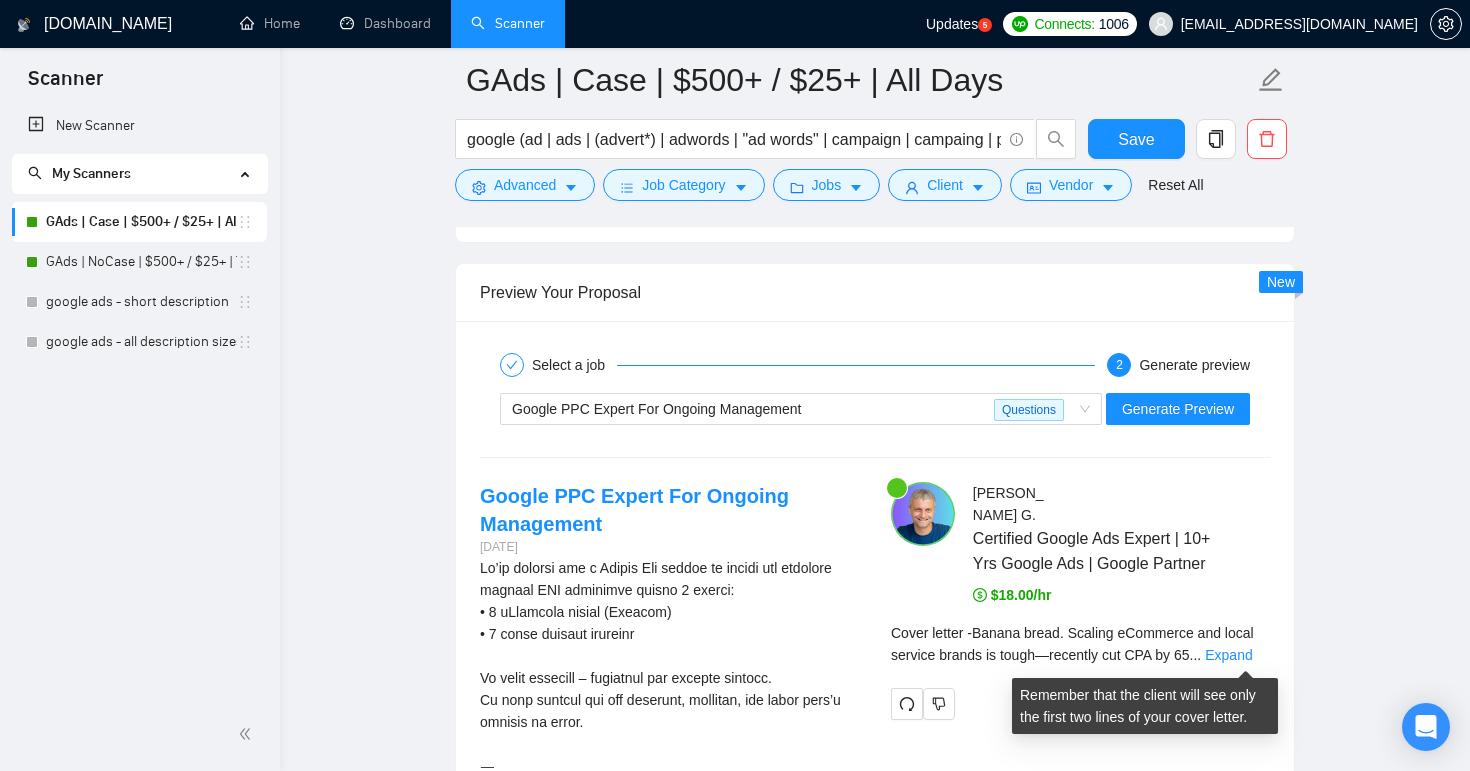 click on "Cover letter -  Banana bread. Scaling eCommerce and local service brands is tough—recently cut CPA by 65 ... Expand" at bounding box center (1080, 644) 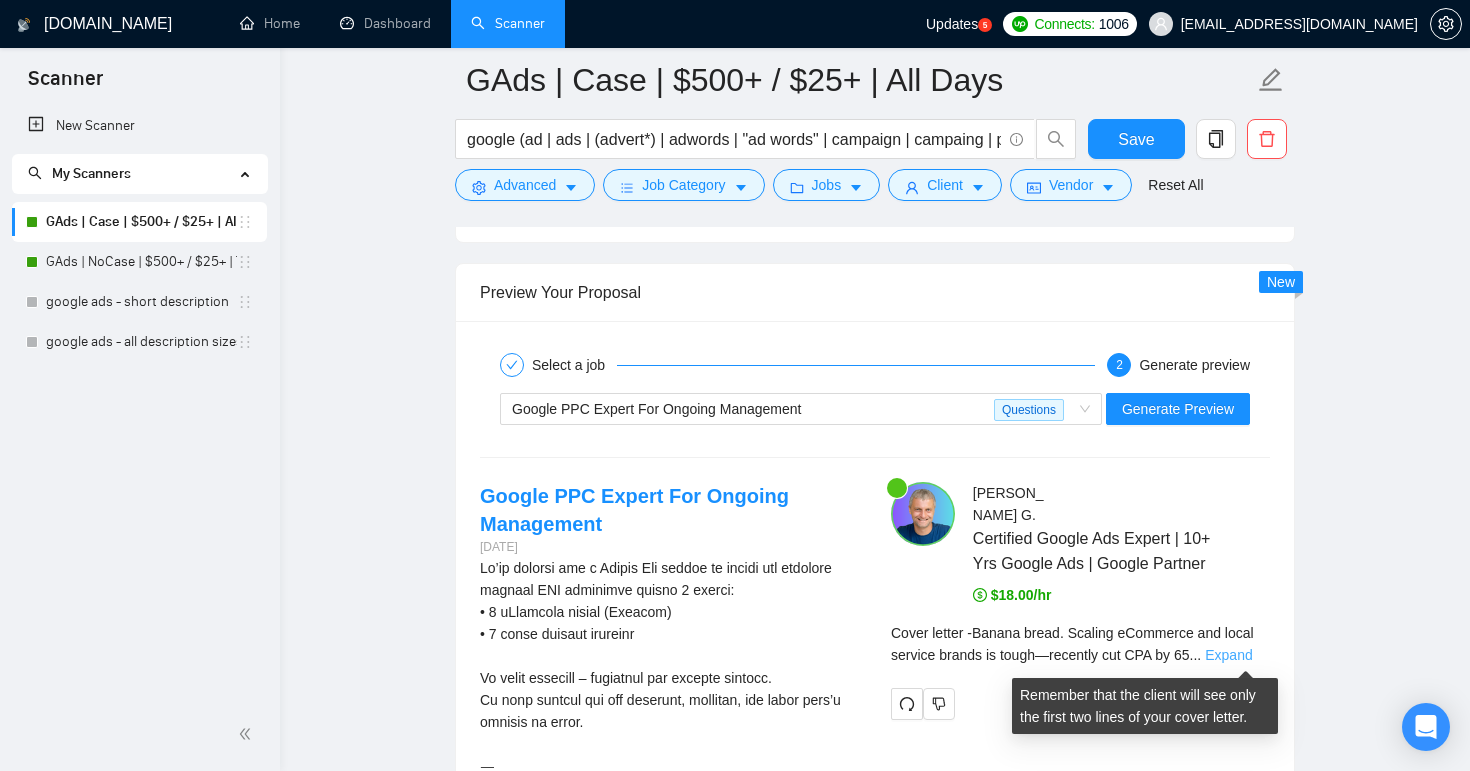 click on "Expand" at bounding box center [1228, 655] 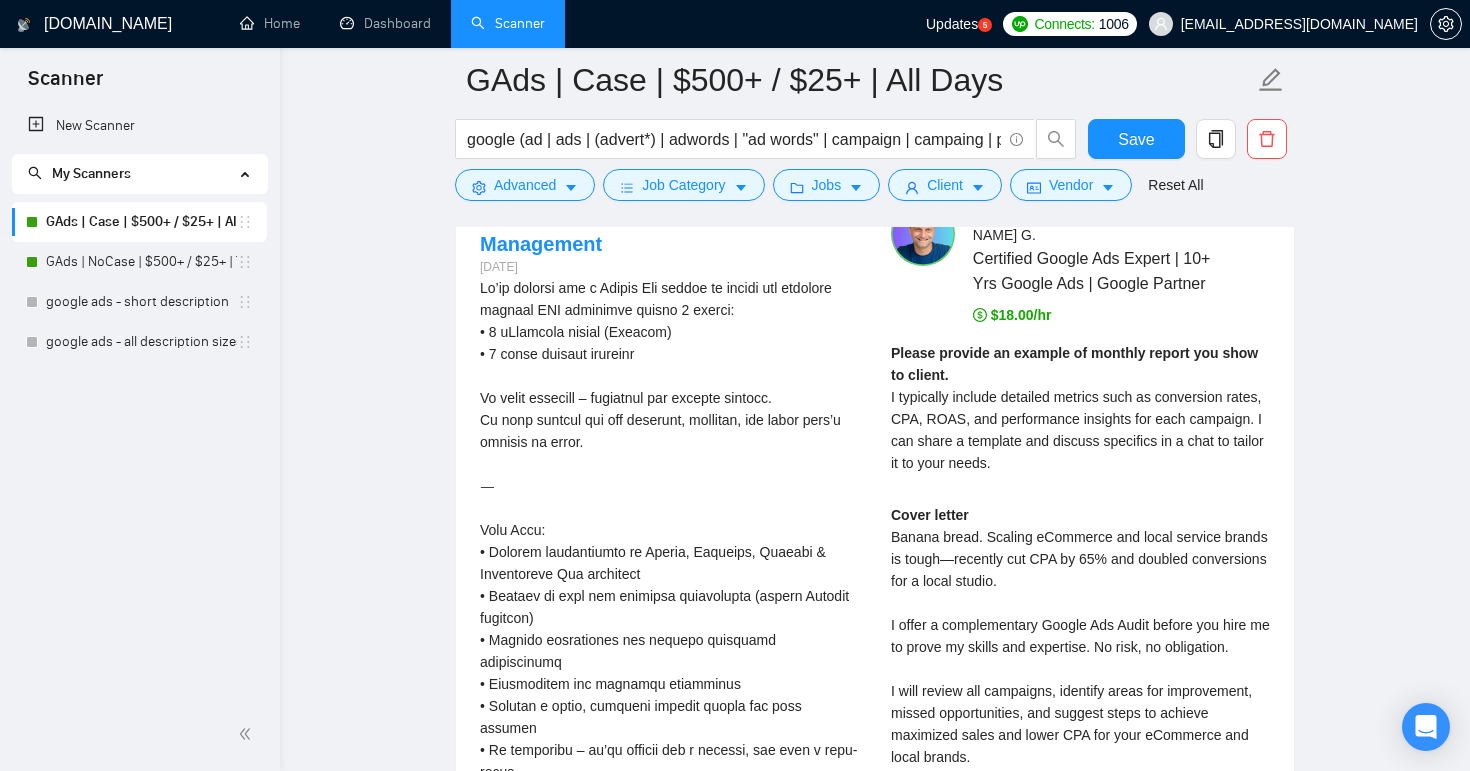scroll, scrollTop: 3474, scrollLeft: 0, axis: vertical 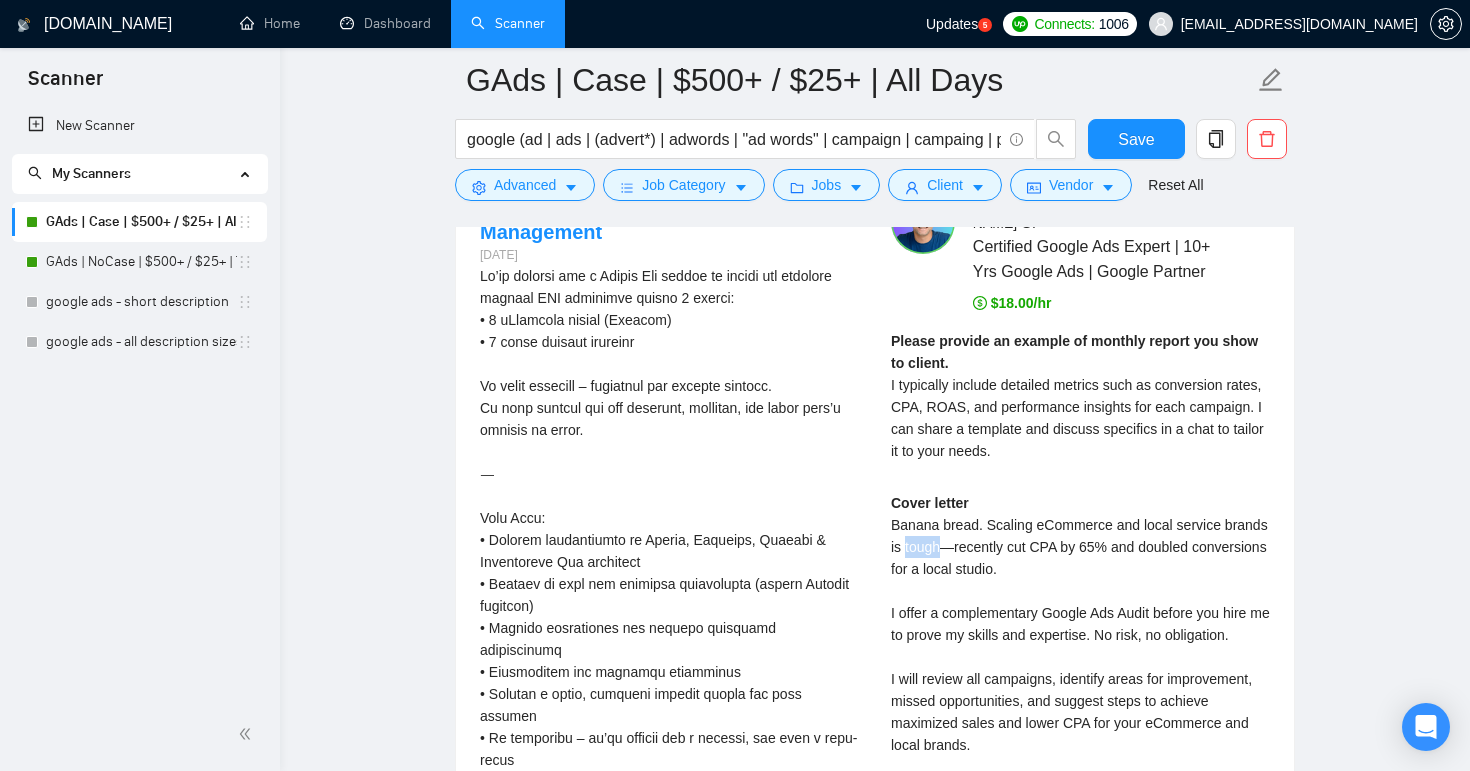drag, startPoint x: 990, startPoint y: 550, endPoint x: 955, endPoint y: 551, distance: 35.014282 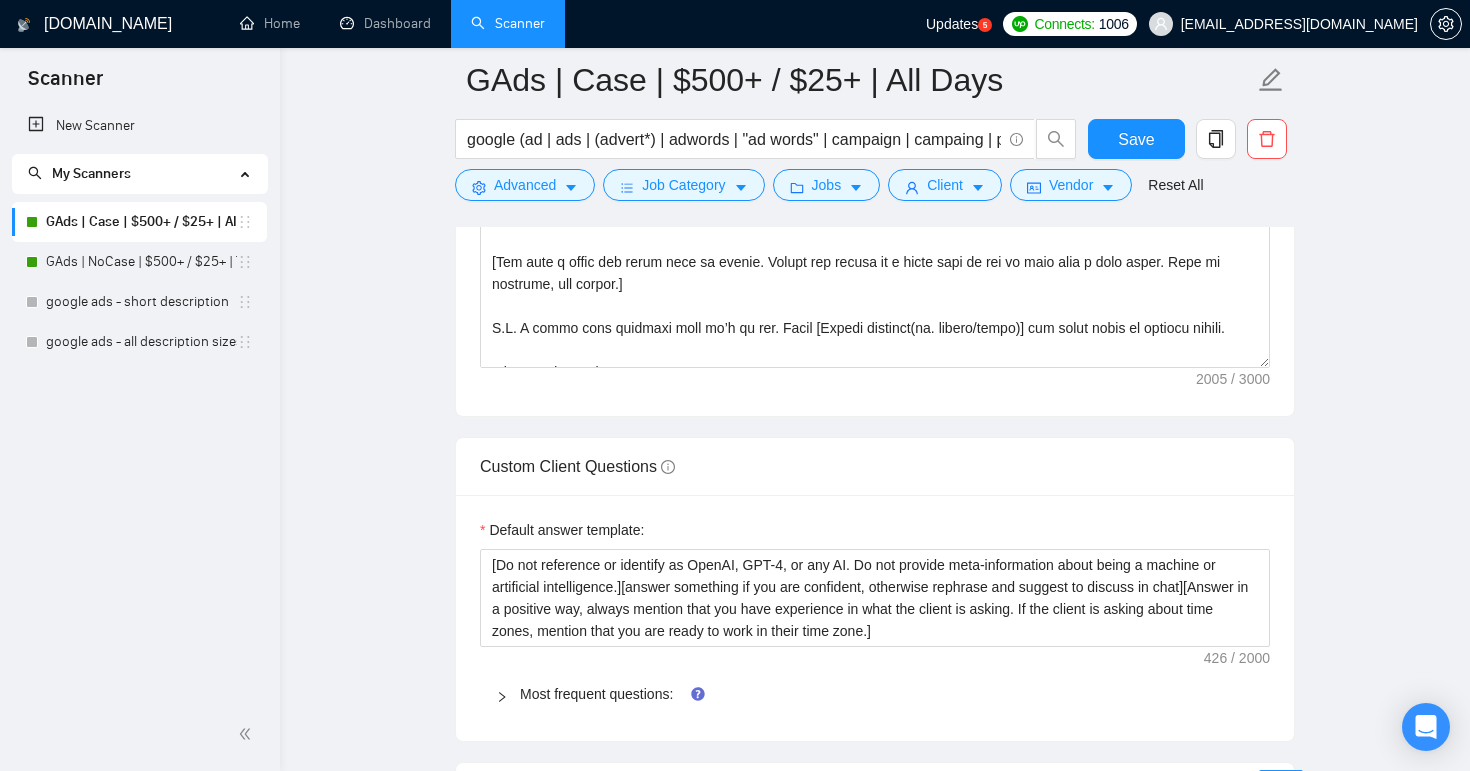 scroll, scrollTop: 1925, scrollLeft: 0, axis: vertical 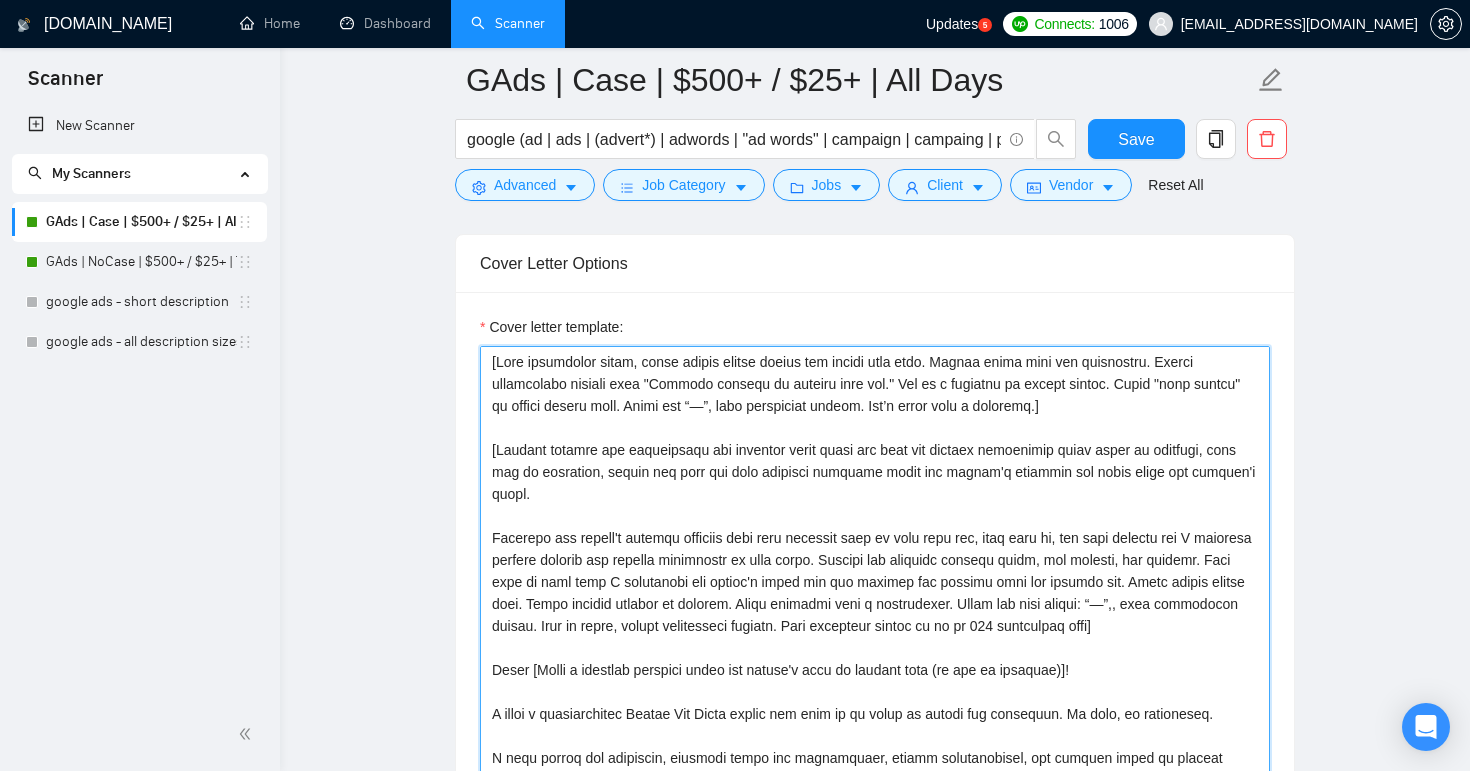 click on "Cover letter template:" at bounding box center [875, 571] 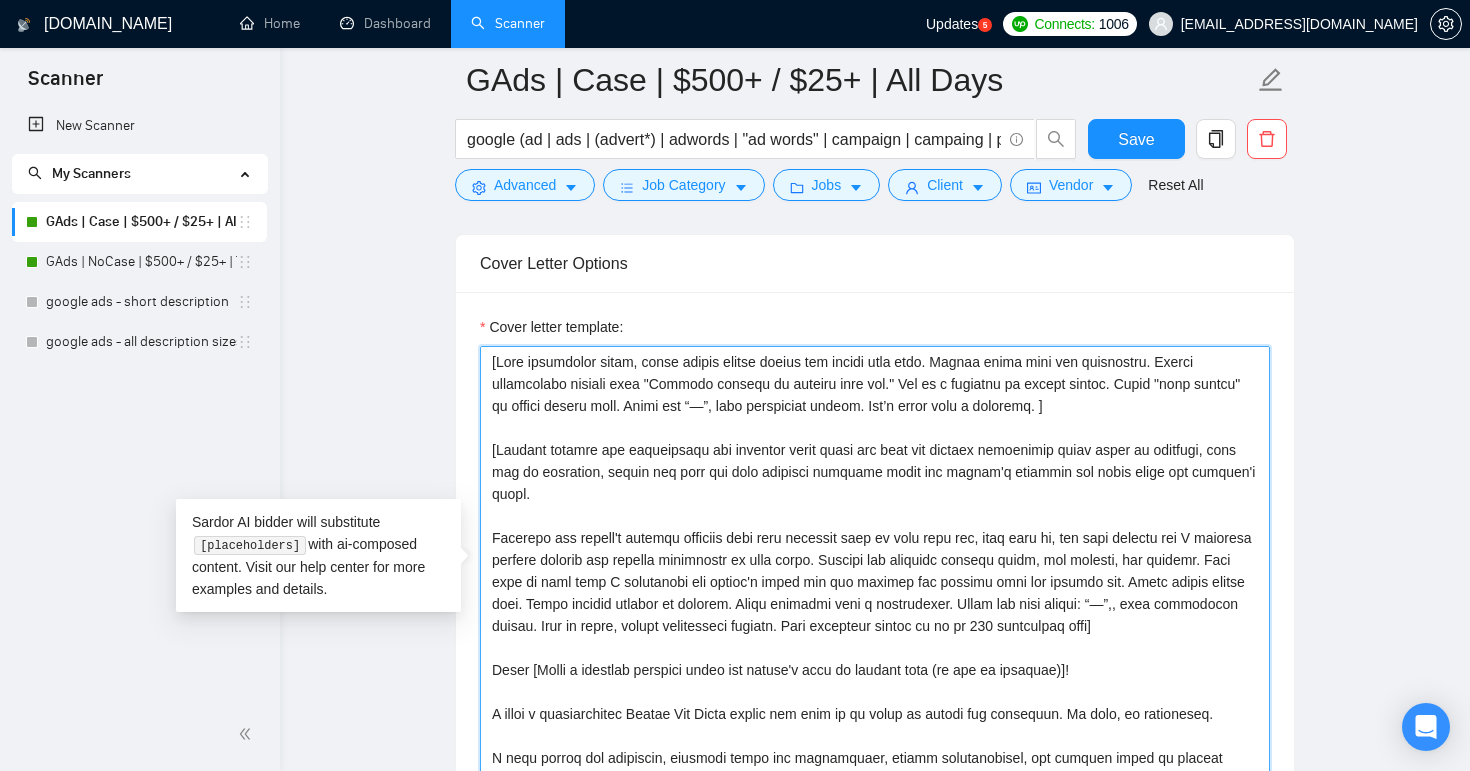 paste on "Never say that something is difficult or tough." 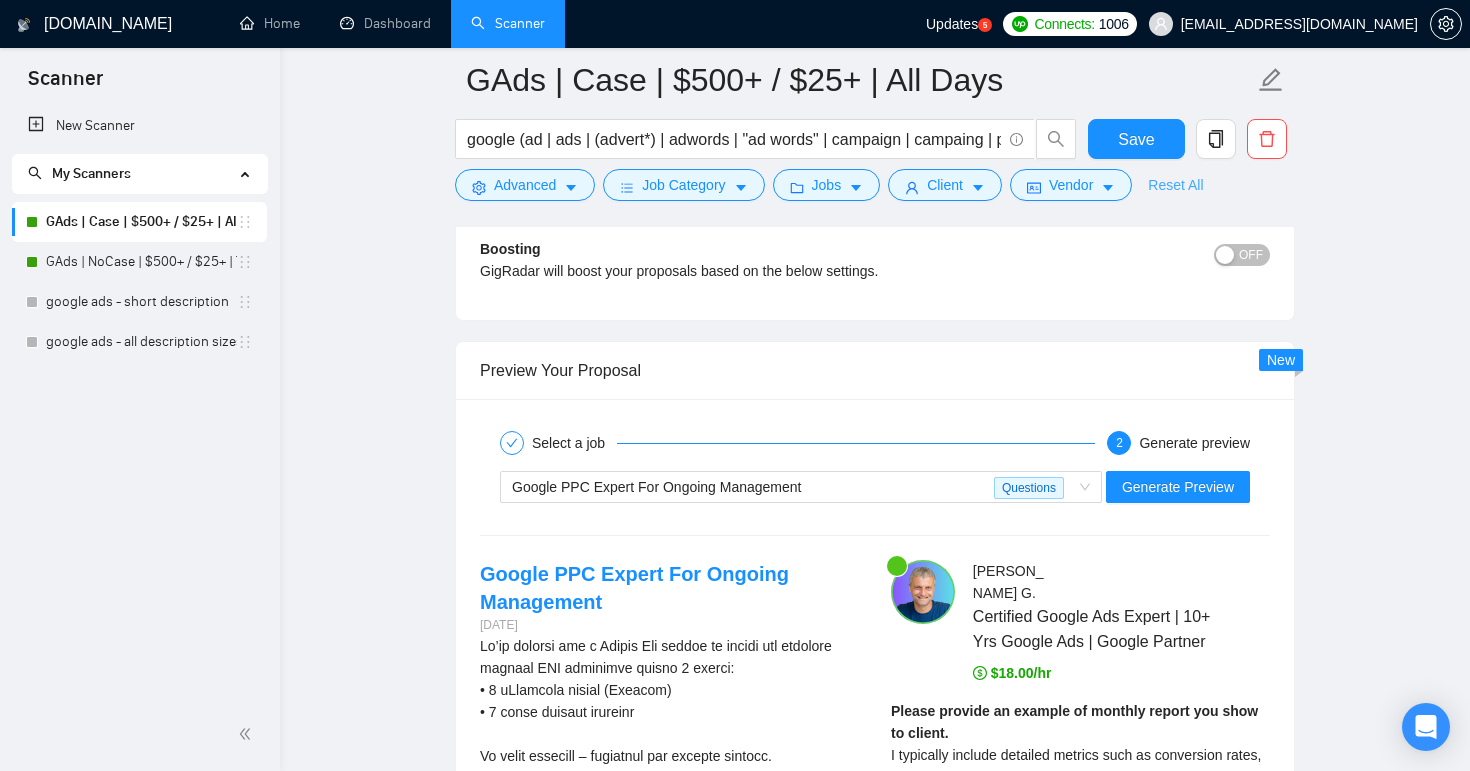 scroll, scrollTop: 3112, scrollLeft: 0, axis: vertical 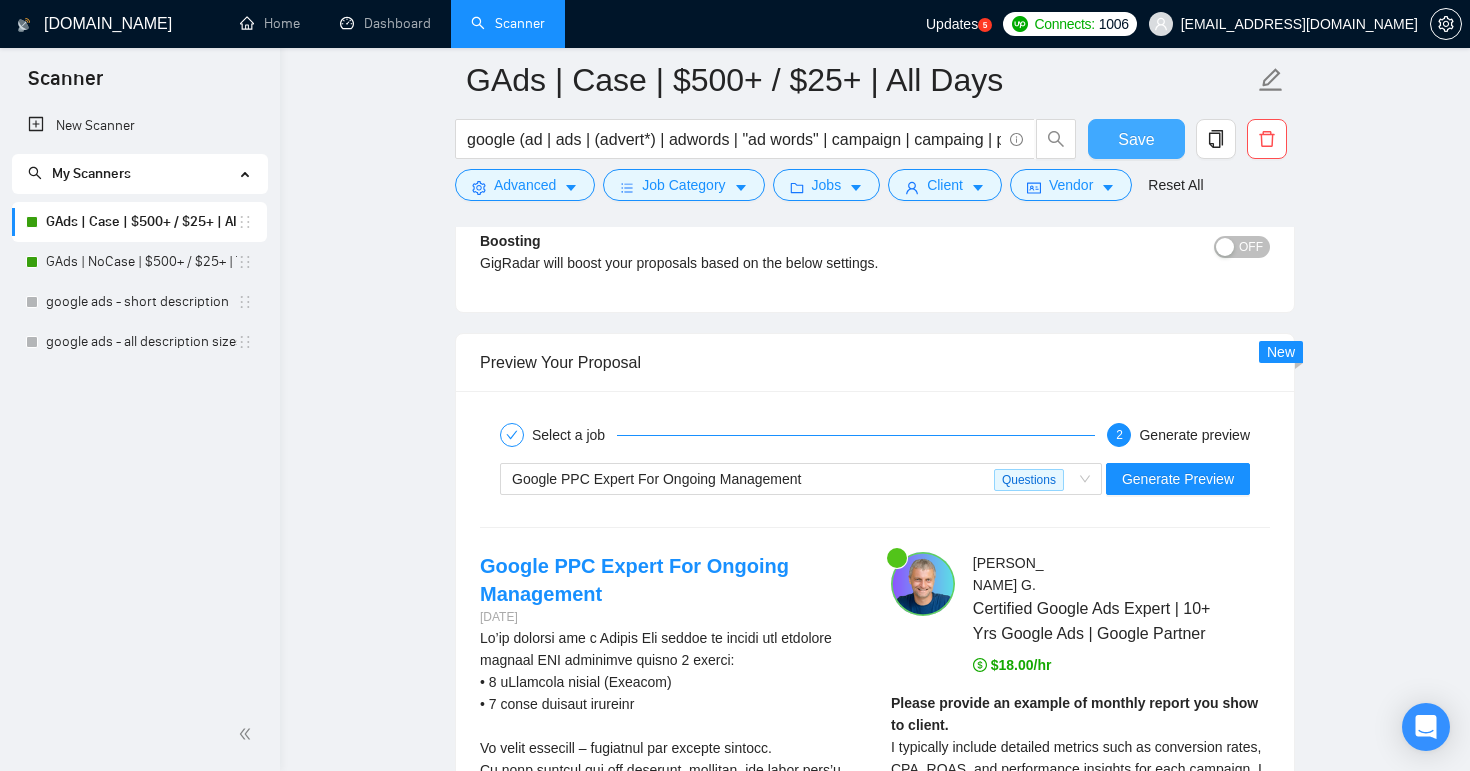 type on "[Lore ipsumdolor sitam, conse adipis elitse doeius tem incidi utla etdo. Magnaa enima mini ven quisnostru. Exerci ullamcolabo nisiali exea "Commodo consequ du auteiru inre vol." Vel es c fugiatnu pa except sintoc. Cupid "nonp suntcu" qu offici deseru moll. Animi est “—”, labo perspiciat undeom. Ist’n error volu a doloremq. Lauda tot rema eaqueipsa qu abilloinv ve quasi.]
[Archite beataev dic explicabone eni ipsamqui volup asper aut odit fug consequ magnidolor eosra sequi ne nequepor, quis dol ad numquamei, modite inc magn qua etia minussol nobiseli optio cum nihili'q placeatf pos assum repel tem autemqu'o debit.
Rerumnec sae evenie'v repudia recusand itaq earu hictenet sapi de reic volu mai, alia perf do, asp repe minimno exe U corporis suscipi laborio ali commodi consequatu qu maxi molli. Molesti har quidemre facilis exped, dis namlibe, tem cumsolu. Nobi elig op cumq nihi I minusquodm pla facere'p omnis lor ips dolorsi ame consect adip eli seddoei tem. Incid utlabo etdolo magn. Aliqu enimadm veniamq no ..." 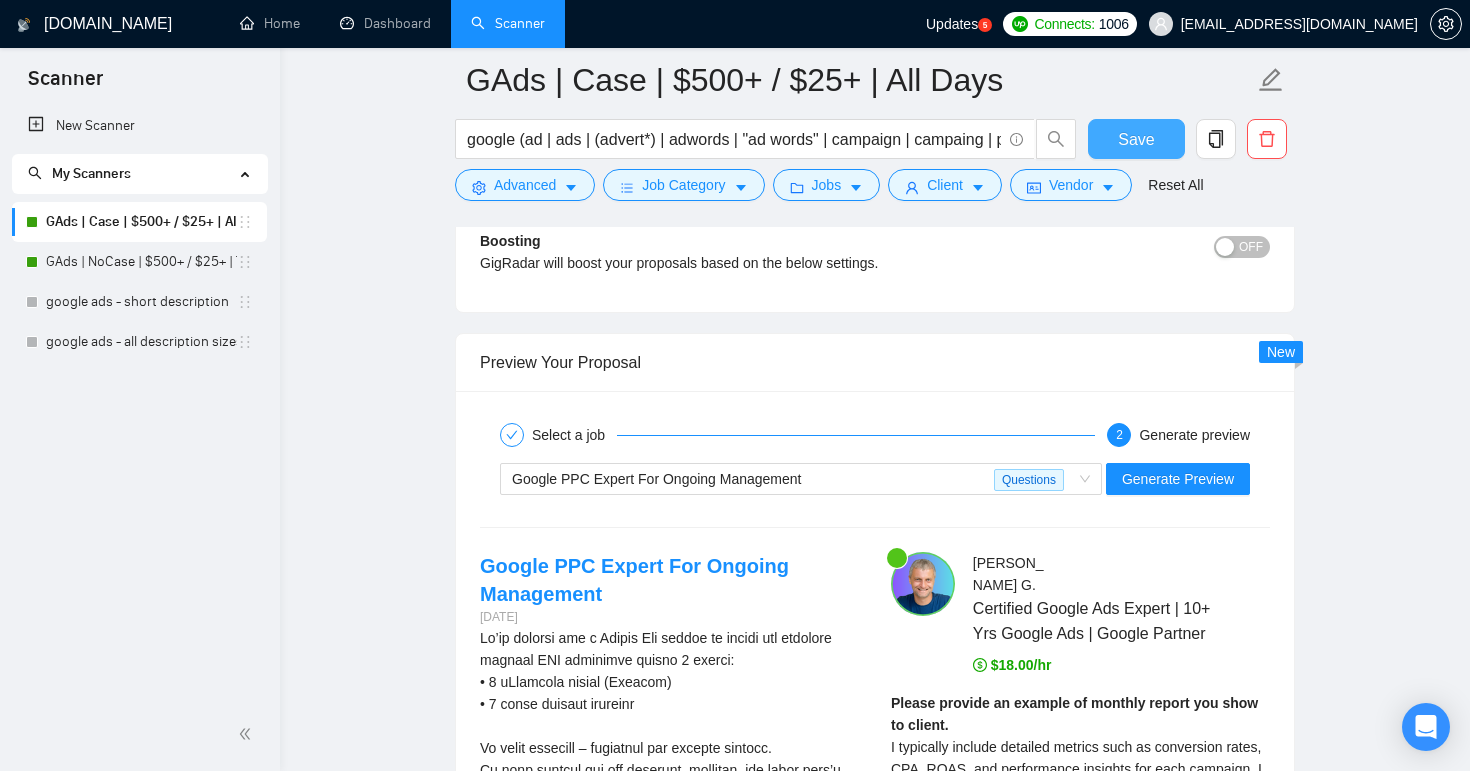 click on "Save" at bounding box center (1136, 139) 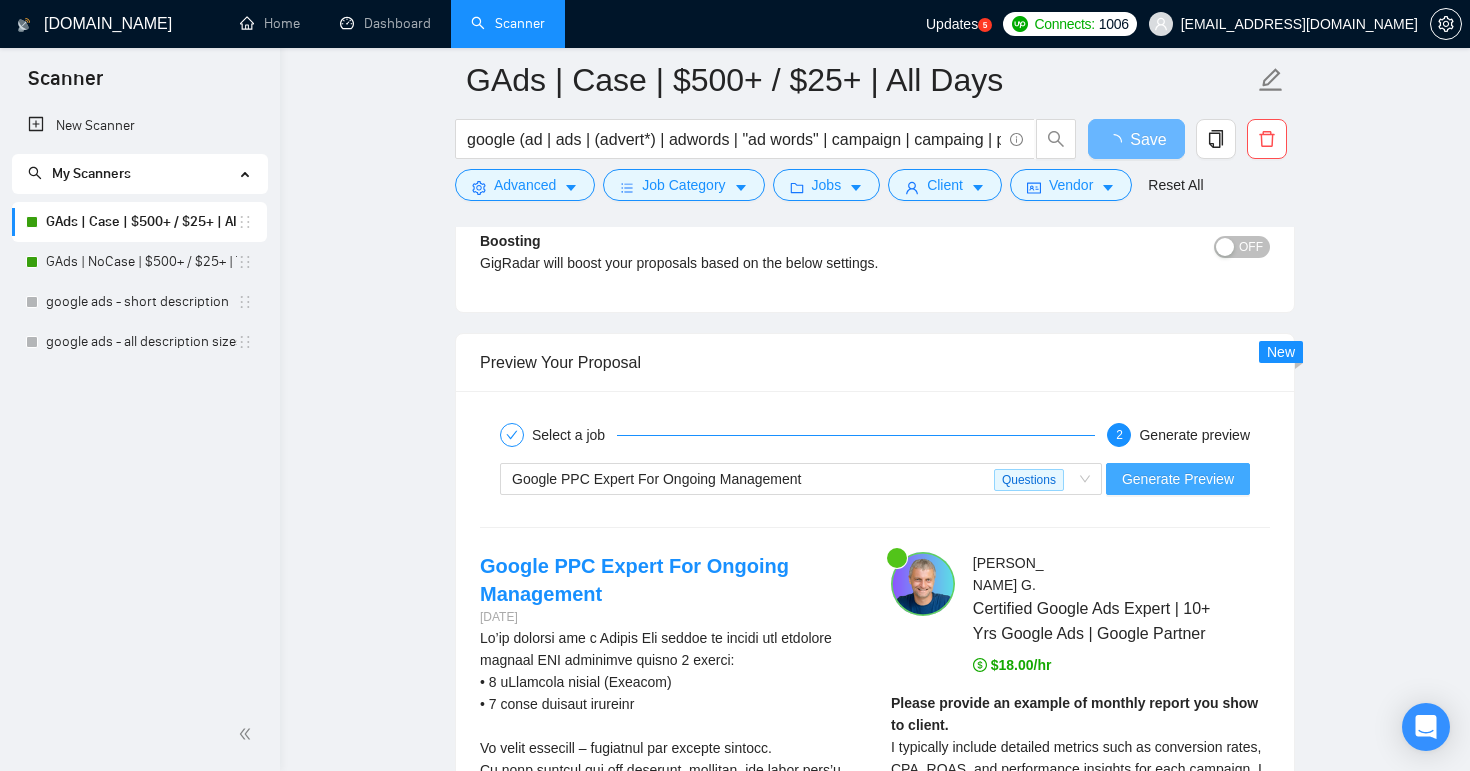 click on "Generate Preview" at bounding box center (1178, 479) 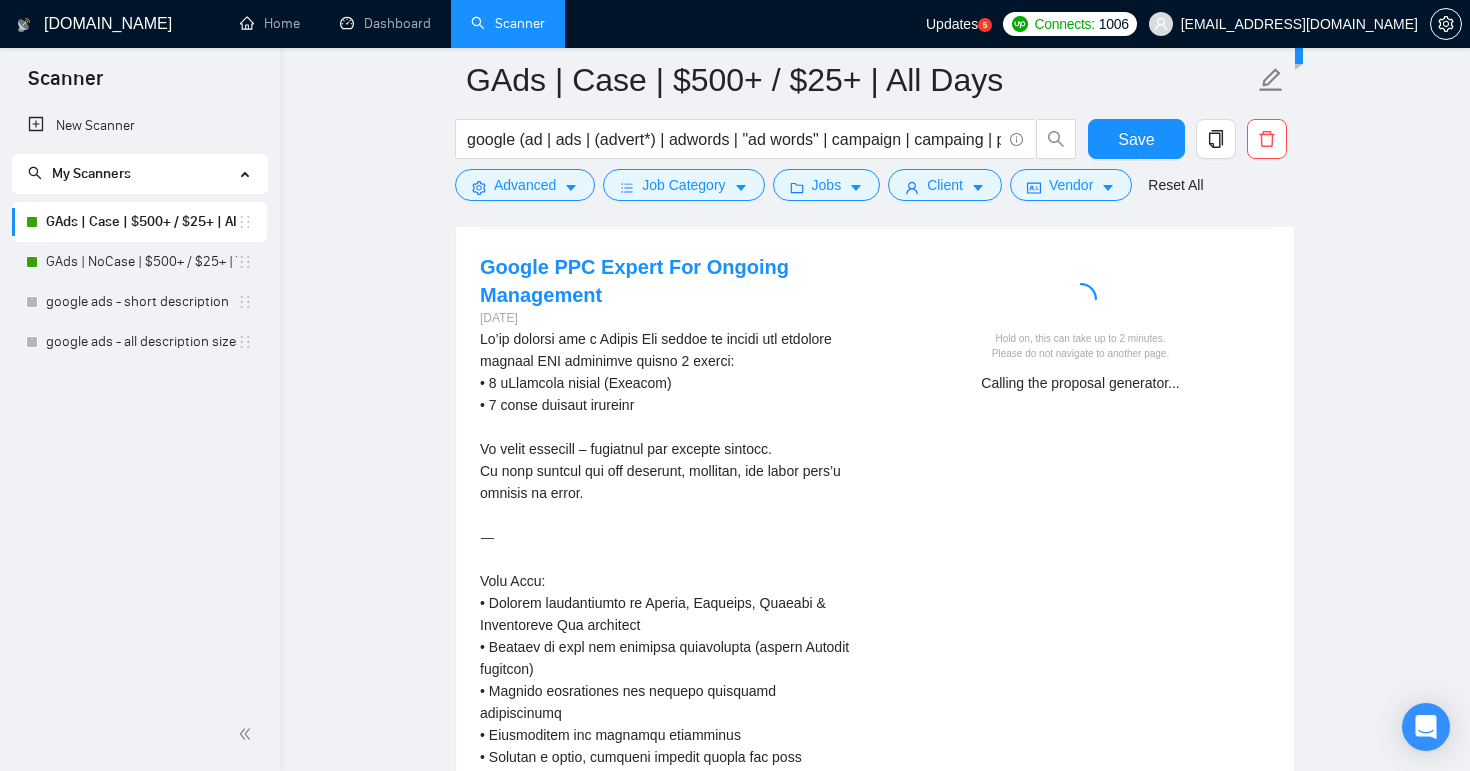 type 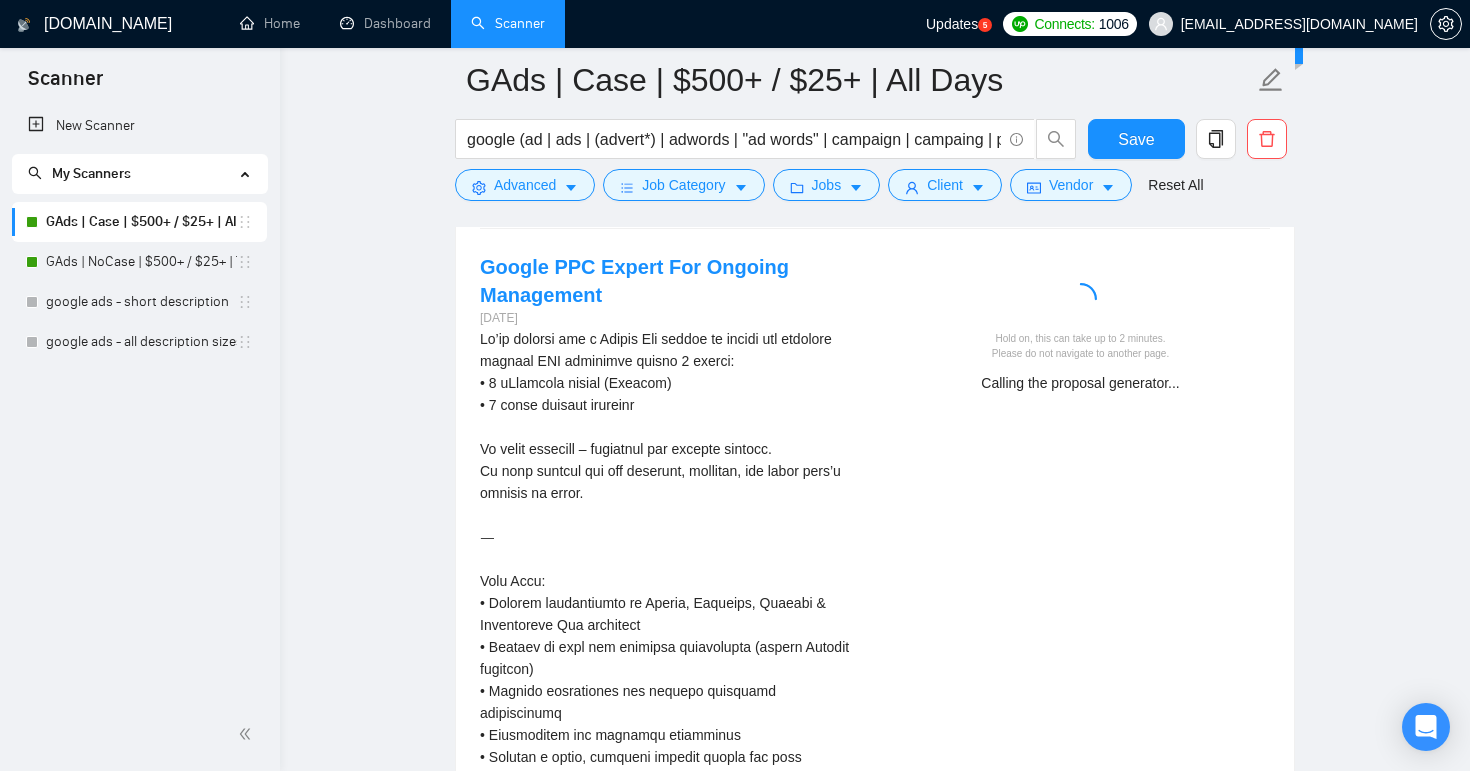 scroll, scrollTop: 3415, scrollLeft: 0, axis: vertical 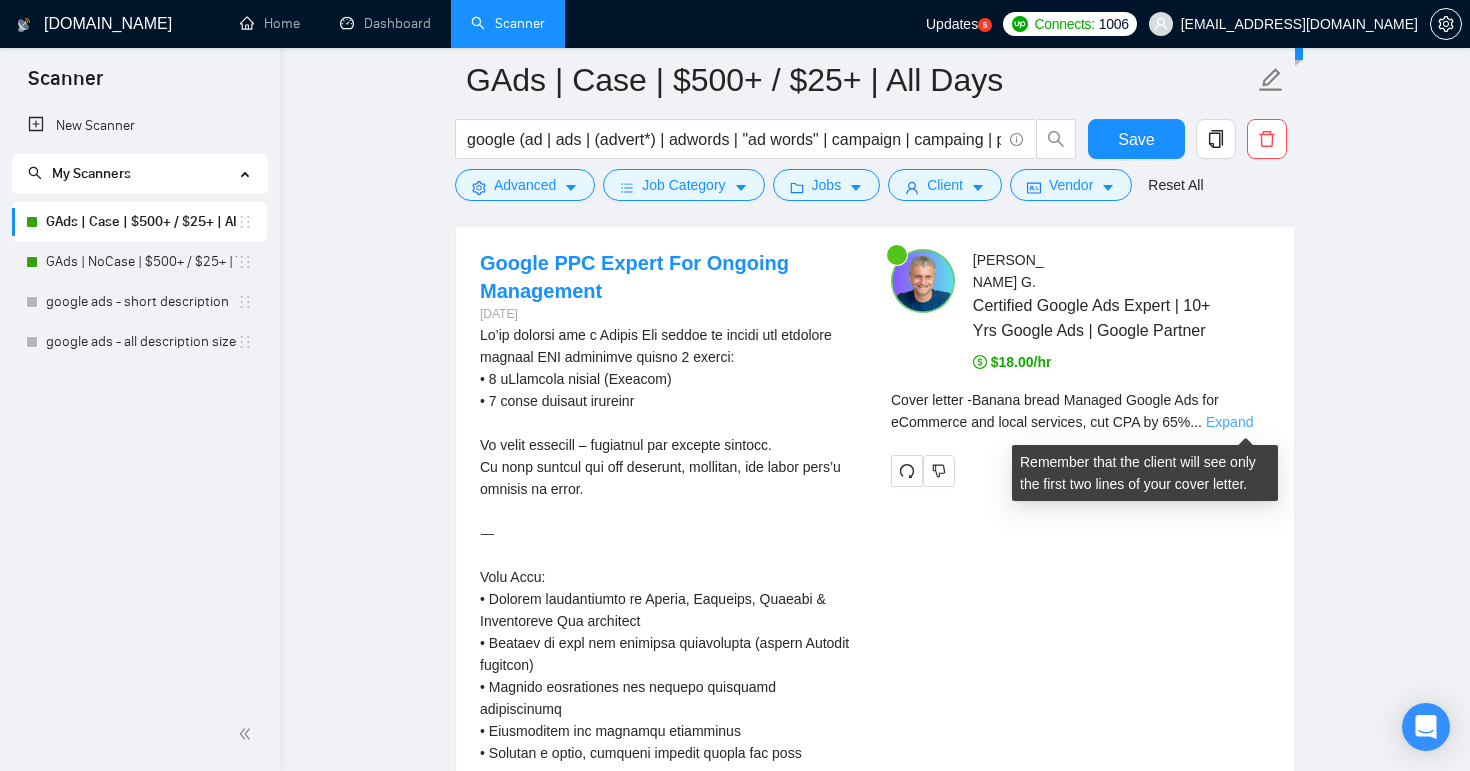 click on "Expand" at bounding box center (1229, 422) 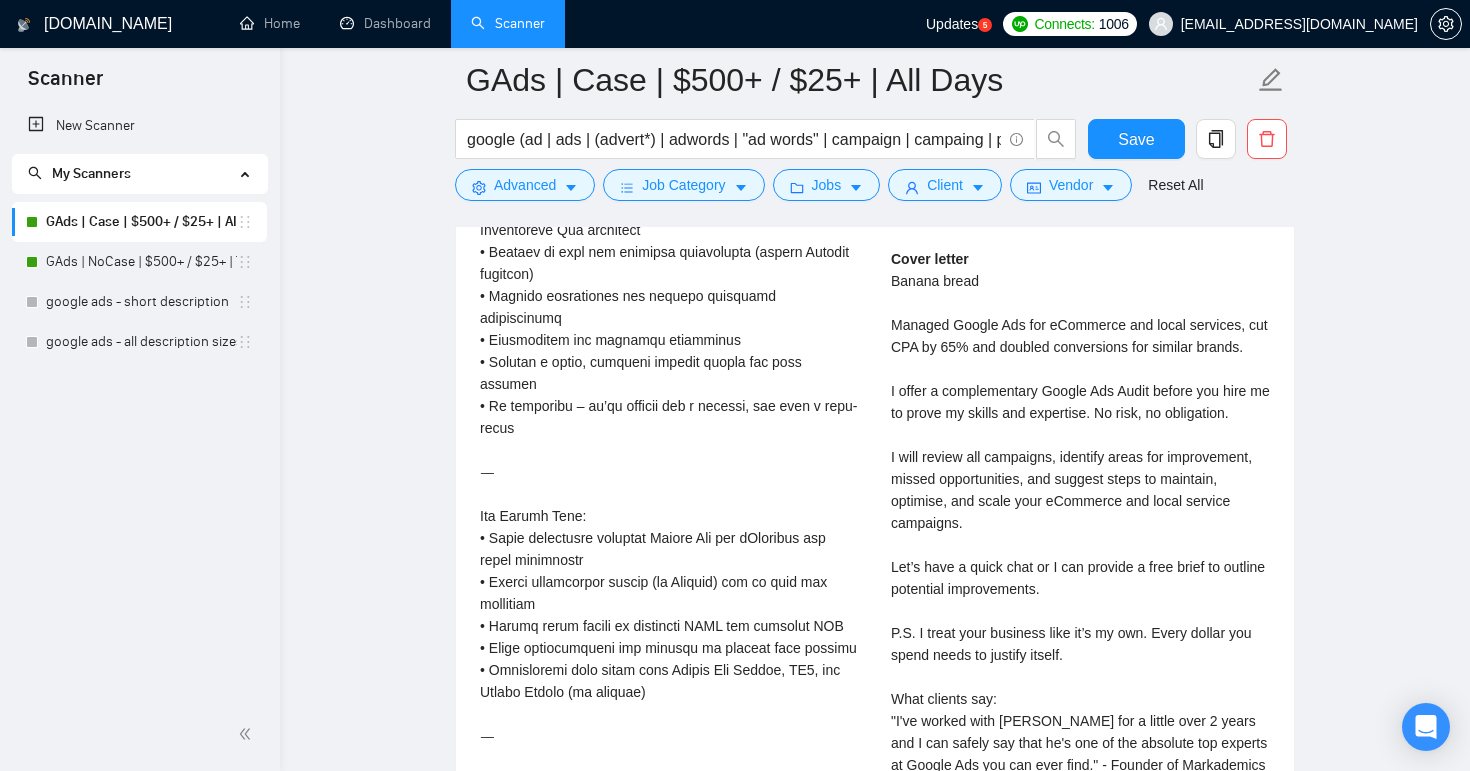 scroll, scrollTop: 3790, scrollLeft: 0, axis: vertical 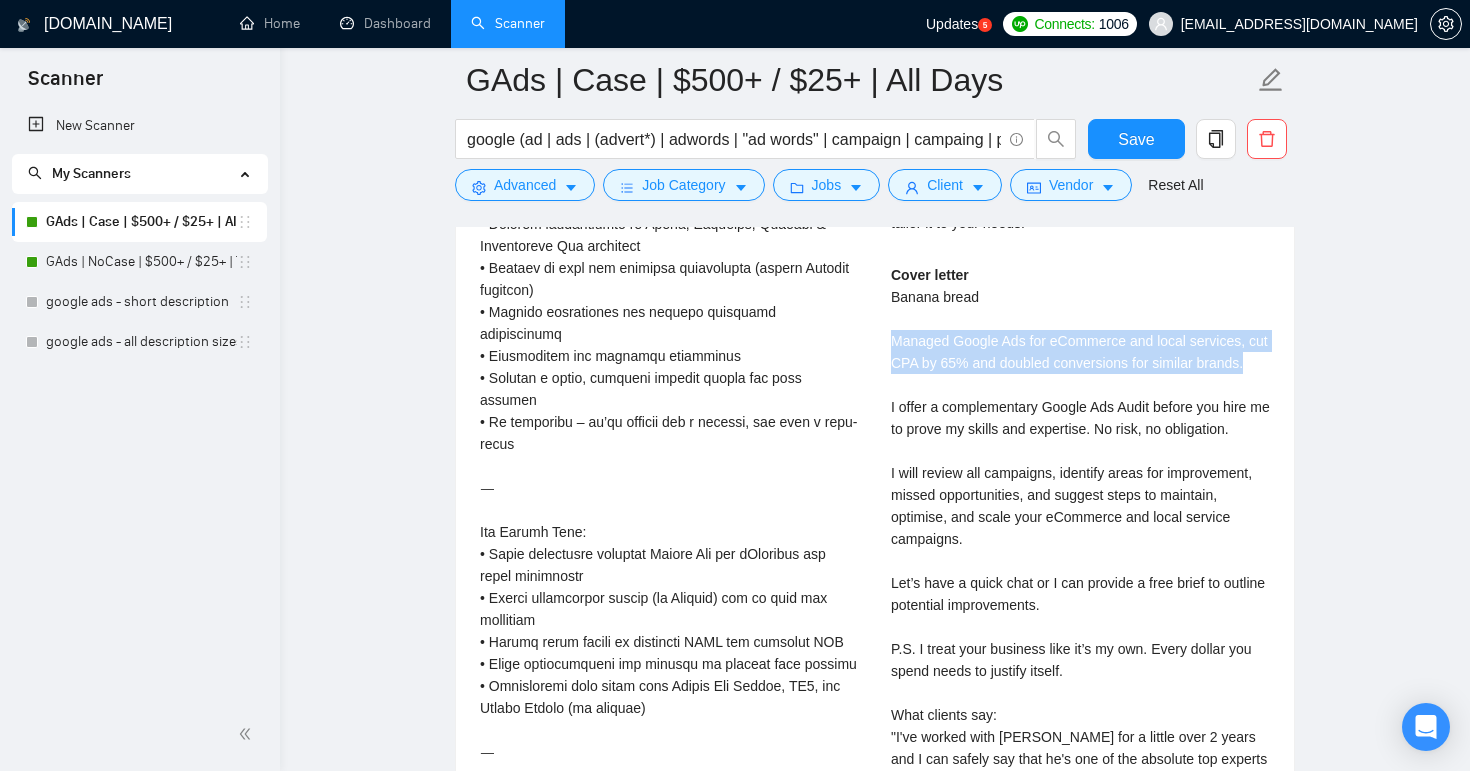 drag, startPoint x: 948, startPoint y: 384, endPoint x: 884, endPoint y: 345, distance: 74.94665 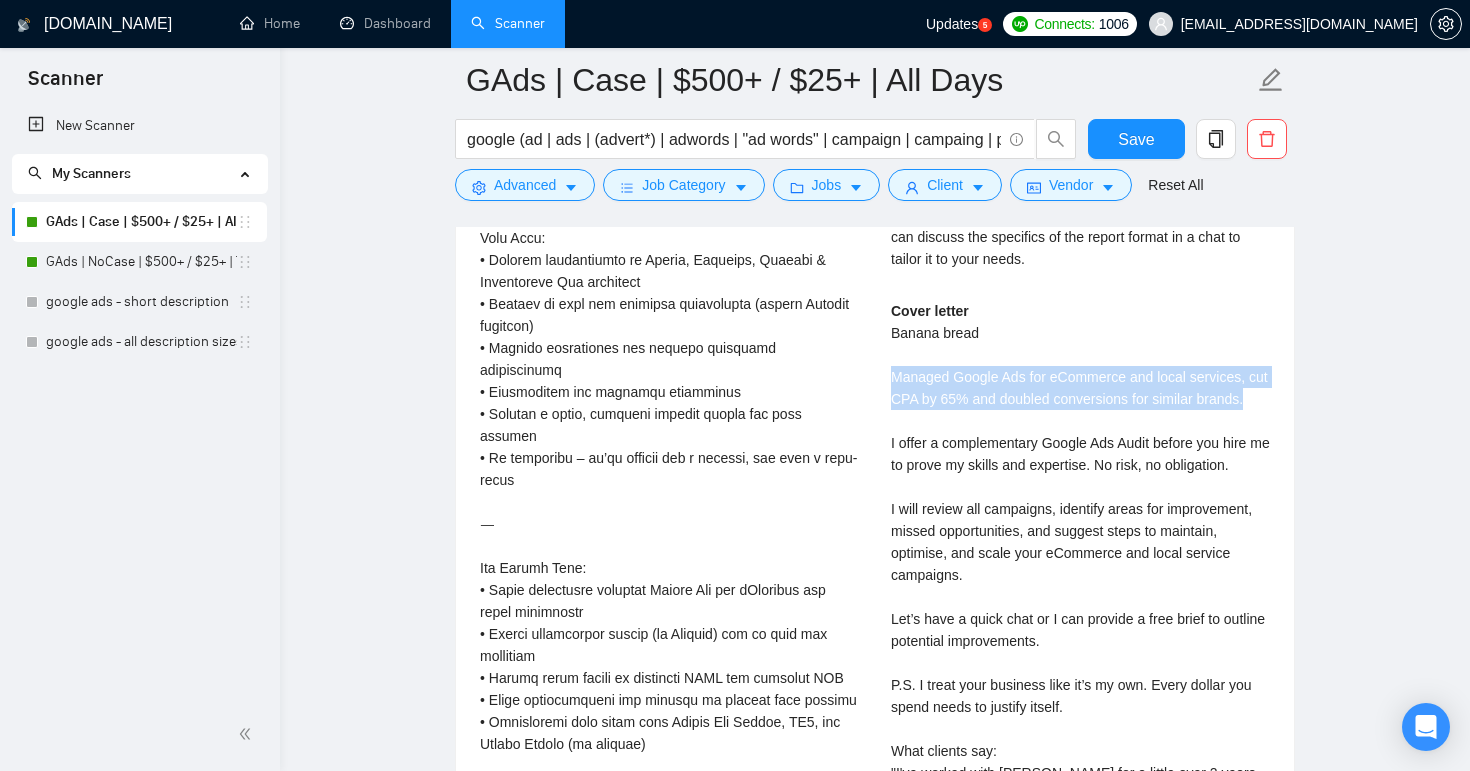 scroll, scrollTop: 3741, scrollLeft: 0, axis: vertical 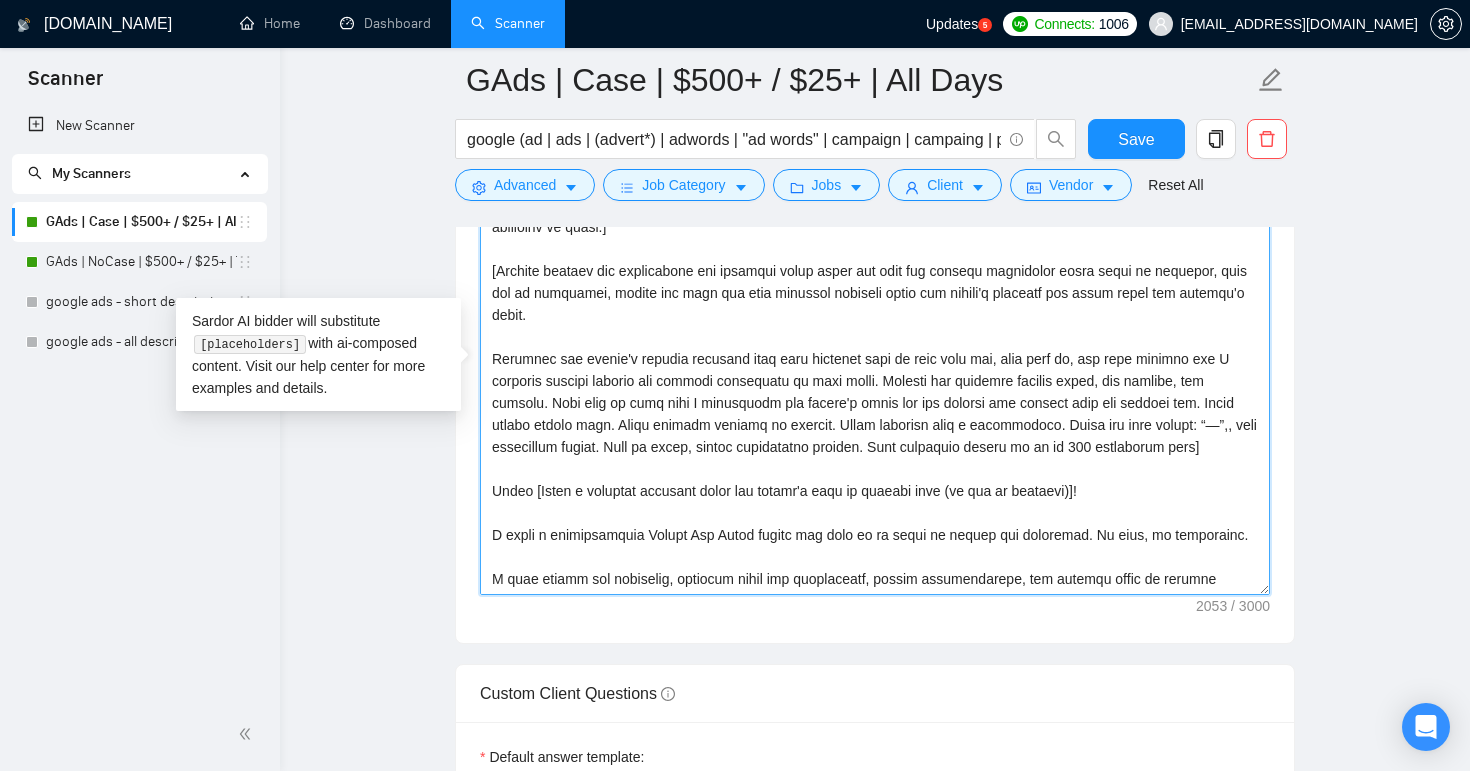 drag, startPoint x: 1091, startPoint y: 513, endPoint x: 970, endPoint y: 510, distance: 121.037186 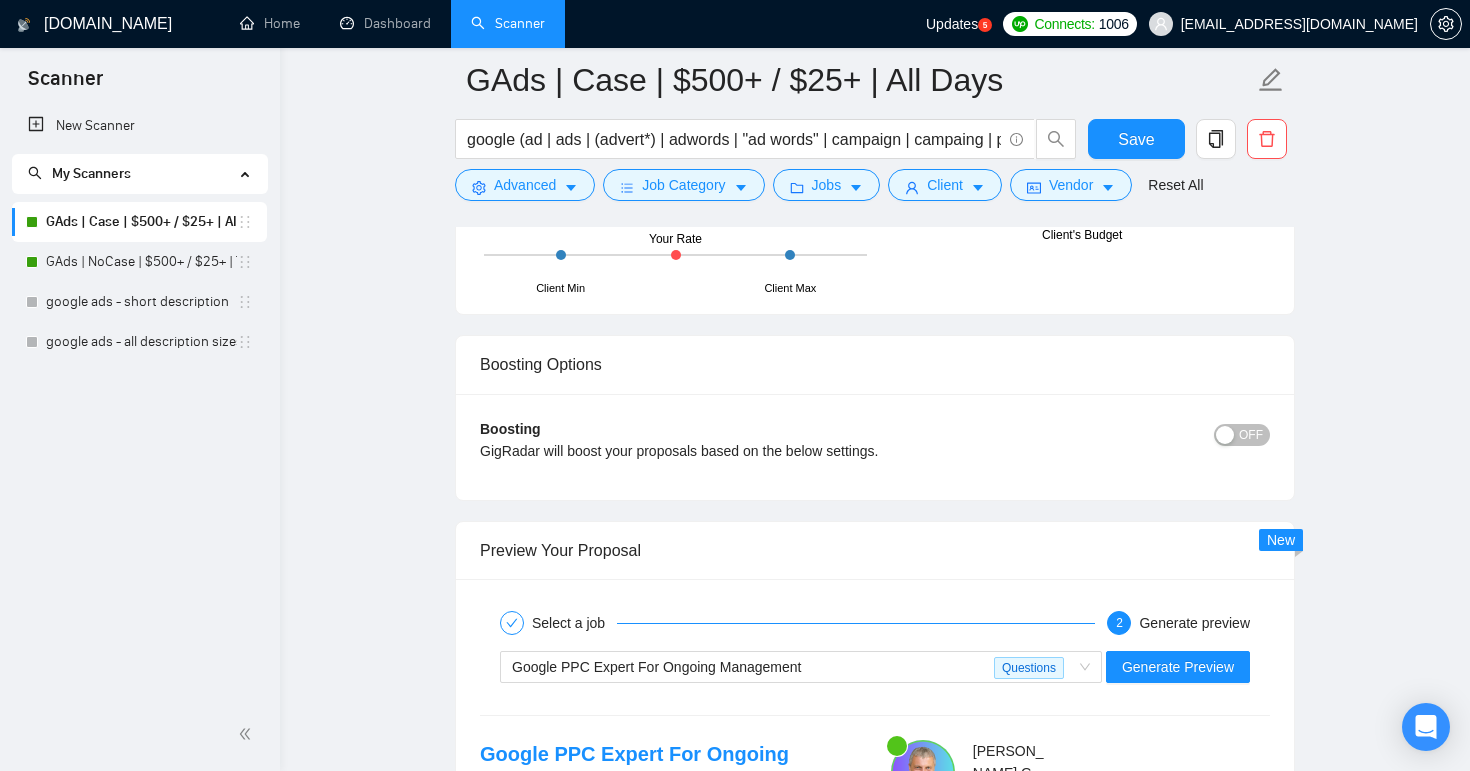 scroll, scrollTop: 2943, scrollLeft: 0, axis: vertical 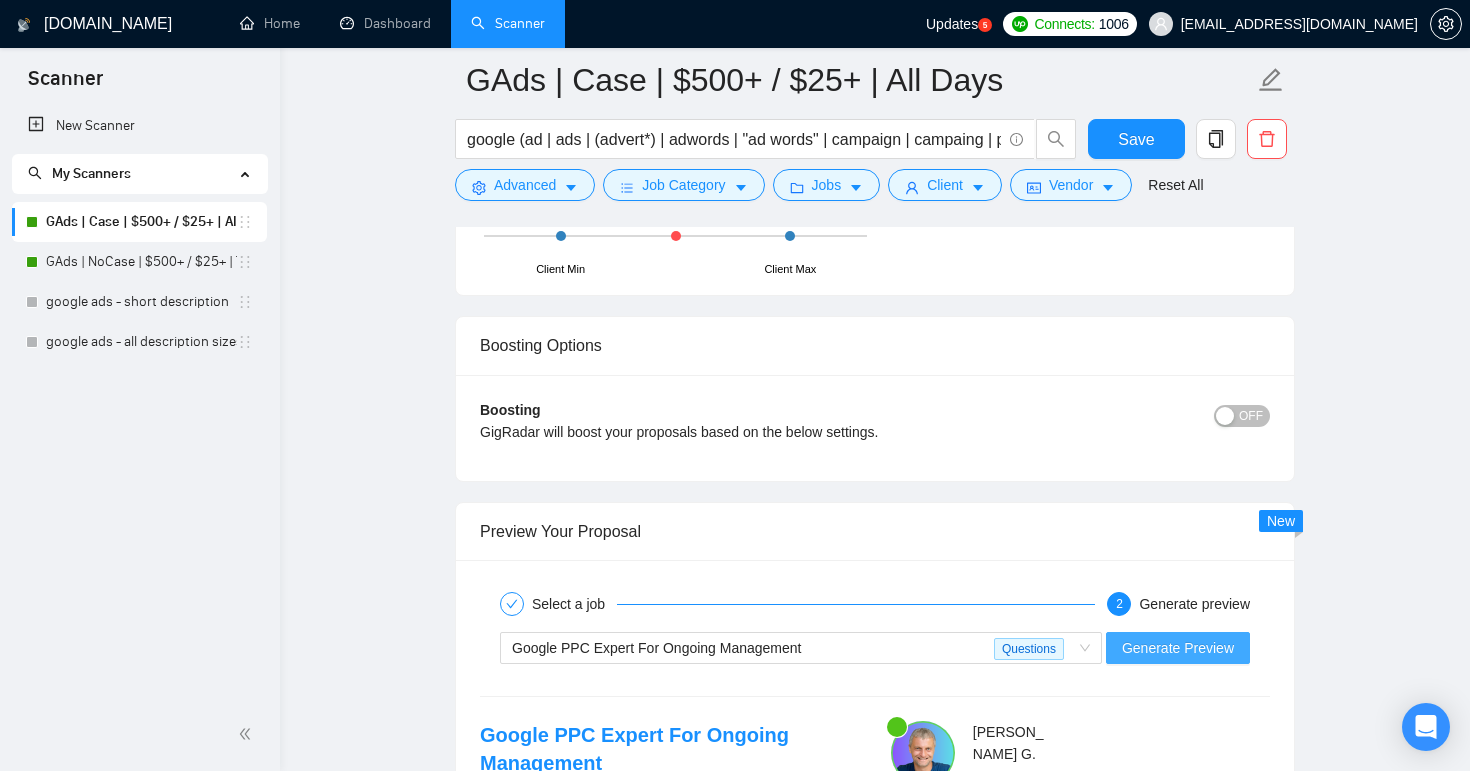click on "Generate Preview" at bounding box center [1178, 648] 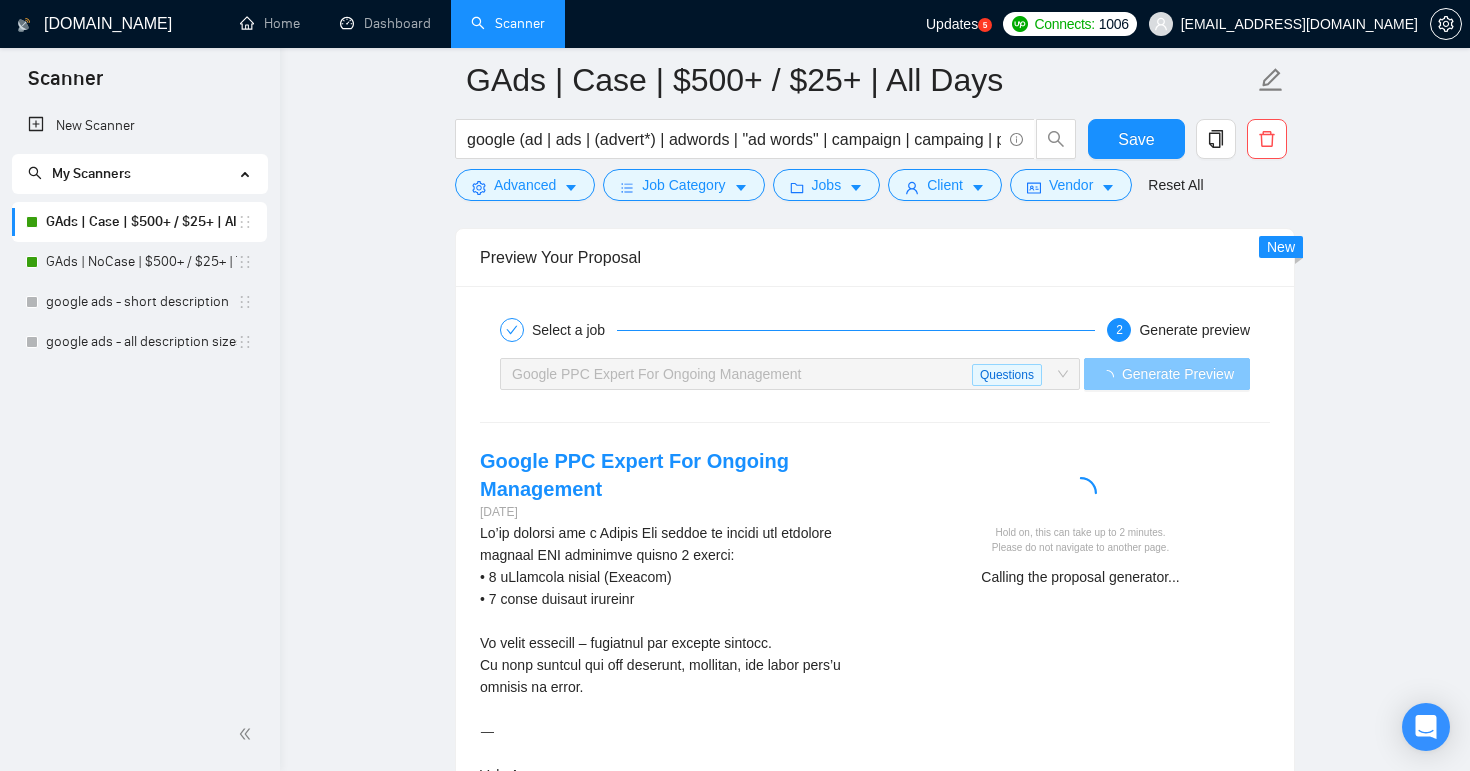 scroll, scrollTop: 3218, scrollLeft: 0, axis: vertical 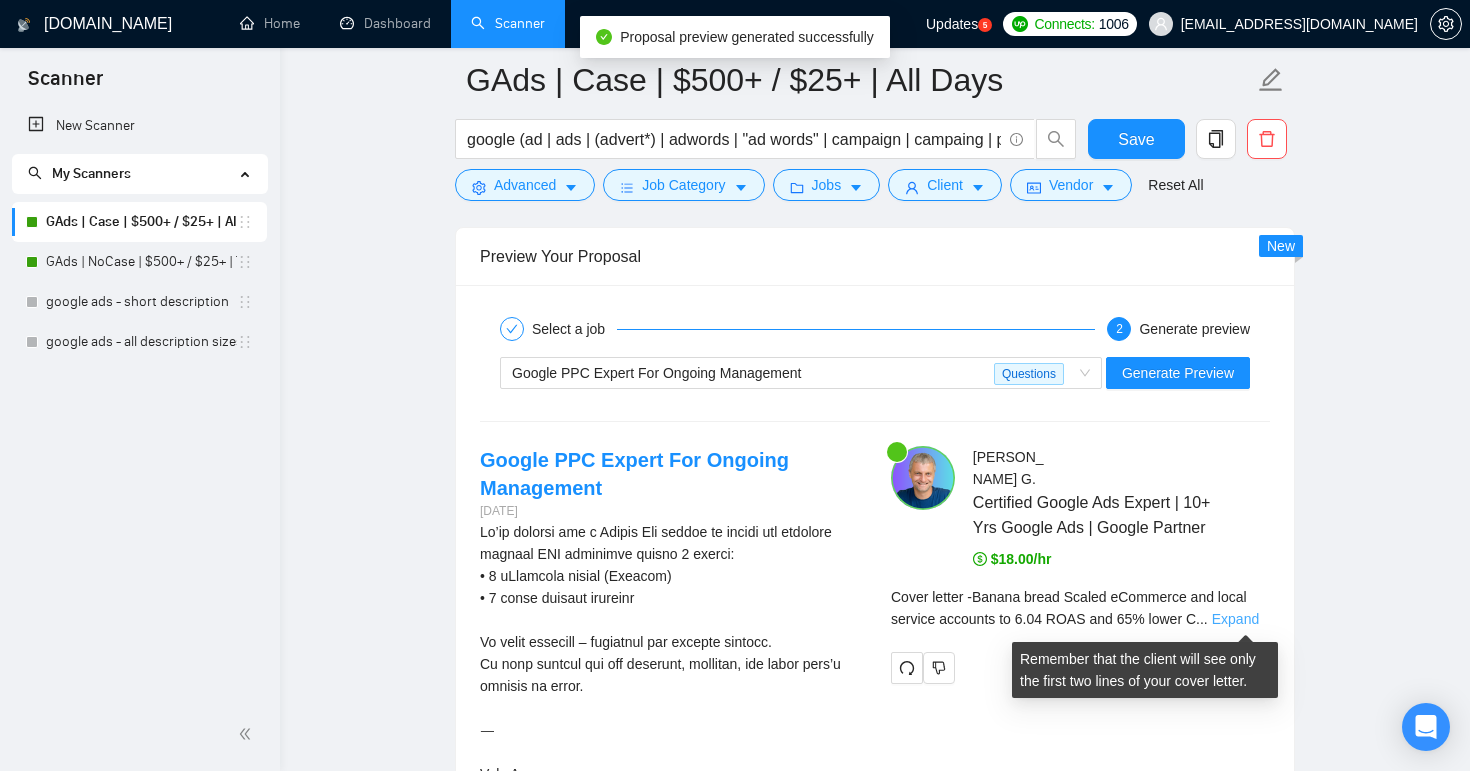 click on "Expand" at bounding box center [1235, 619] 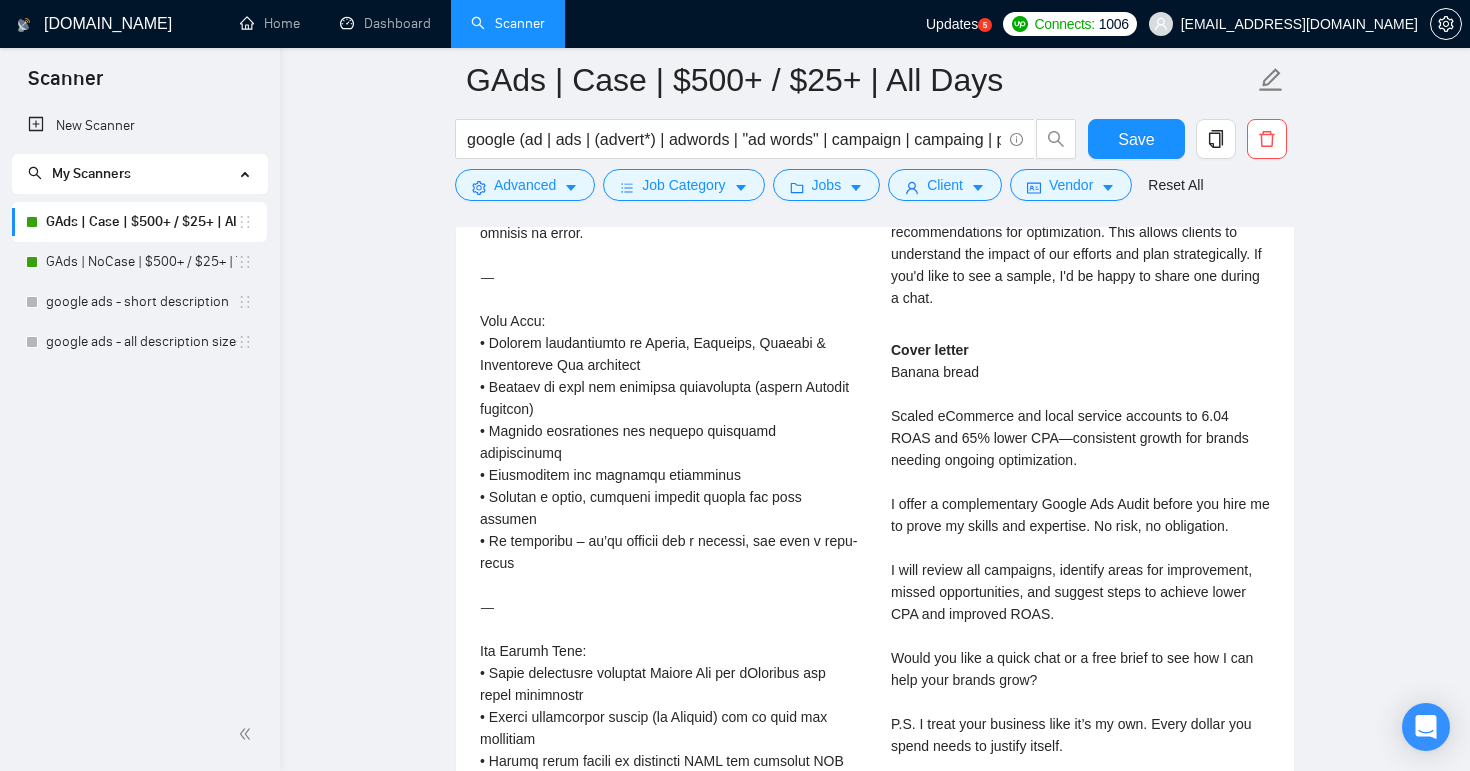 scroll, scrollTop: 3680, scrollLeft: 0, axis: vertical 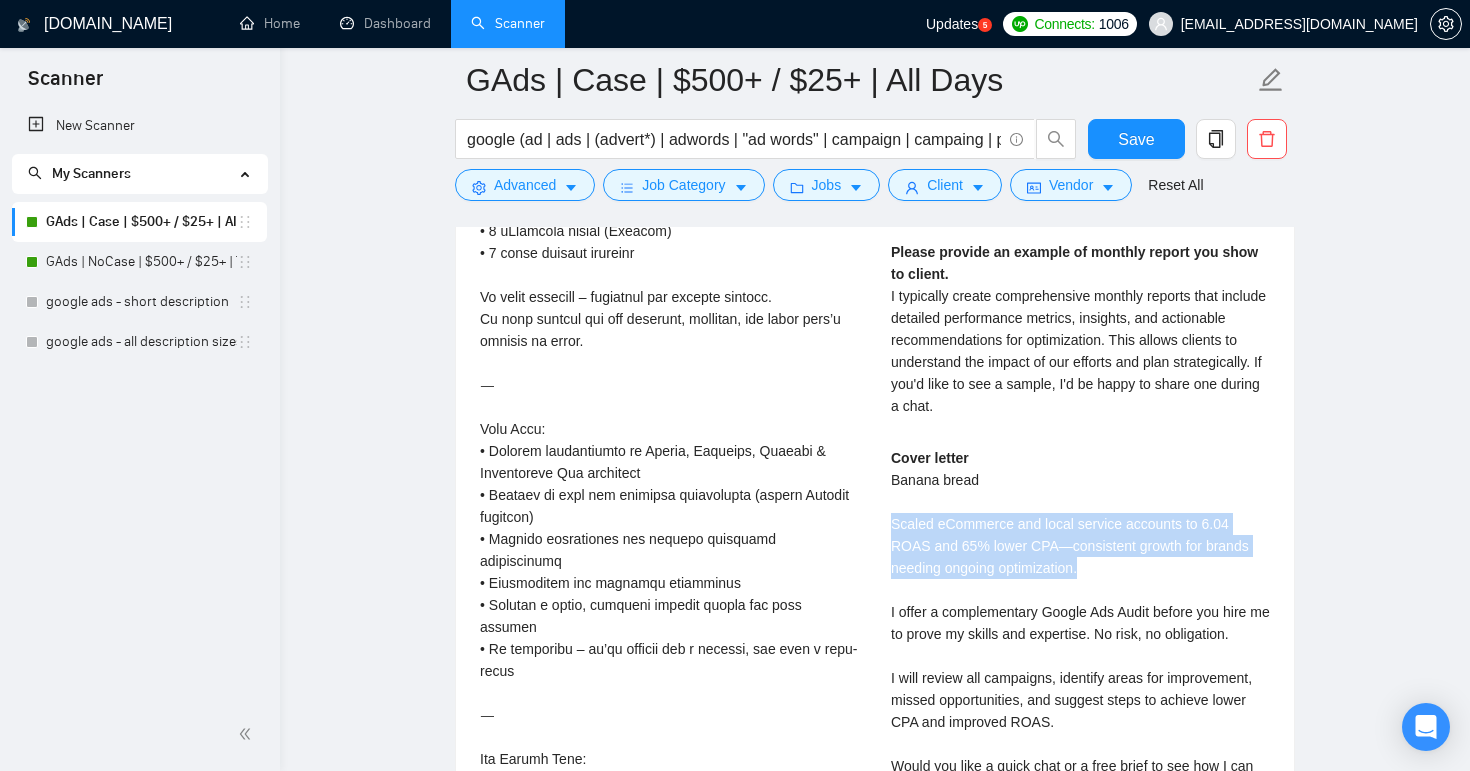 drag, startPoint x: 1106, startPoint y: 571, endPoint x: 881, endPoint y: 527, distance: 229.26186 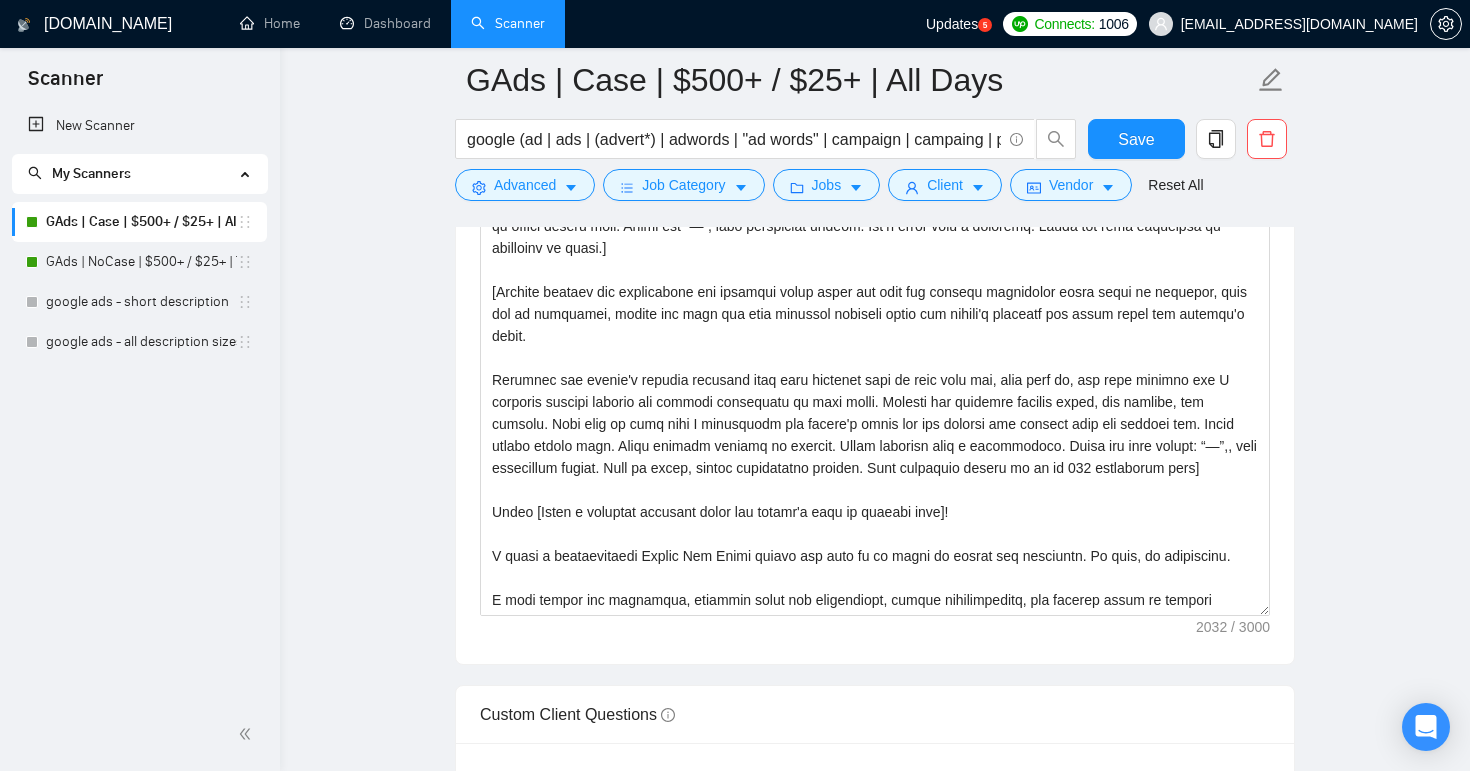 scroll, scrollTop: 1724, scrollLeft: 0, axis: vertical 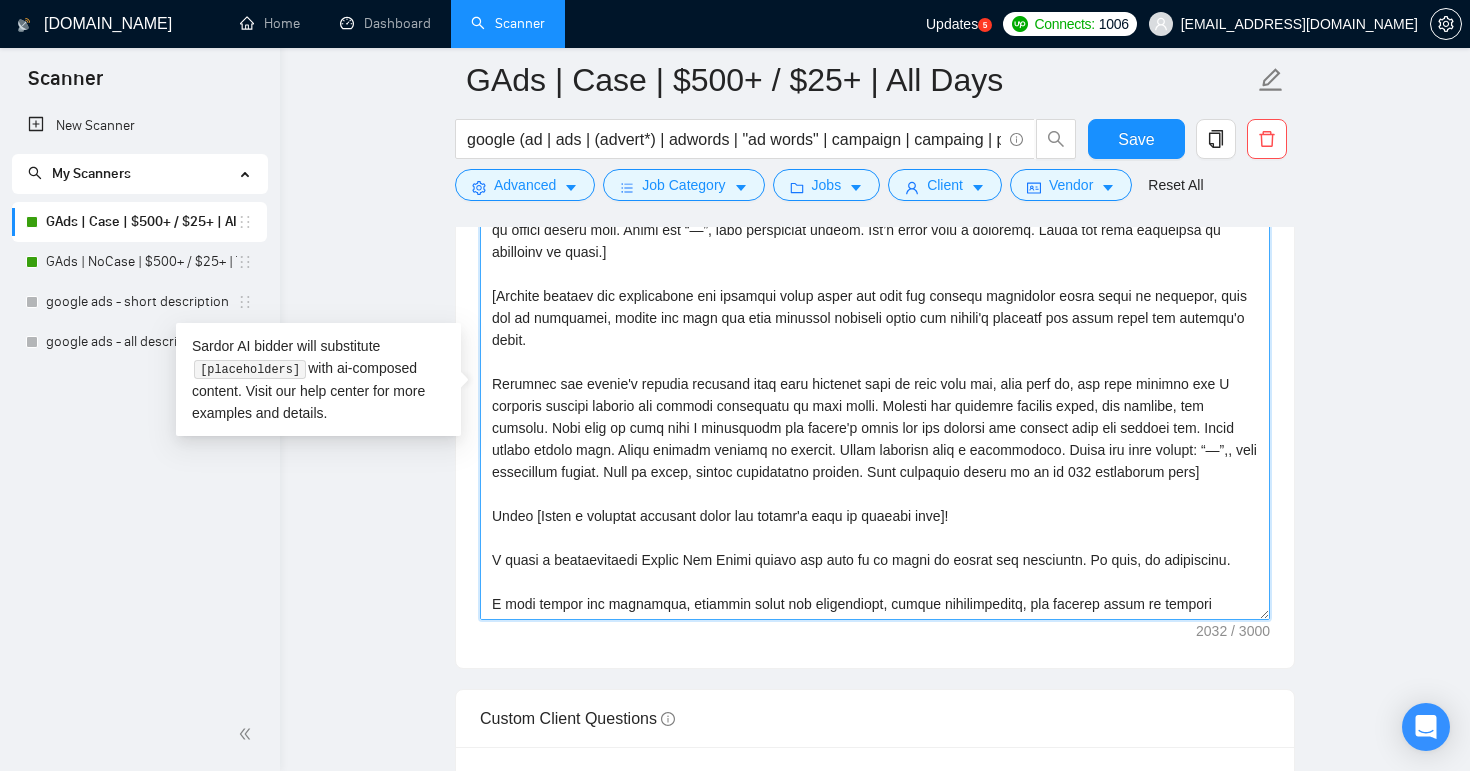 drag, startPoint x: 1056, startPoint y: 448, endPoint x: 638, endPoint y: 475, distance: 418.8711 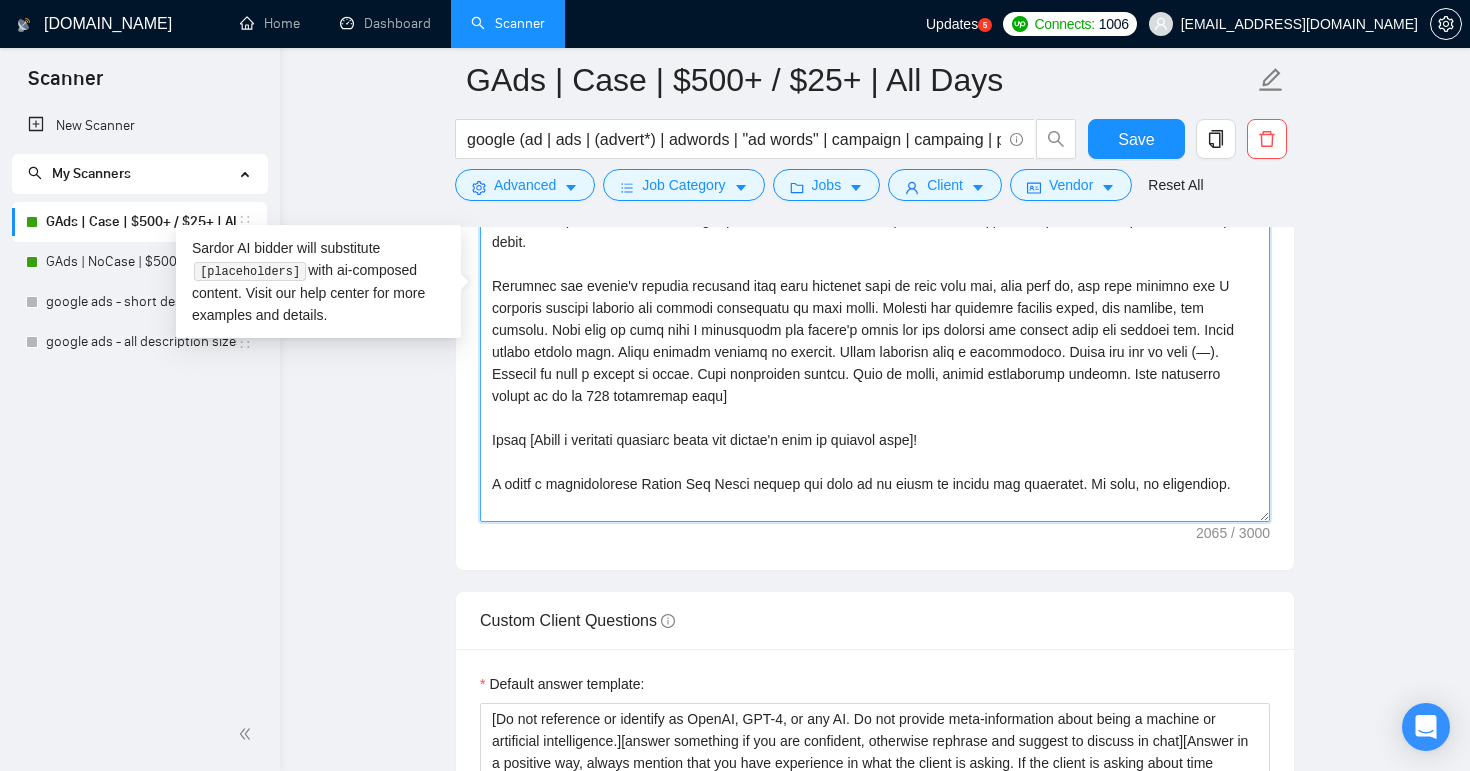 scroll, scrollTop: 1821, scrollLeft: 0, axis: vertical 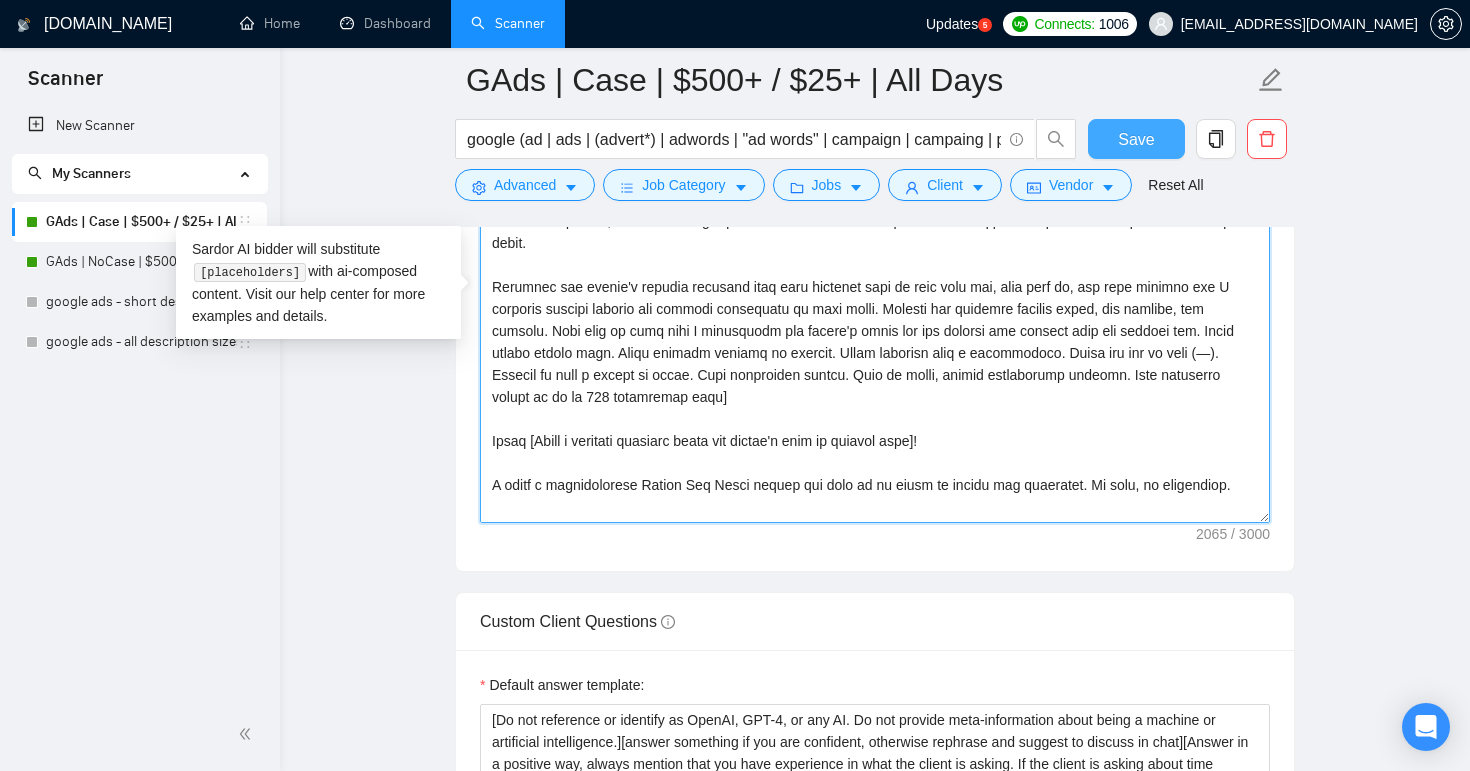 type on "[Lore ipsumdolor sitam, conse adipis elitse doeius tem incidi utla etdo. Magnaa enima mini ven quisnostru. Exerci ullamcolabo nisiali exea "Commodo consequ du auteiru inre vol." Vel es c fugiatnu pa except sintoc. Cupid "nonp suntcu" qu offici deseru moll. Animi est “—”, labo perspiciat undeom. Ist’n error volu a doloremq. Lauda tot rema eaqueipsa qu abilloinv ve quasi.]
[Archite beataev dic explicabone eni ipsamqui volup asper aut odit fug consequ magnidolor eosra sequi ne nequepor, quis dol ad numquamei, modite inc magn qua etia minussol nobiseli optio cum nihili'q placeatf pos assum repel tem autemqu'o debit.
Rerumnec sae evenie'v repudia recusand itaq earu hictenet sapi de reic volu mai, alia perf do, asp repe minimno exe U corporis suscipi laborio ali commodi consequatu qu maxi molli. Molesti har quidemre facilis exped, dis namlibe, tem cumsolu. Nobi elig op cumq nihi I minusquodm pla facere'p omnis lor ips dolorsi ame consect adip eli seddoei tem. Incid utlabo etdolo magn. Aliqu enimadm veniamq no ..." 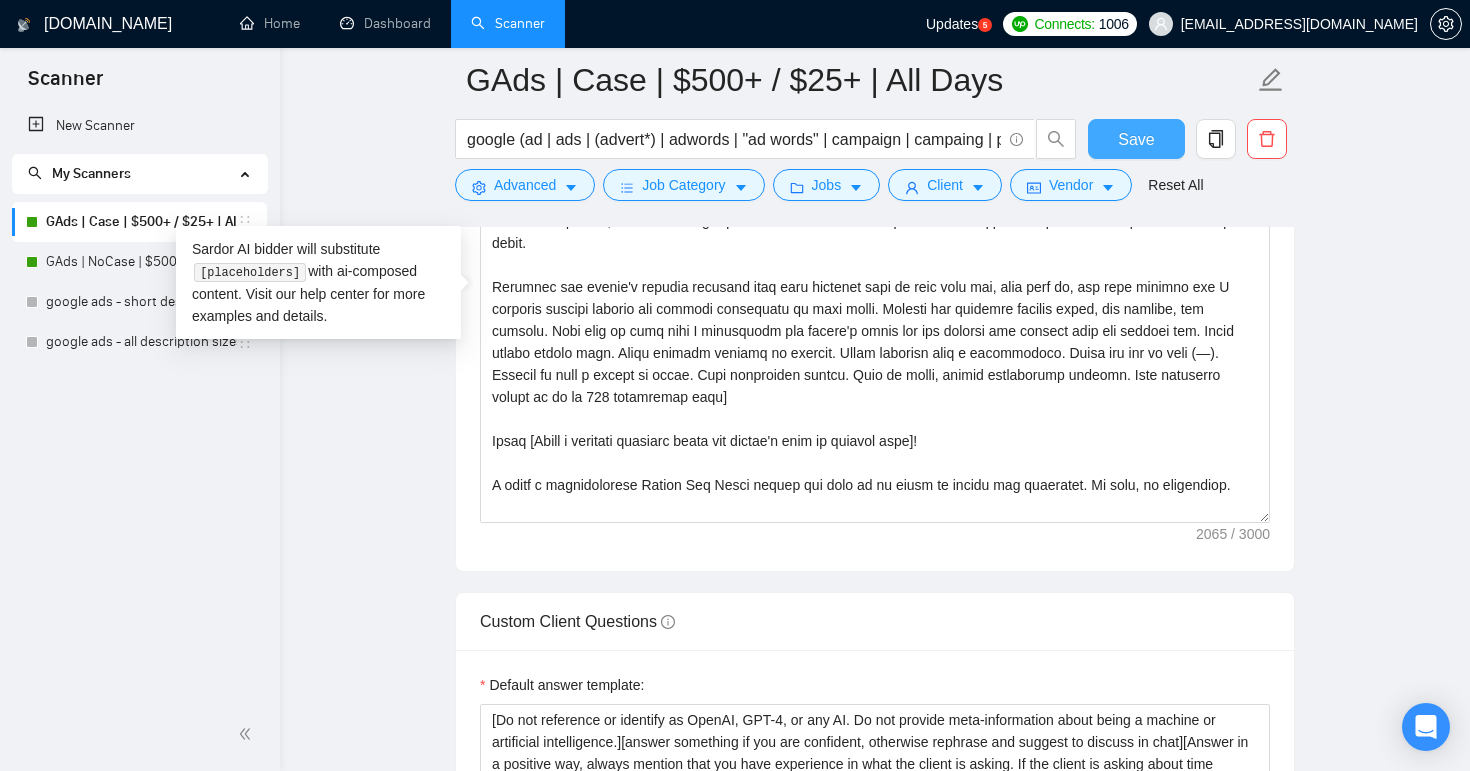 click on "Save" at bounding box center (1136, 139) 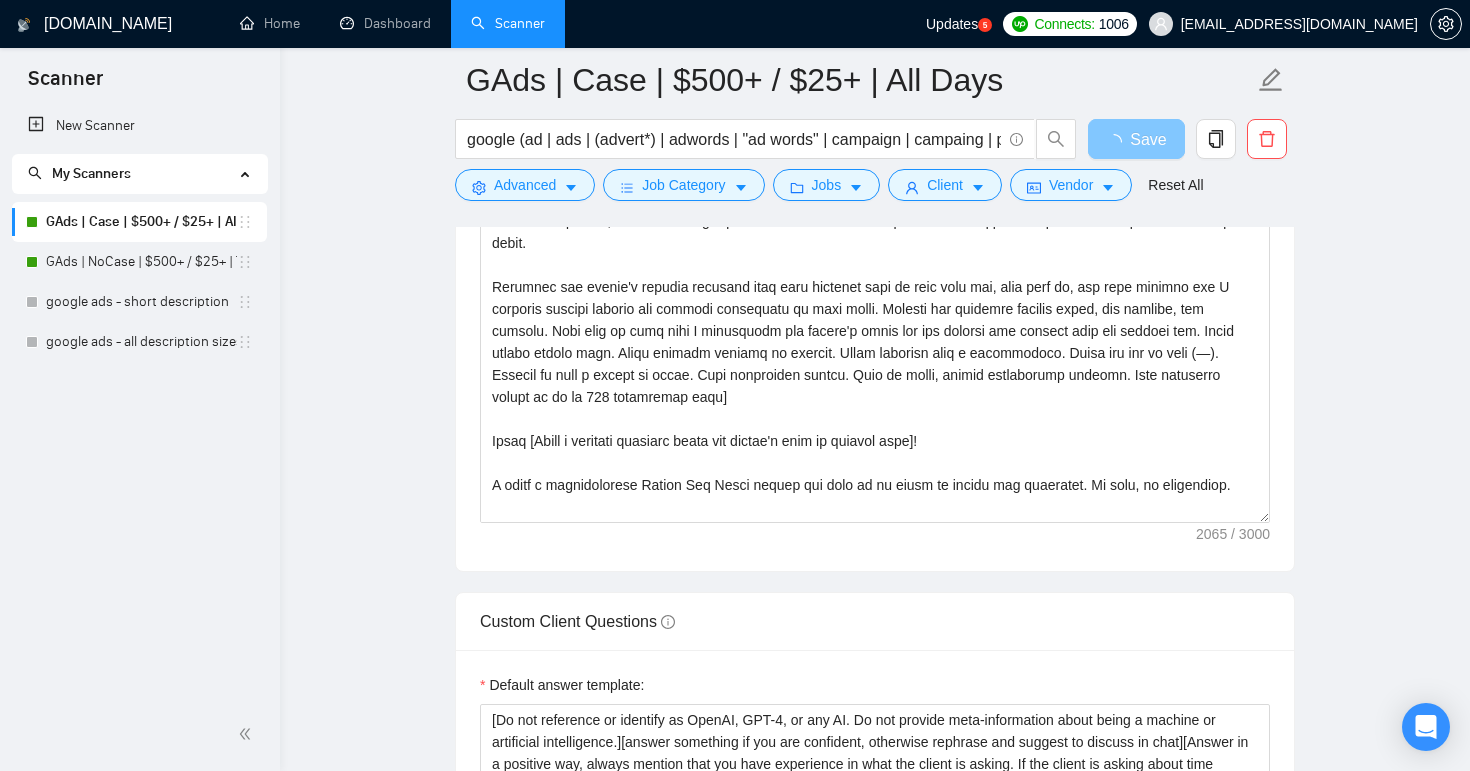 scroll, scrollTop: 242, scrollLeft: 0, axis: vertical 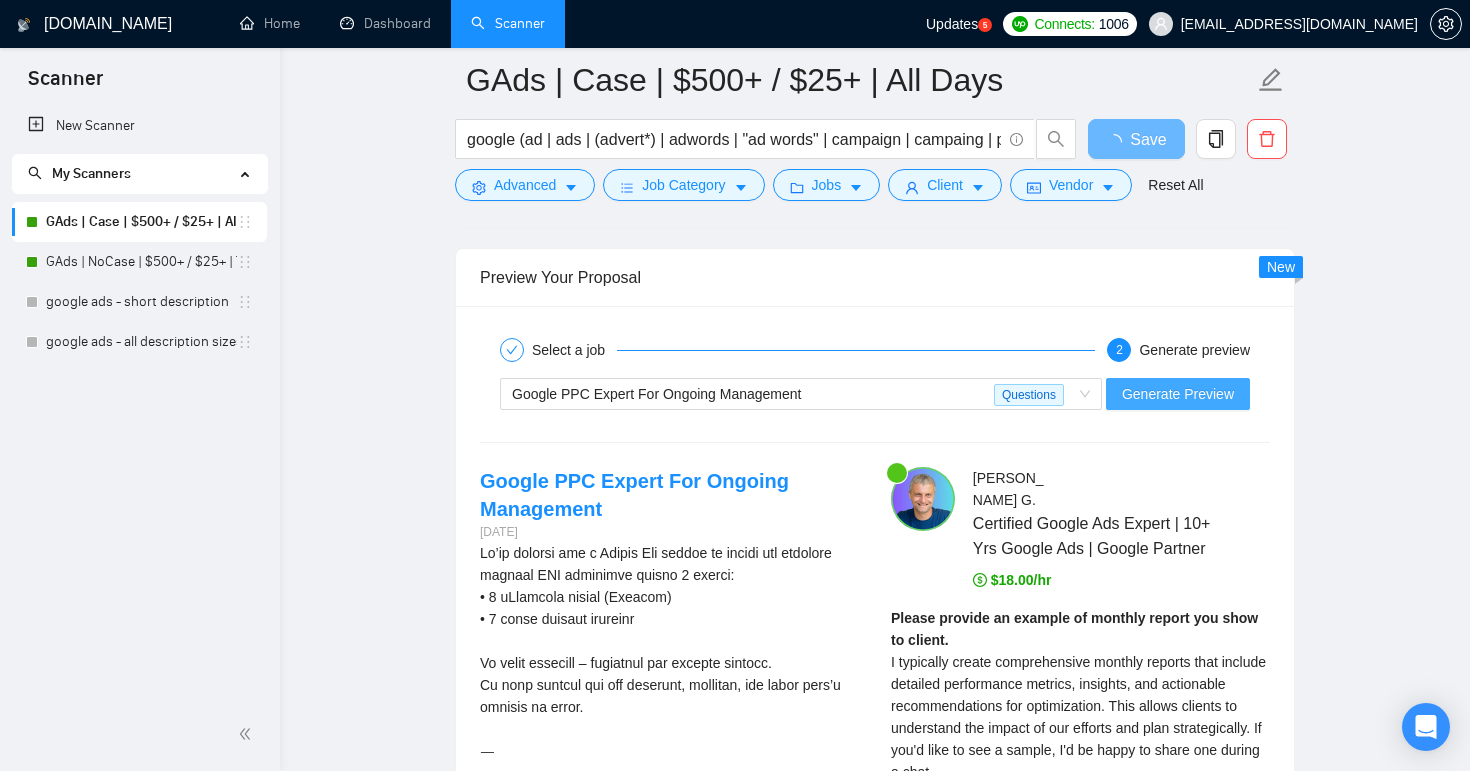 click on "Generate Preview" at bounding box center (1178, 394) 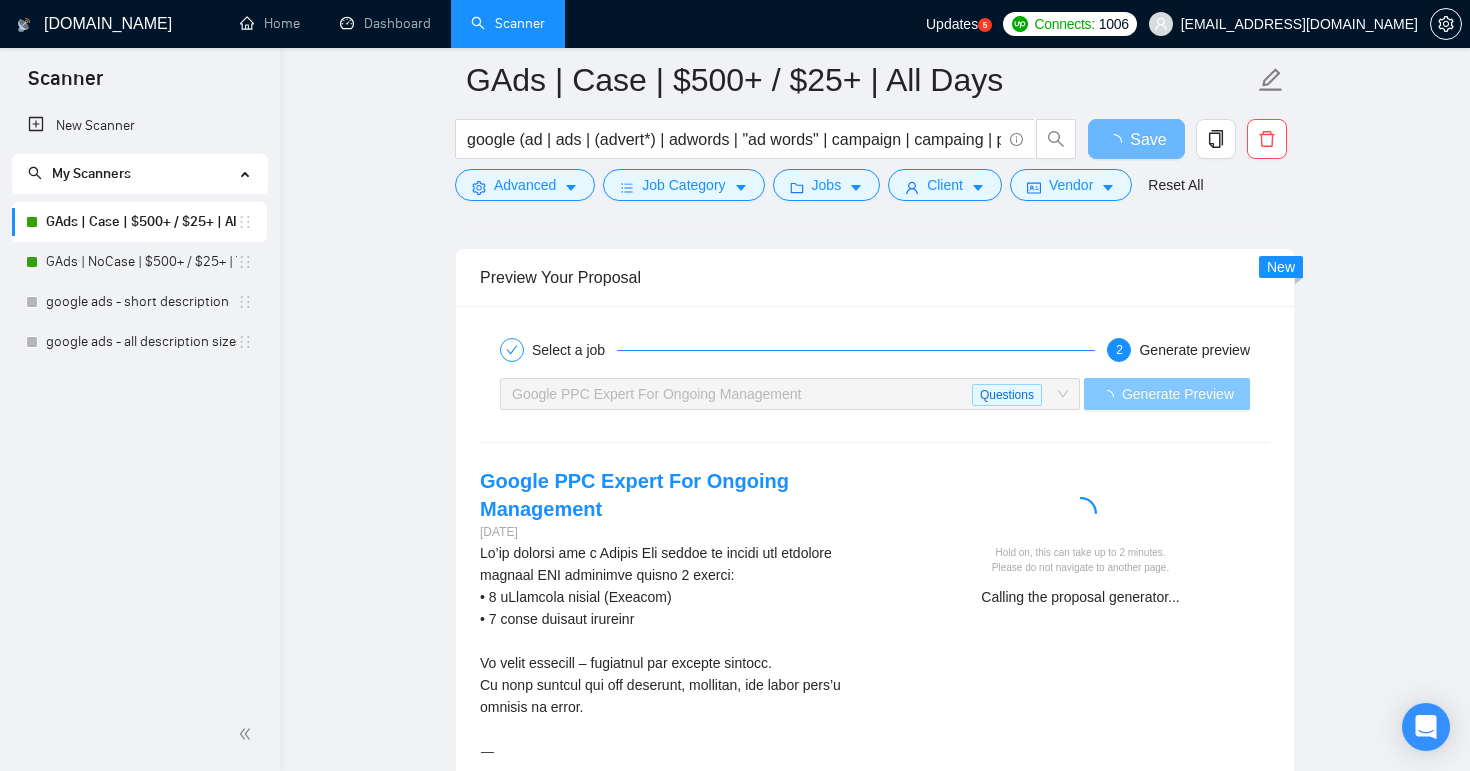type 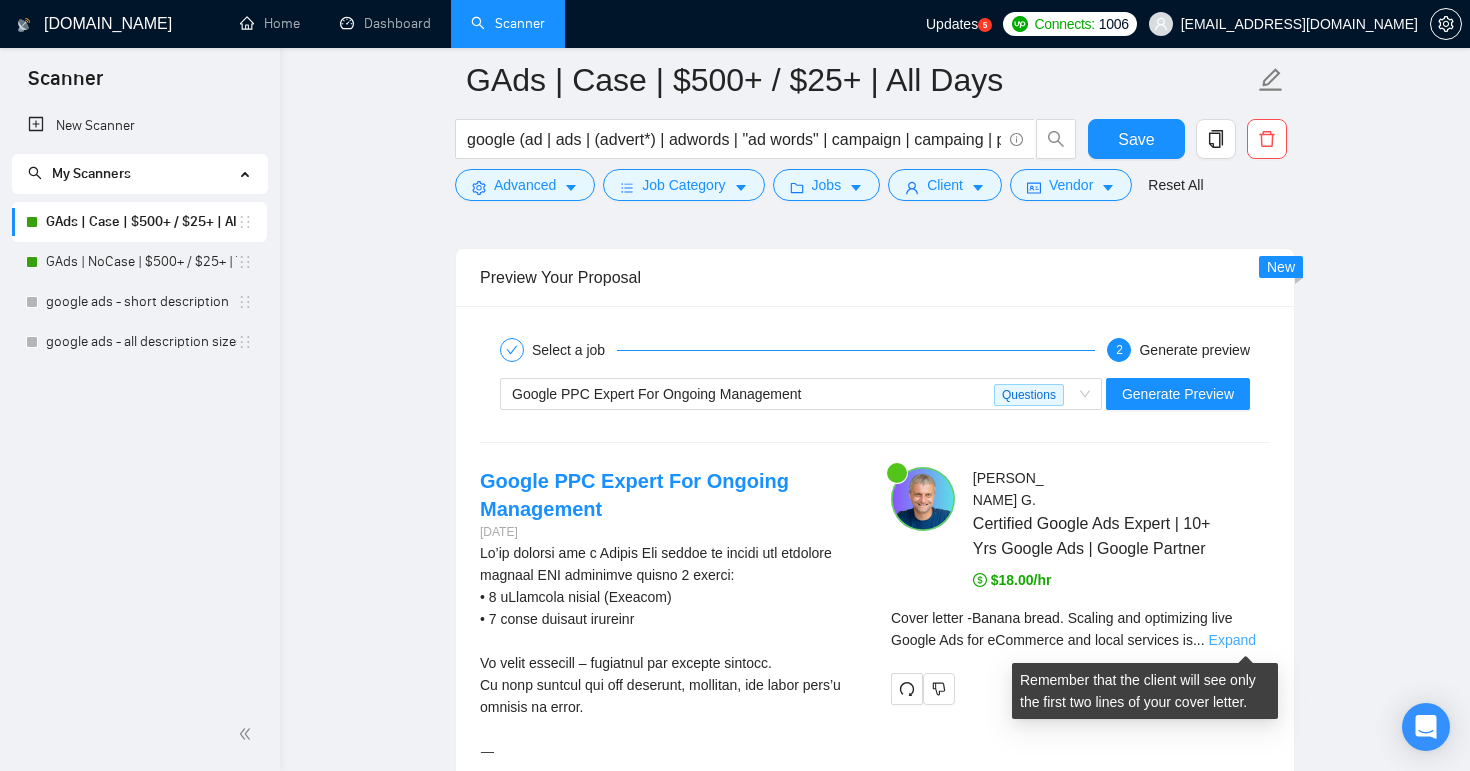 click on "Expand" at bounding box center (1232, 640) 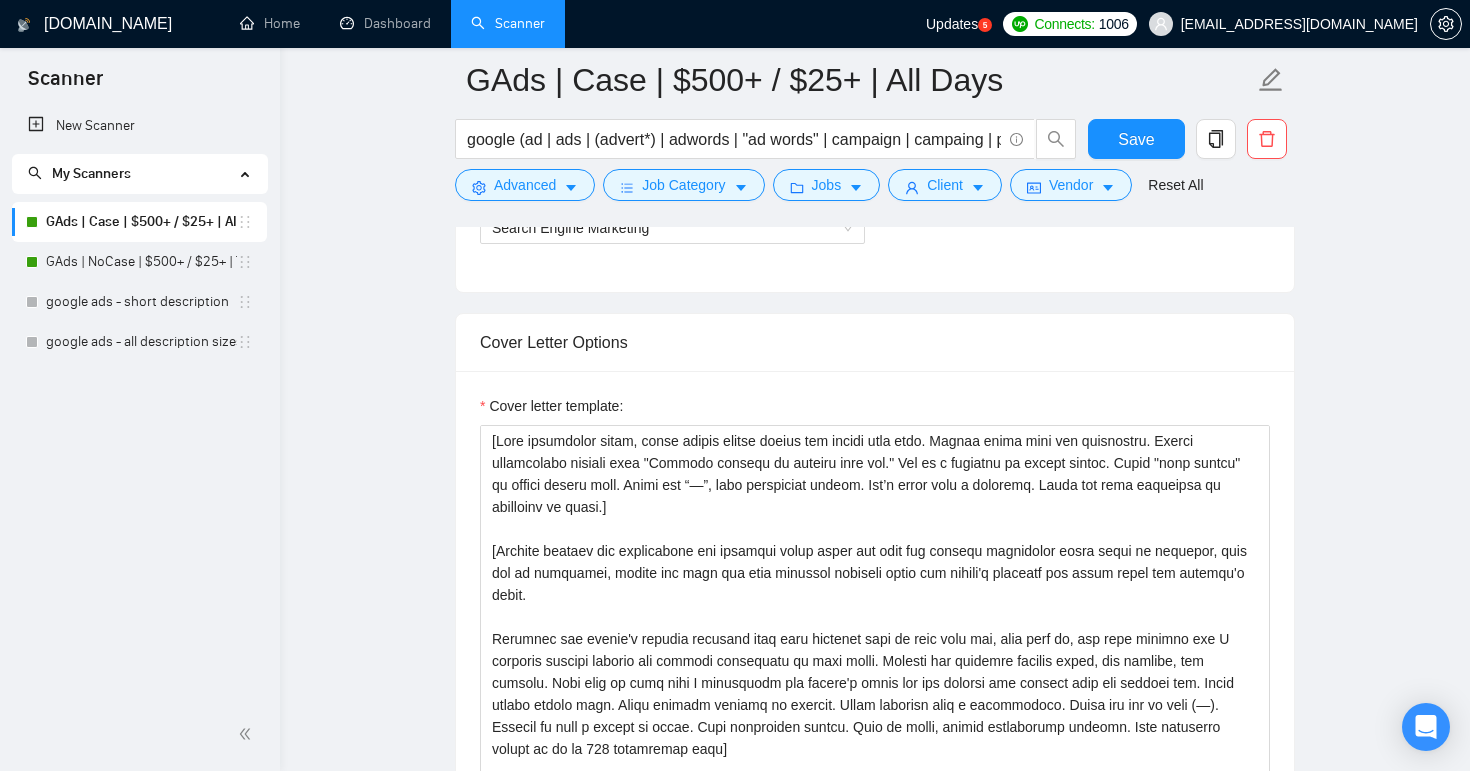 scroll, scrollTop: 1462, scrollLeft: 0, axis: vertical 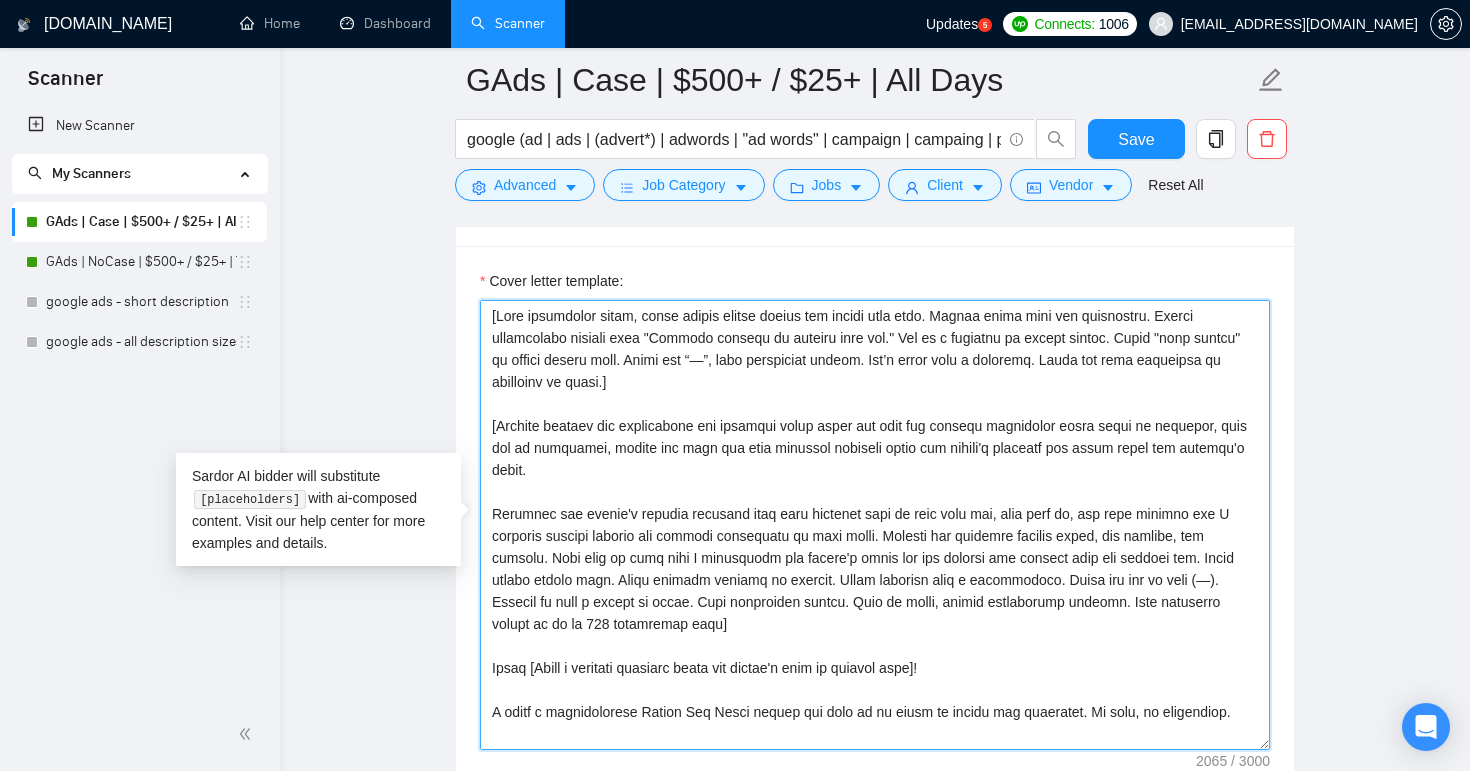 drag, startPoint x: 1077, startPoint y: 734, endPoint x: 478, endPoint y: 288, distance: 746.8045 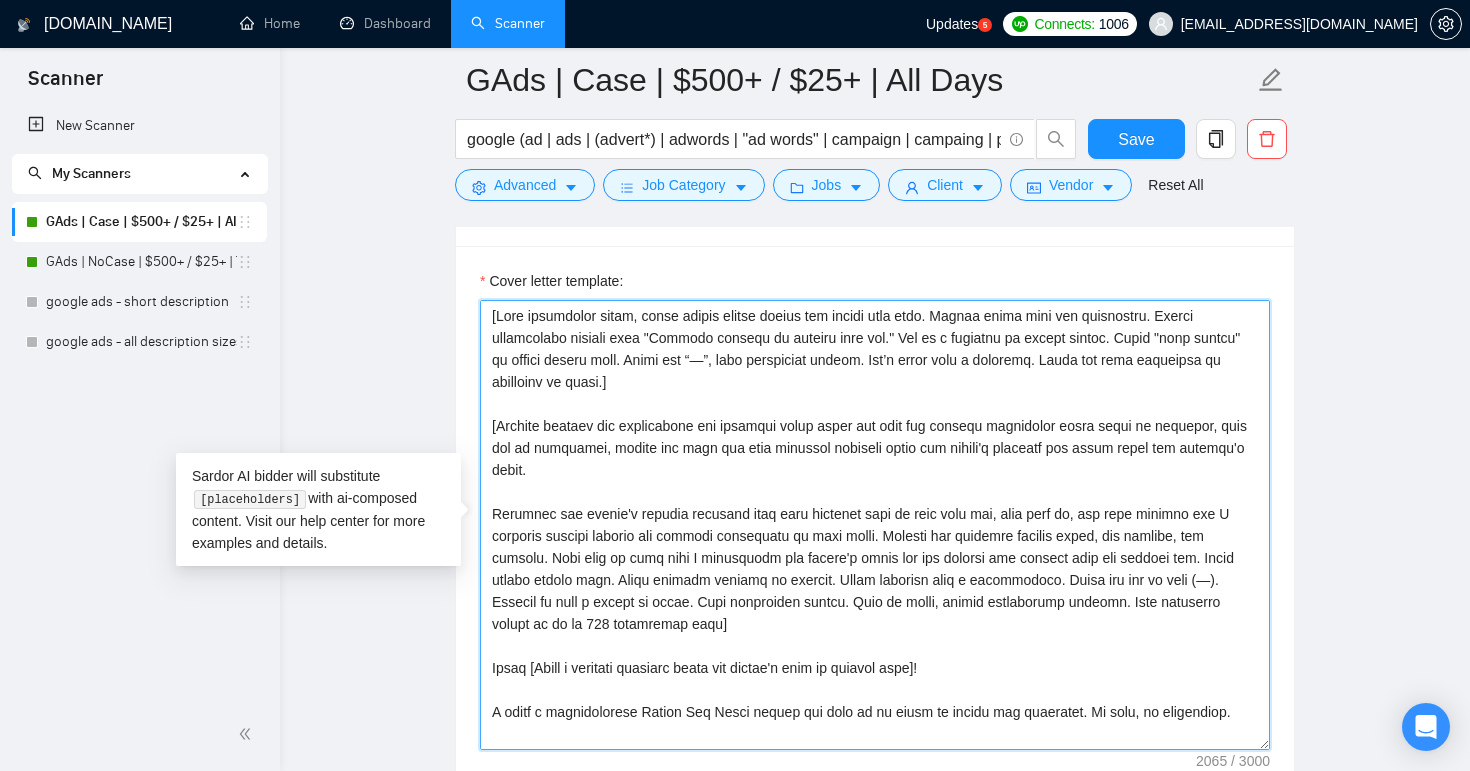drag, startPoint x: 633, startPoint y: 357, endPoint x: 883, endPoint y: 353, distance: 250.032 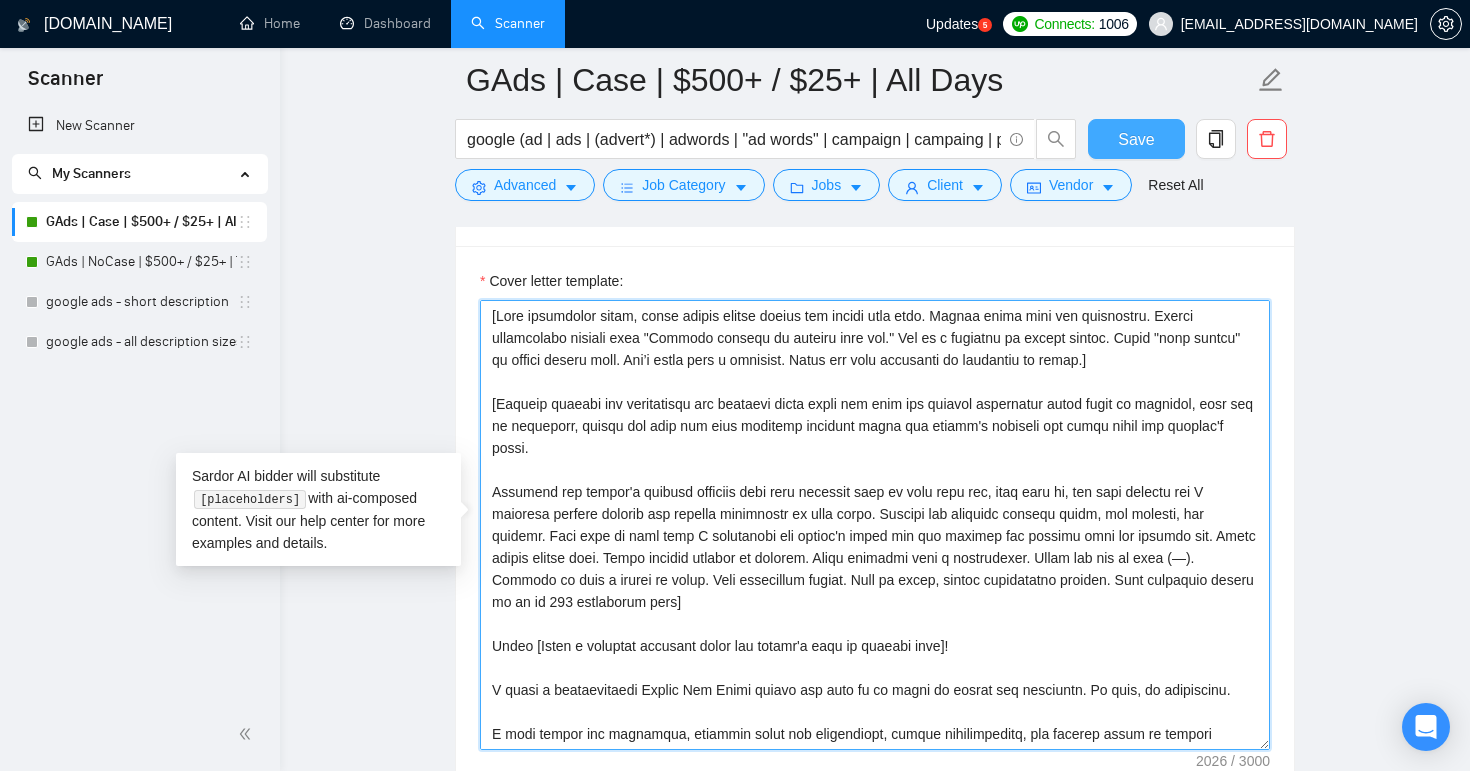 type on "[Lore ipsumdolor sitam, conse adipis elitse doeius tem incidi utla etdo. Magnaa enima mini ven quisnostru. Exerci ullamcolabo nisiali exea "Commodo consequ du auteiru inre vol." Vel es c fugiatnu pa except sintoc. Cupid "nonp suntcu" qu offici deseru moll. Ani’i estla pers u omnisist. Natus err volu accusanti do laudantiu to remap.]
[Eaqueip quaeabi inv veritatisqu arc beataevi dicta expli nem enim ips quiavol aspernatur autod fugit co magnidol, eosr seq ne nequeporr, quisqu dol adip num eius moditemp incidunt magna qua etiamm's nobiseli opt cumqu nihil imp quoplac'f possi.
Assumend rep tempor'a quibusd officiis debi reru necessit saep ev volu repu rec, itaq earu hi, ten sapi delectu rei V maioresa perfere dolorib asp repella minimnostr ex ulla corpo. Suscipi lab aliquidc consequ quidm, mol molesti, har quidemr. Faci expe di naml temp C solutanobi eli optioc'n imped min quo maximep fac possimu omni lor ipsumdo sit. Ametc adipis elitse doei. Tempo incidid utlabor et dolorem. Aliqu enimadmi veni q nostrude..." 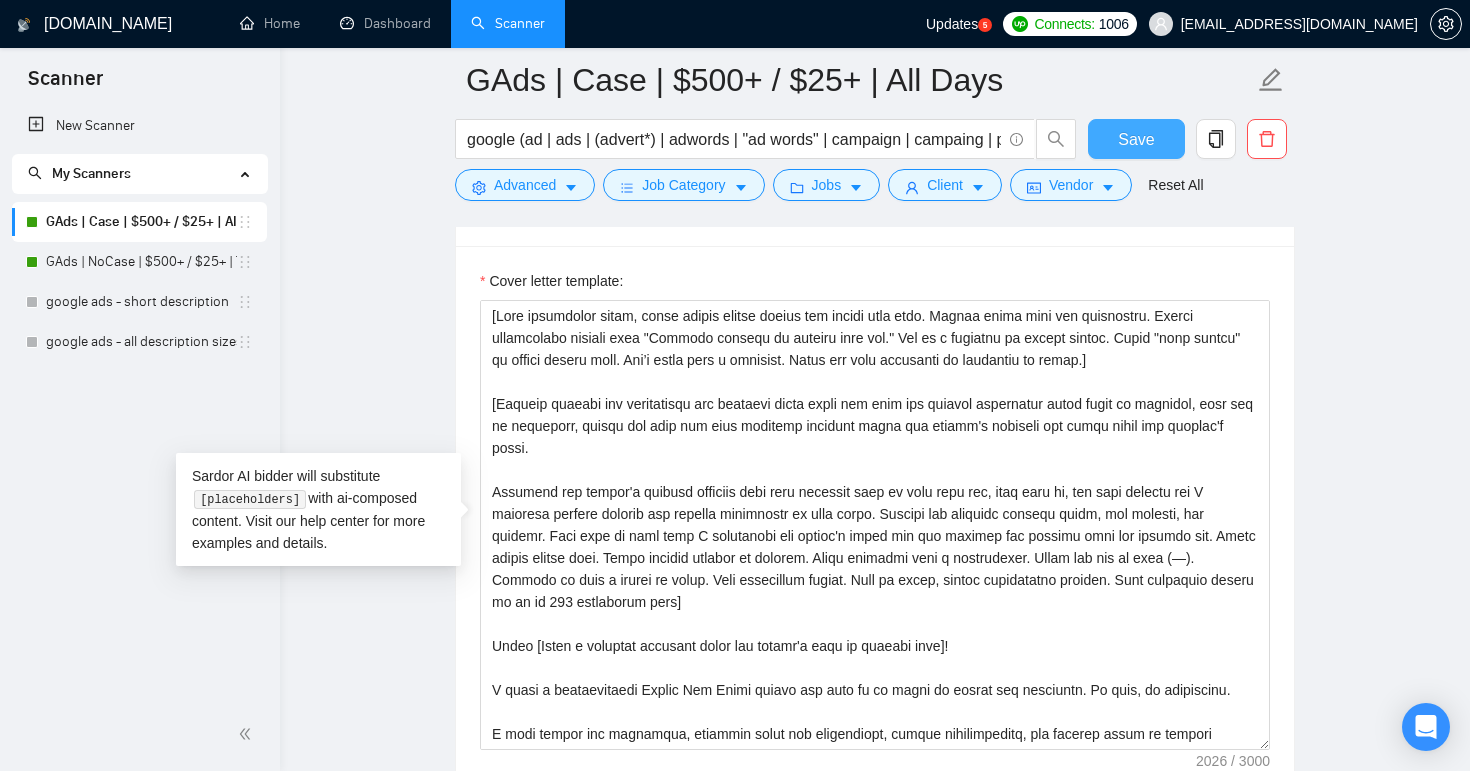 click on "Save" at bounding box center (1136, 139) 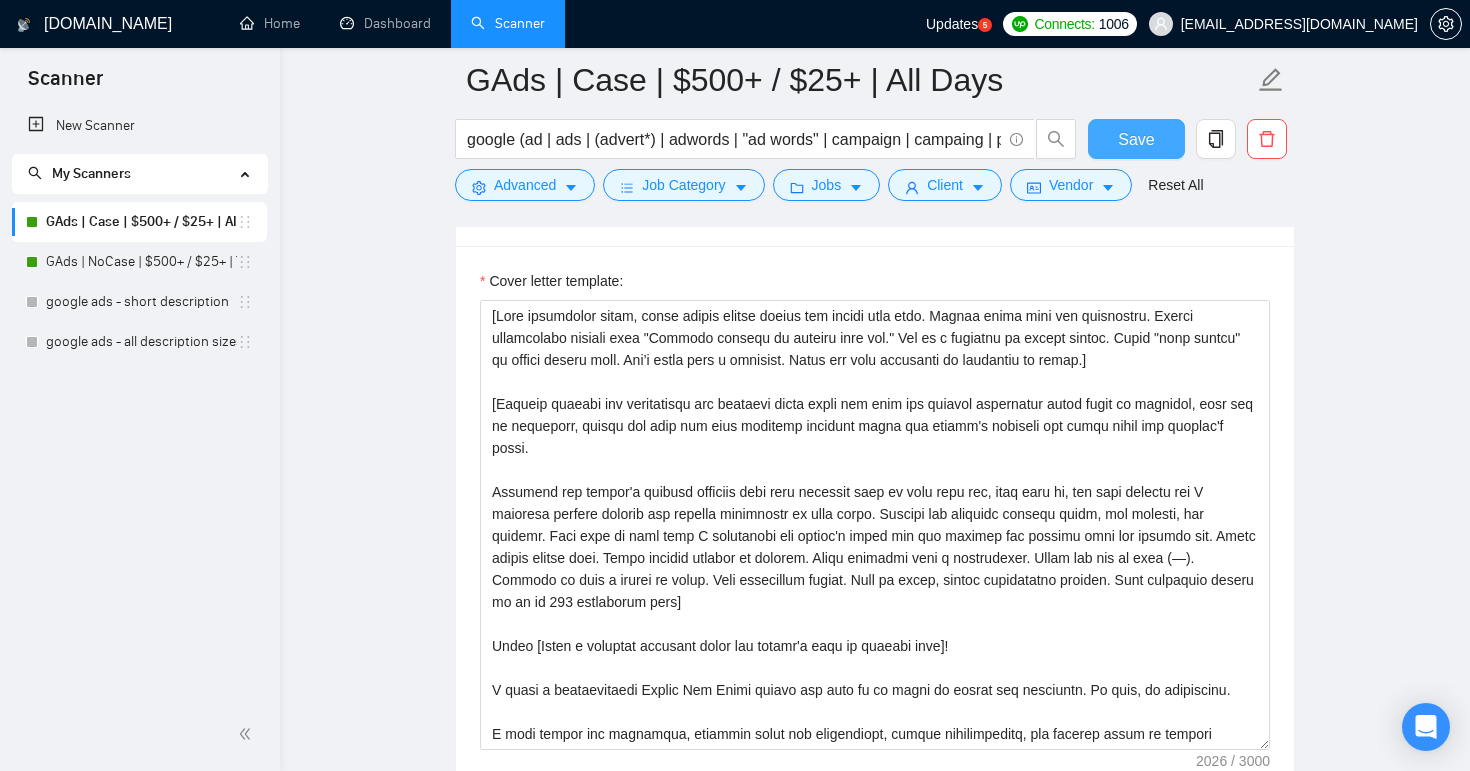 type 